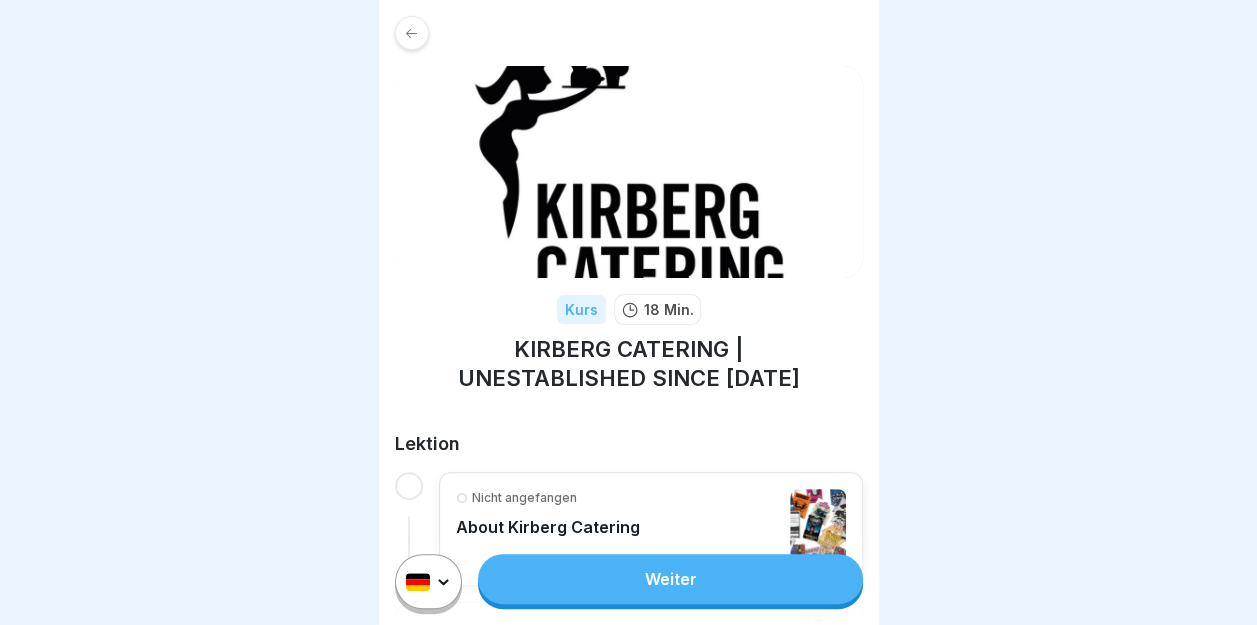 scroll, scrollTop: 15, scrollLeft: 0, axis: vertical 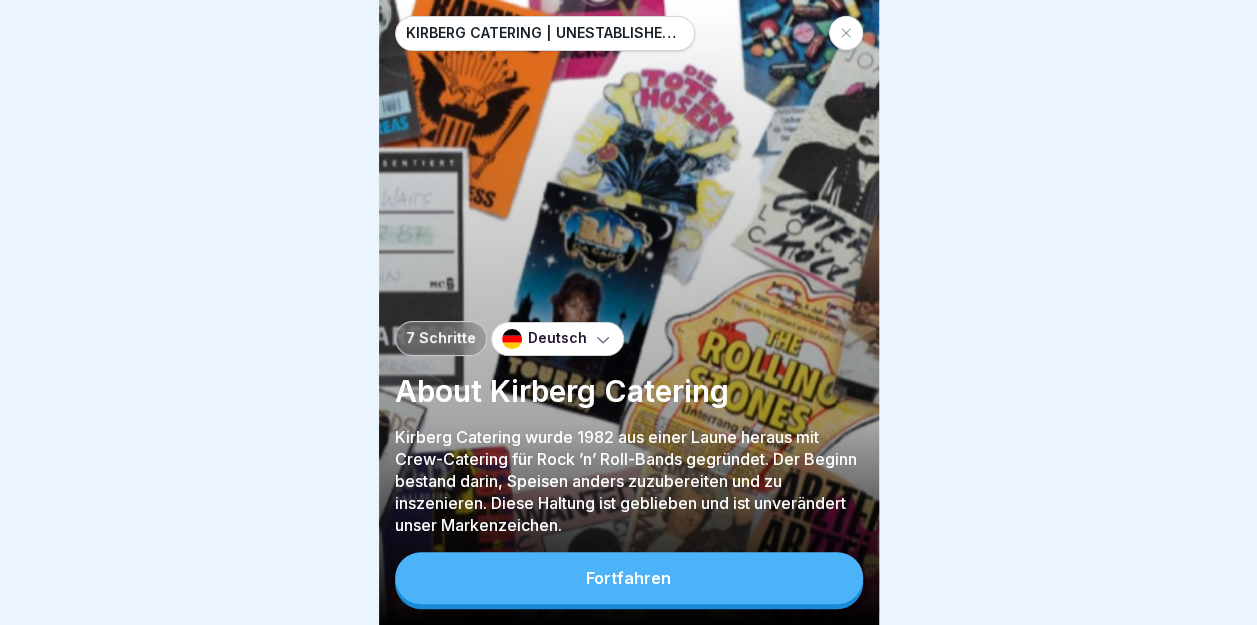 click on "Fortfahren" at bounding box center [628, 578] 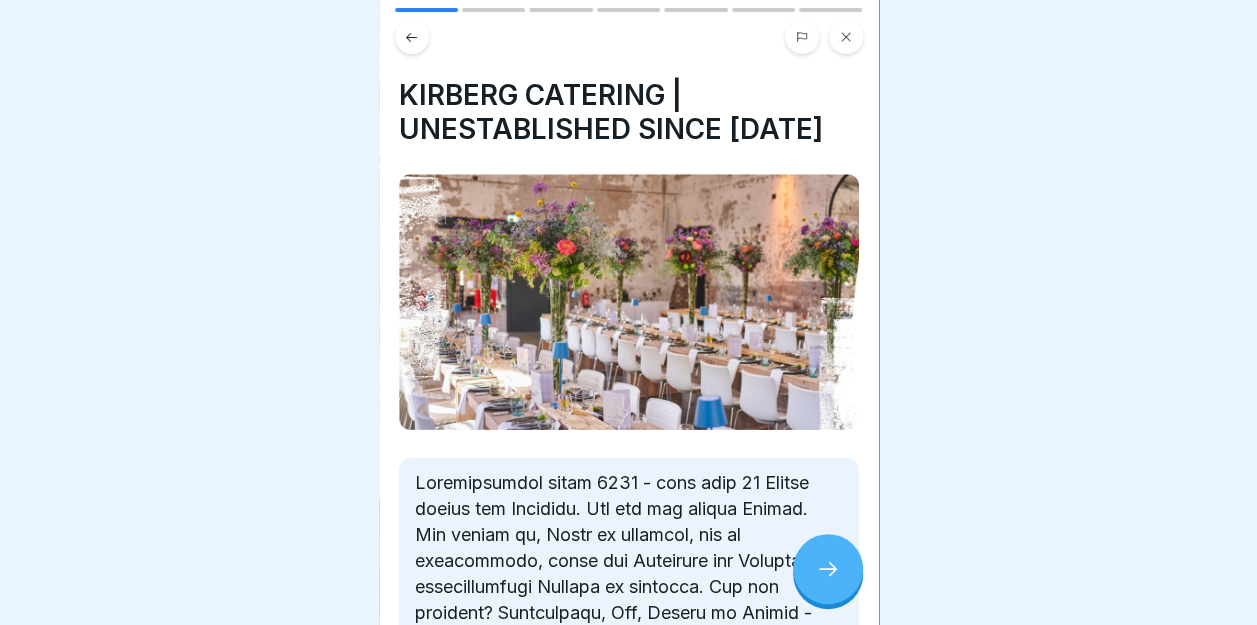 click 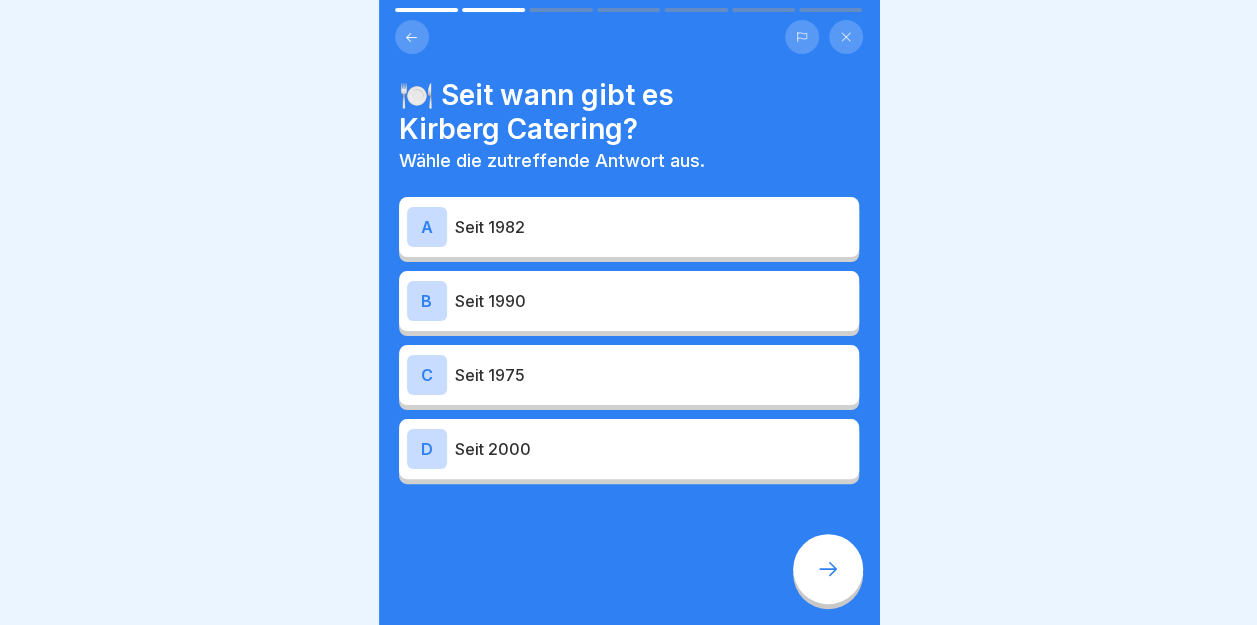 click 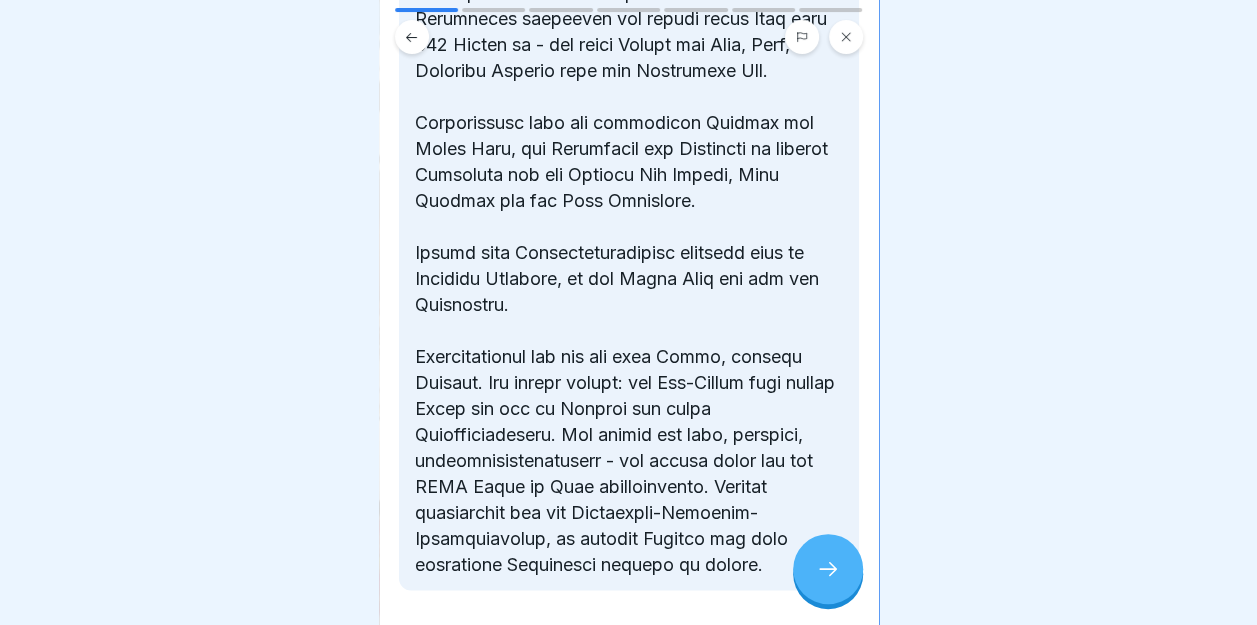 scroll, scrollTop: 1061, scrollLeft: 0, axis: vertical 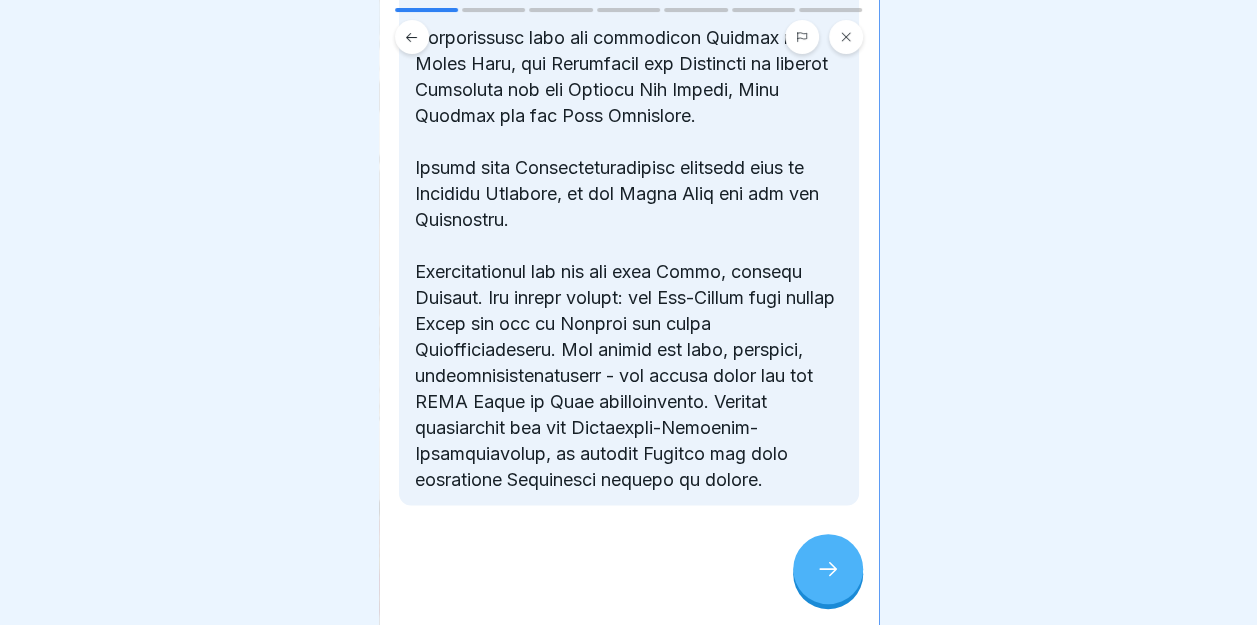 click 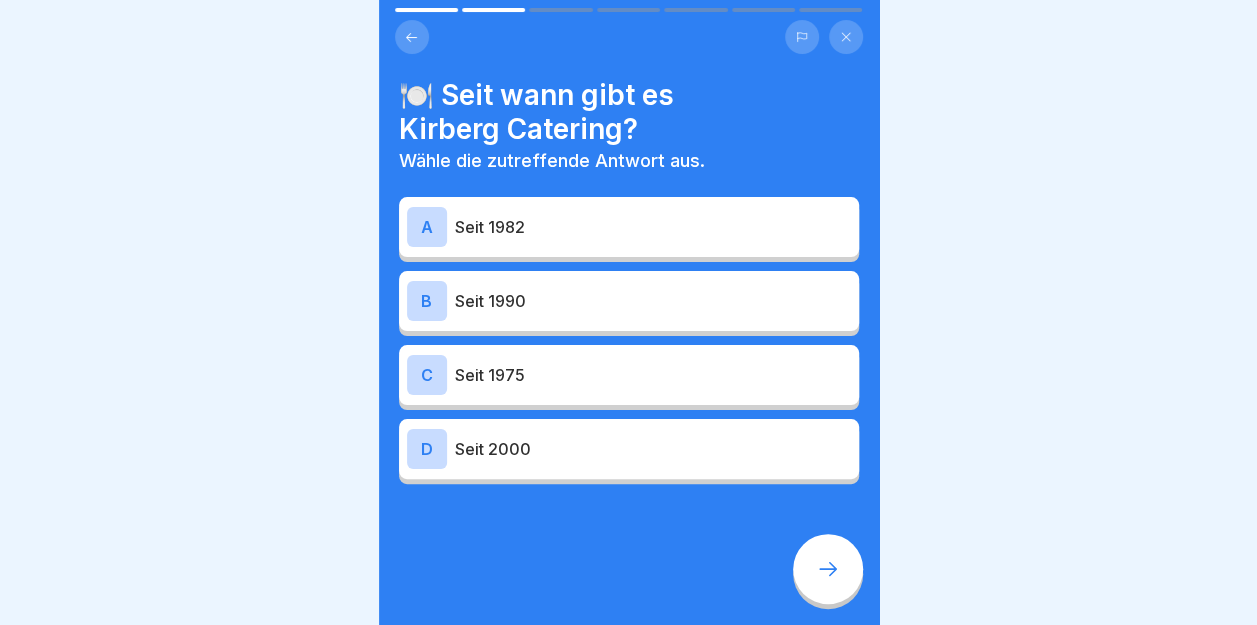 click on "A" at bounding box center [427, 227] 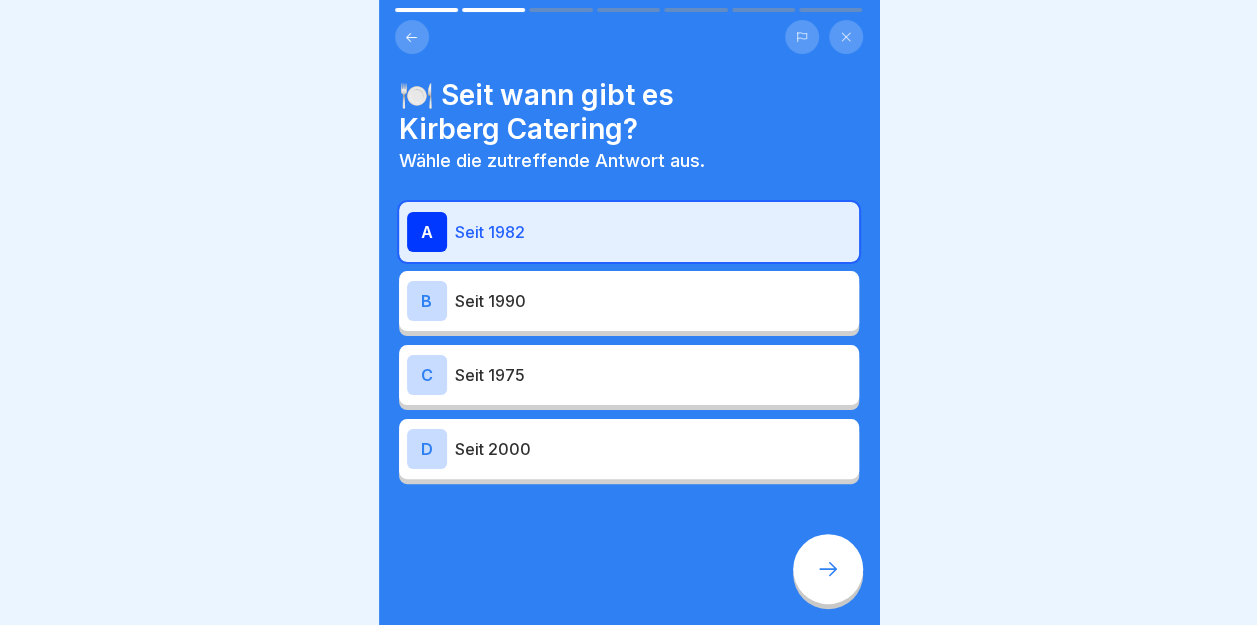 click 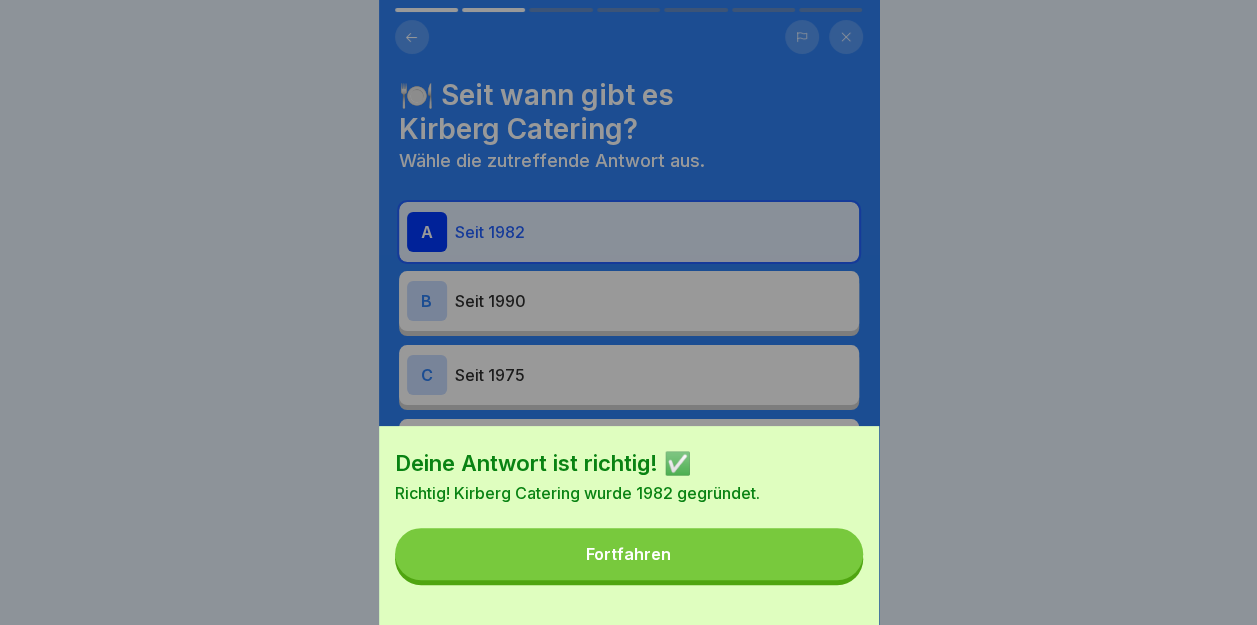 click on "Fortfahren" at bounding box center [628, 554] 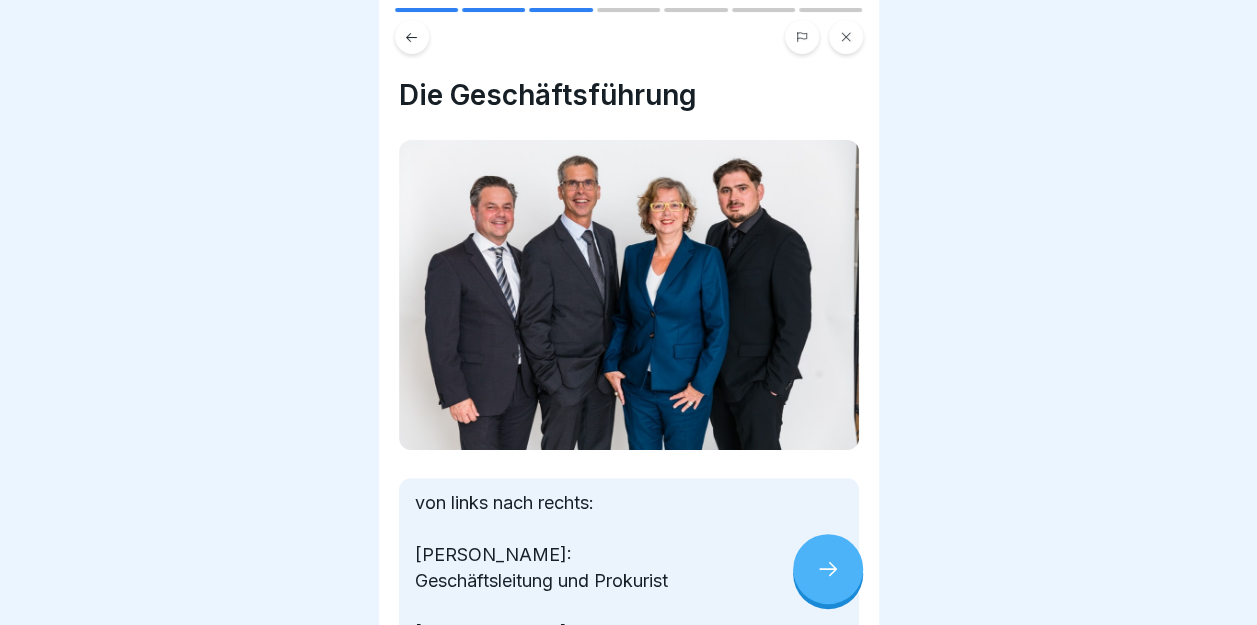 scroll, scrollTop: 15, scrollLeft: 0, axis: vertical 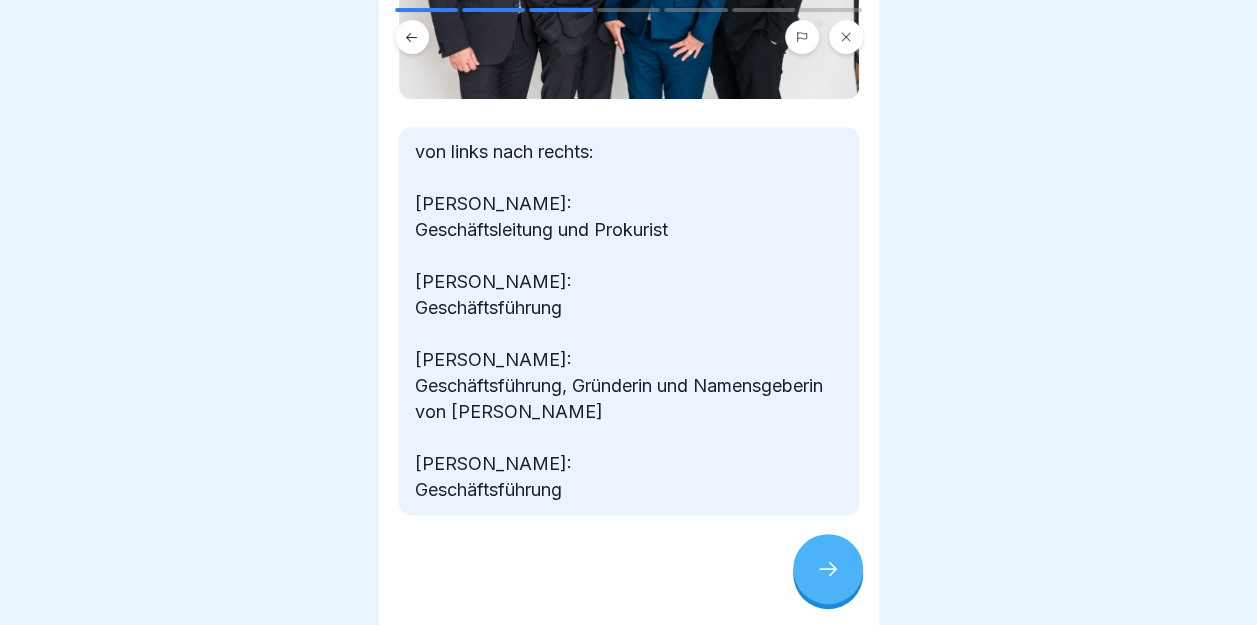 click 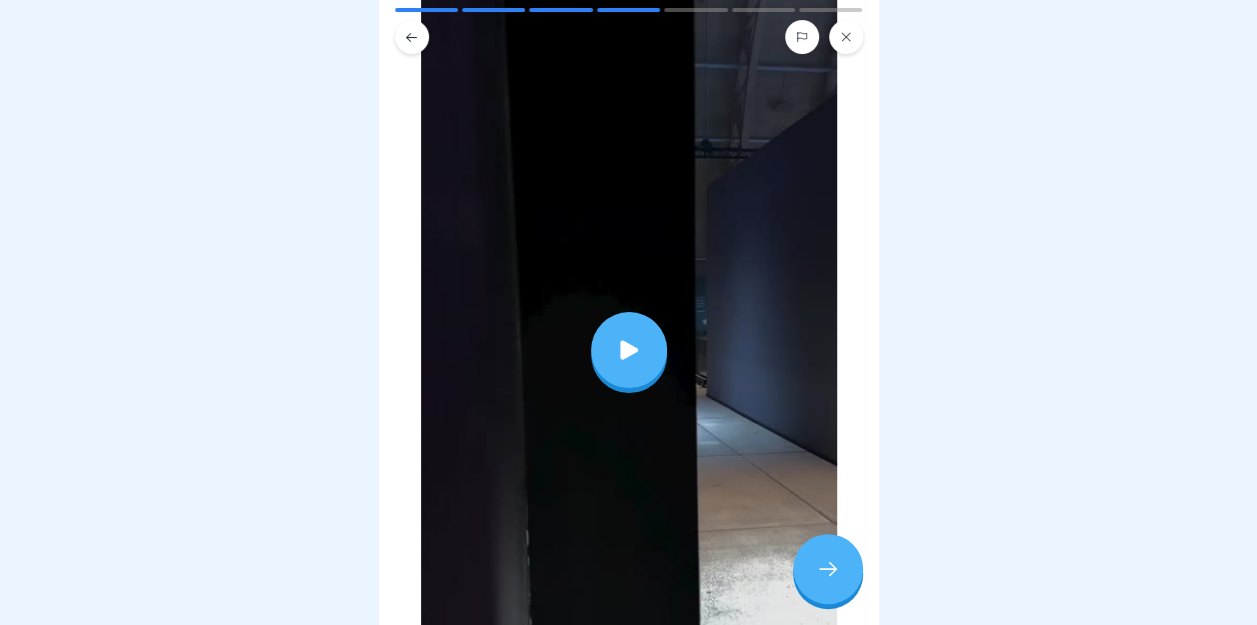 scroll, scrollTop: 361, scrollLeft: 0, axis: vertical 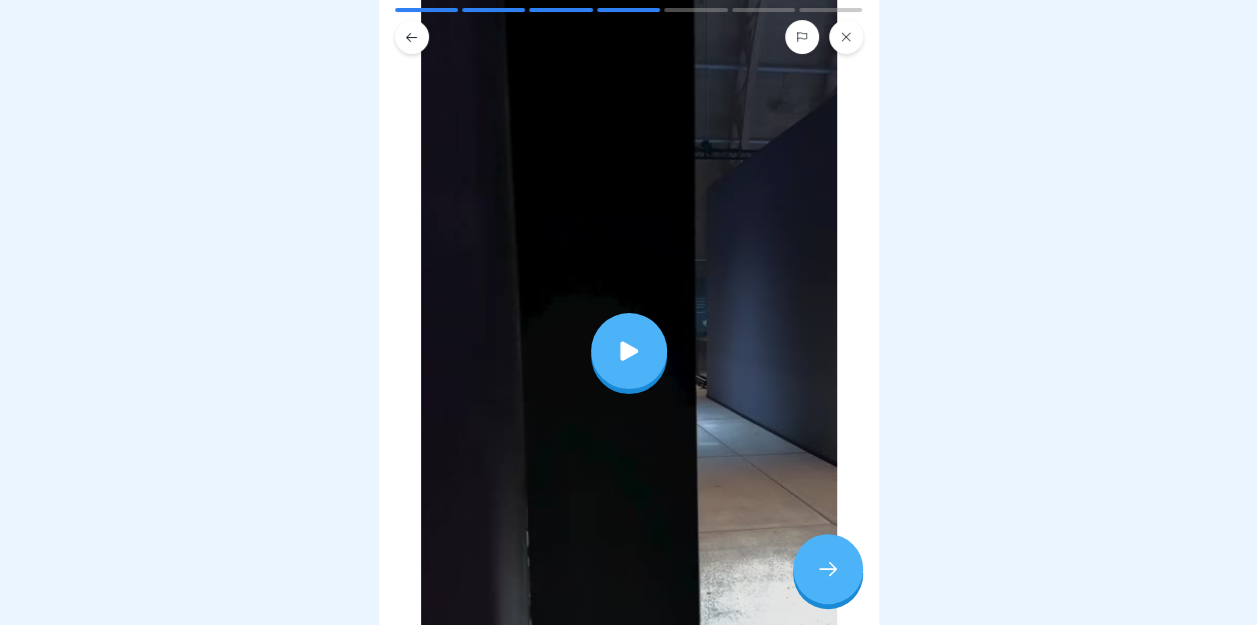 click 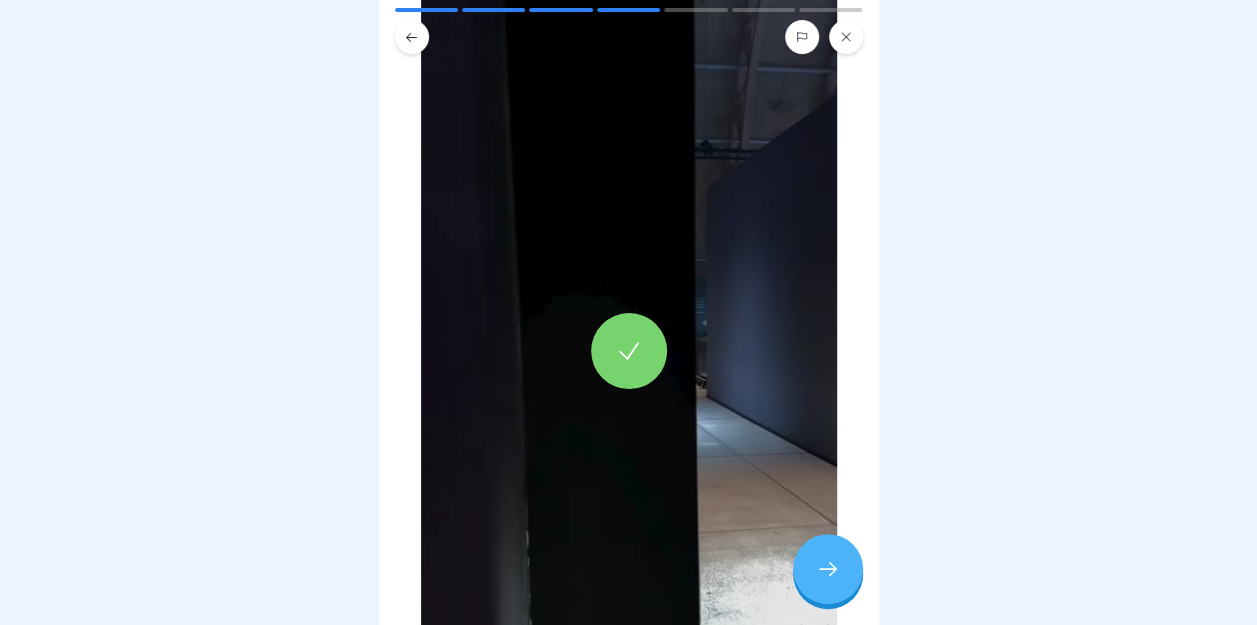 click 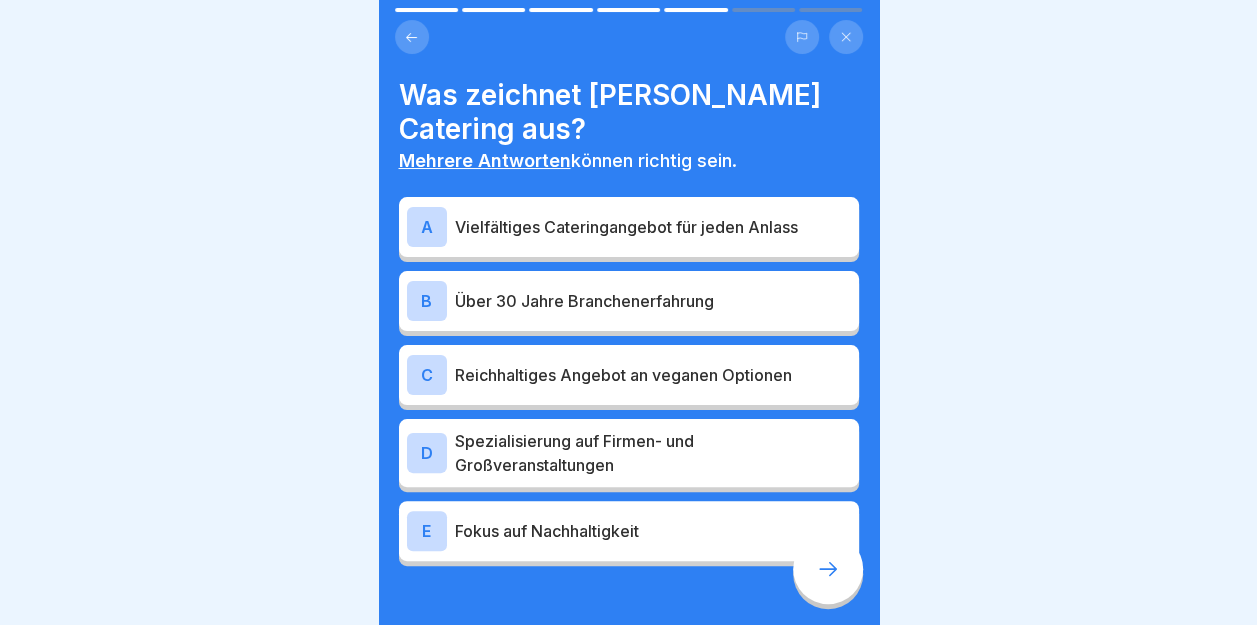 click on "A" at bounding box center (427, 227) 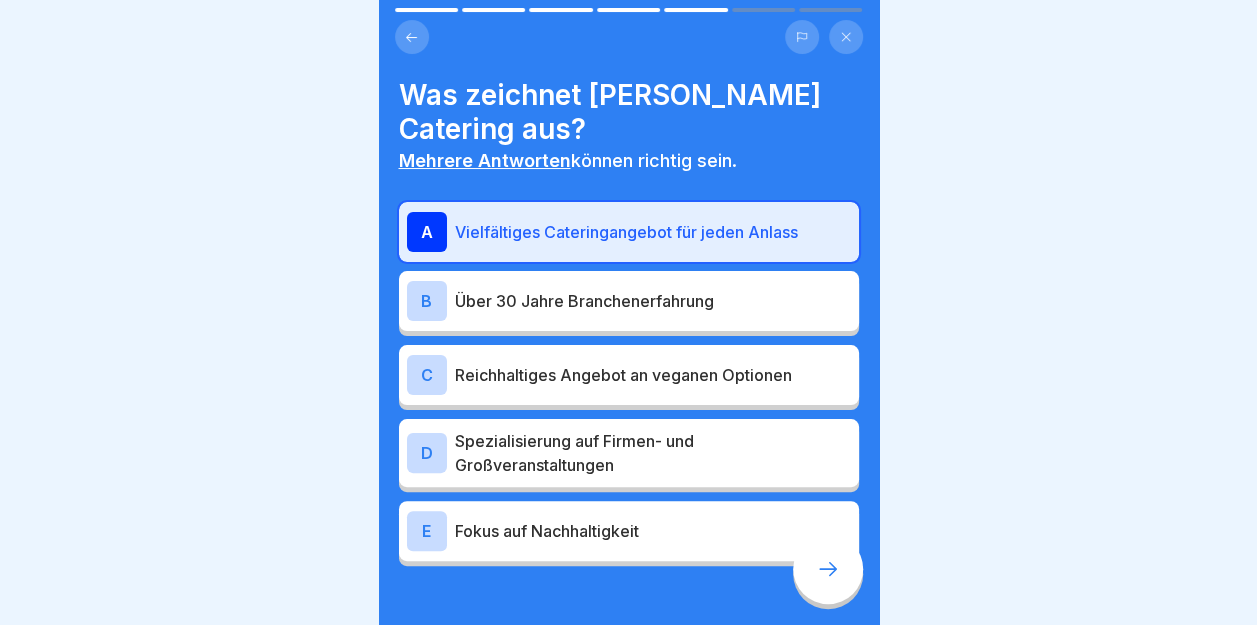 click on "B" at bounding box center [427, 301] 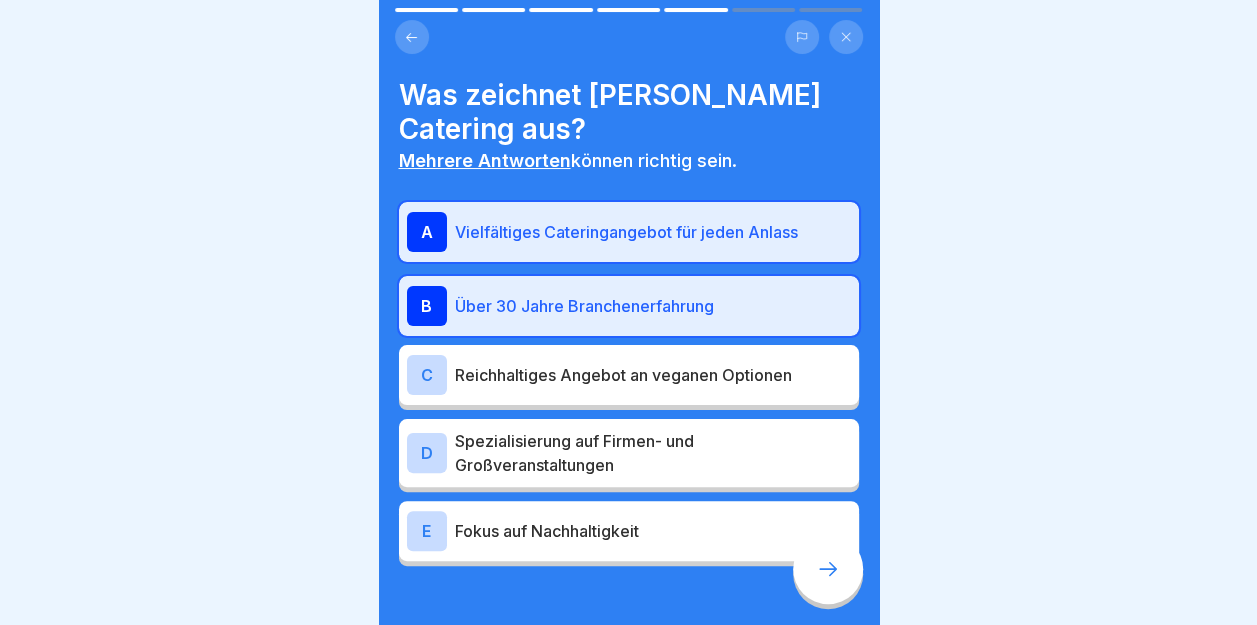 click on "C" at bounding box center [427, 375] 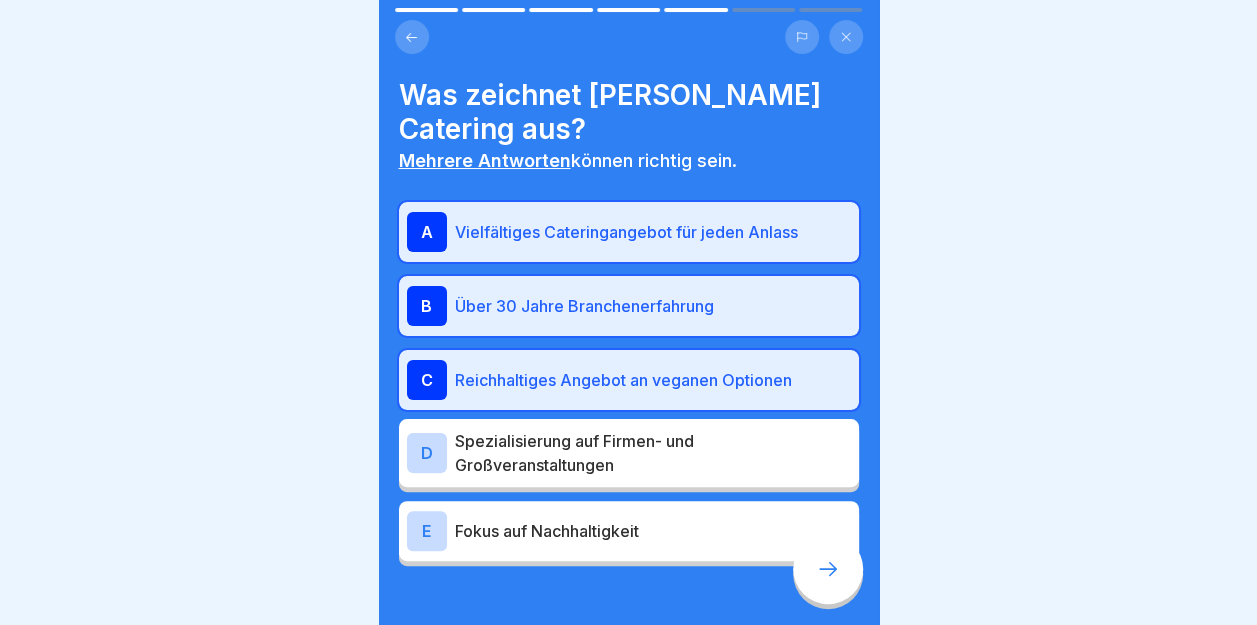 click on "D" at bounding box center [427, 453] 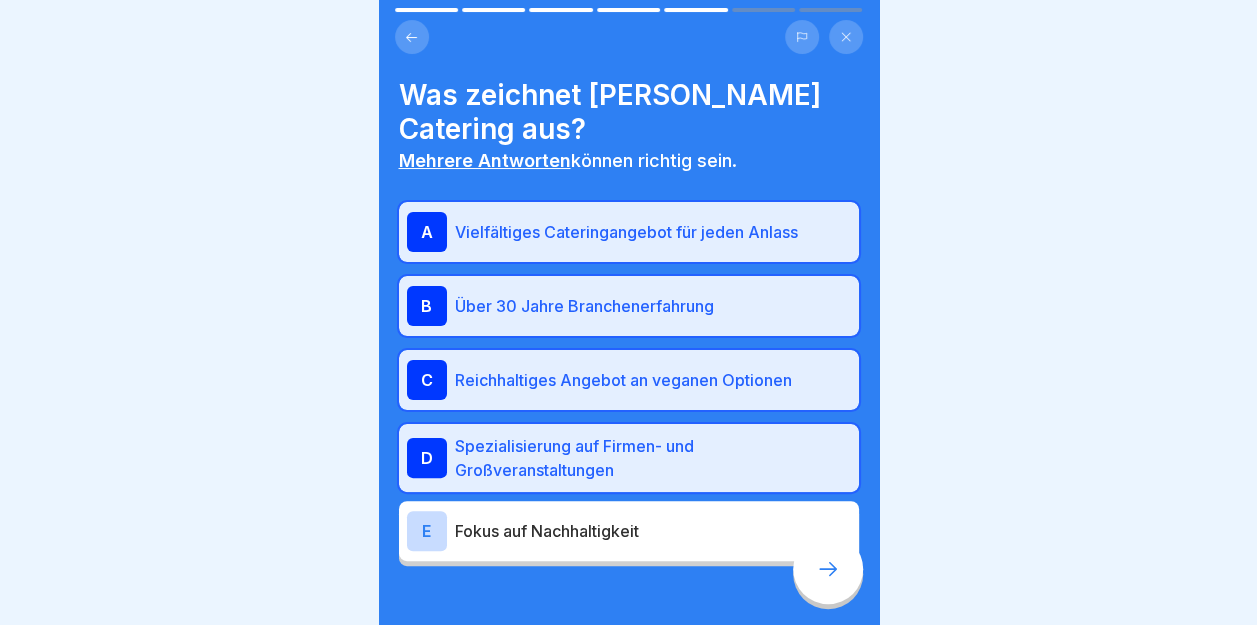click on "E" at bounding box center [427, 531] 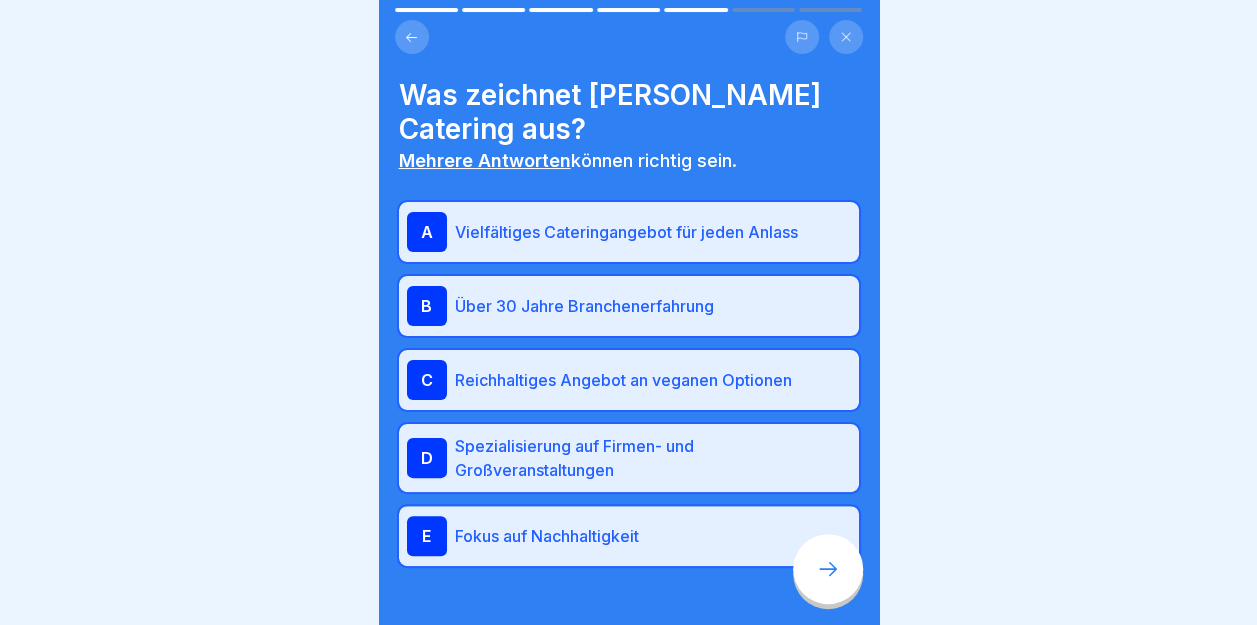 click 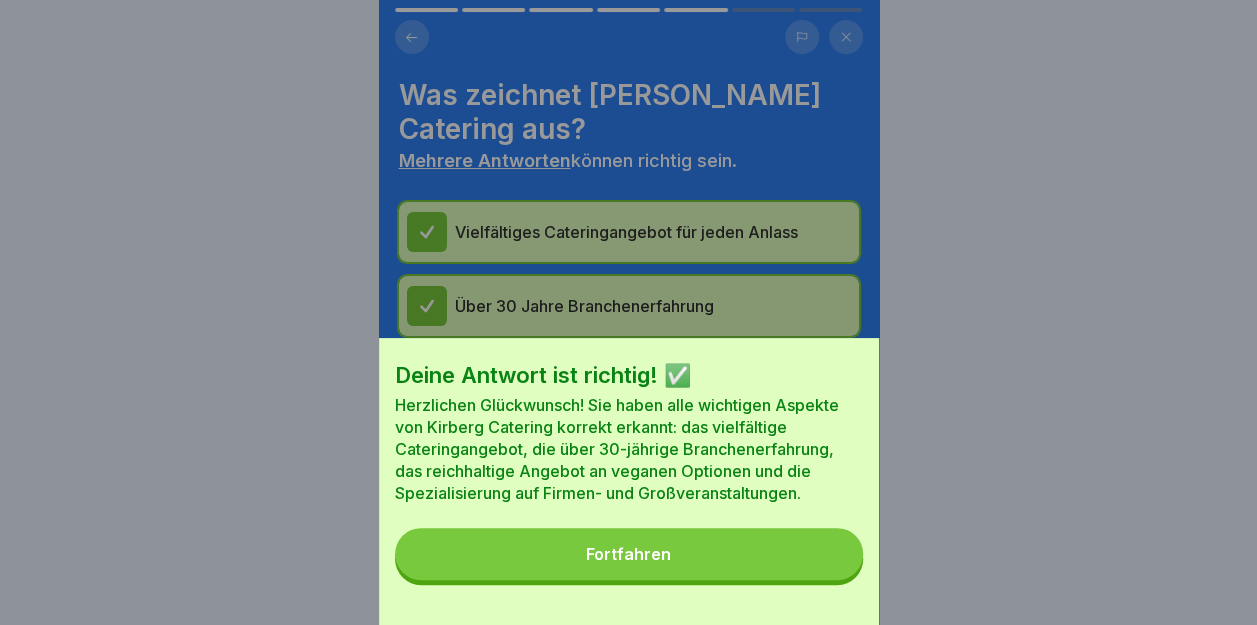 click on "Fortfahren" at bounding box center [628, 554] 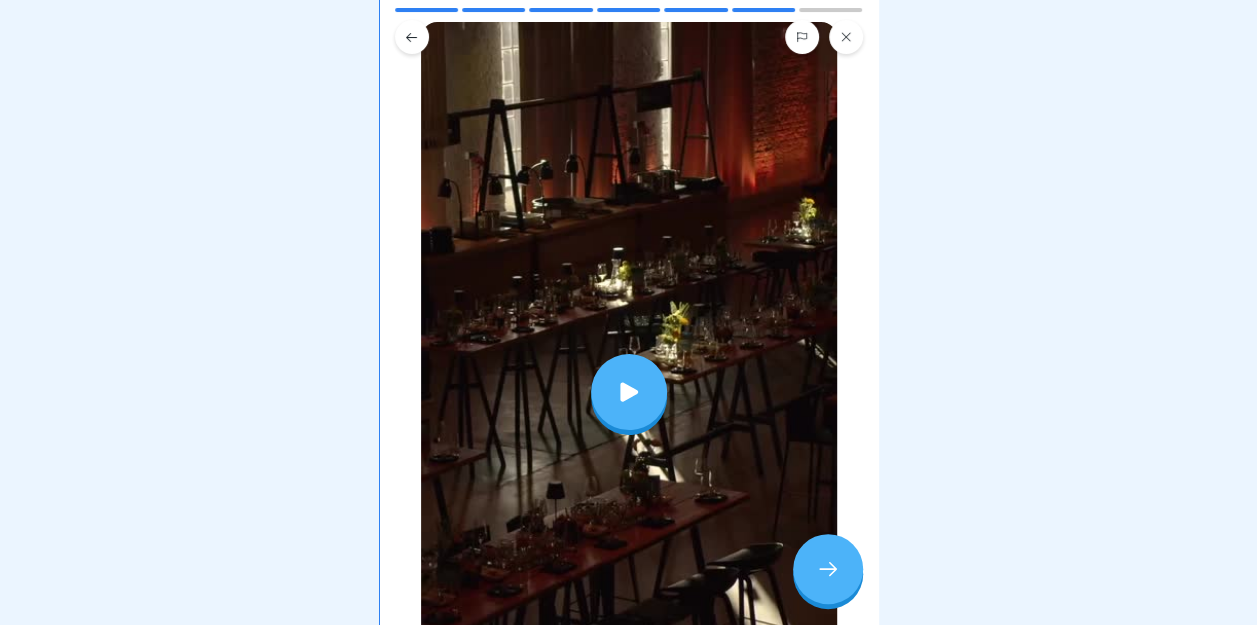 scroll, scrollTop: 301, scrollLeft: 0, axis: vertical 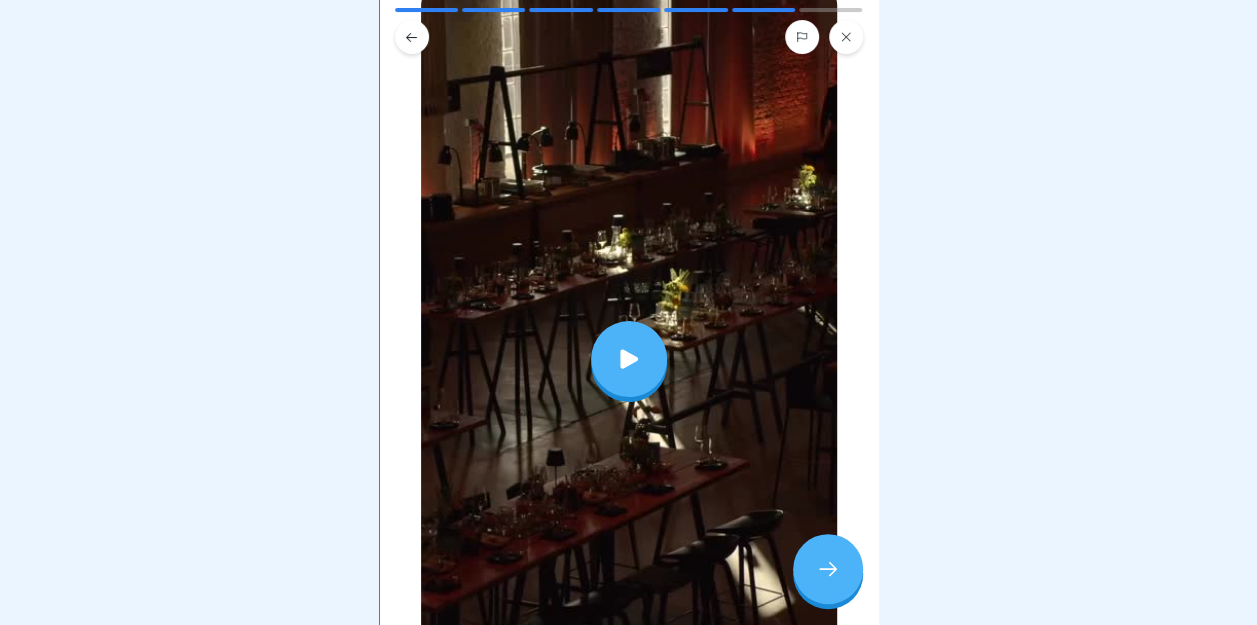 click at bounding box center (629, 359) 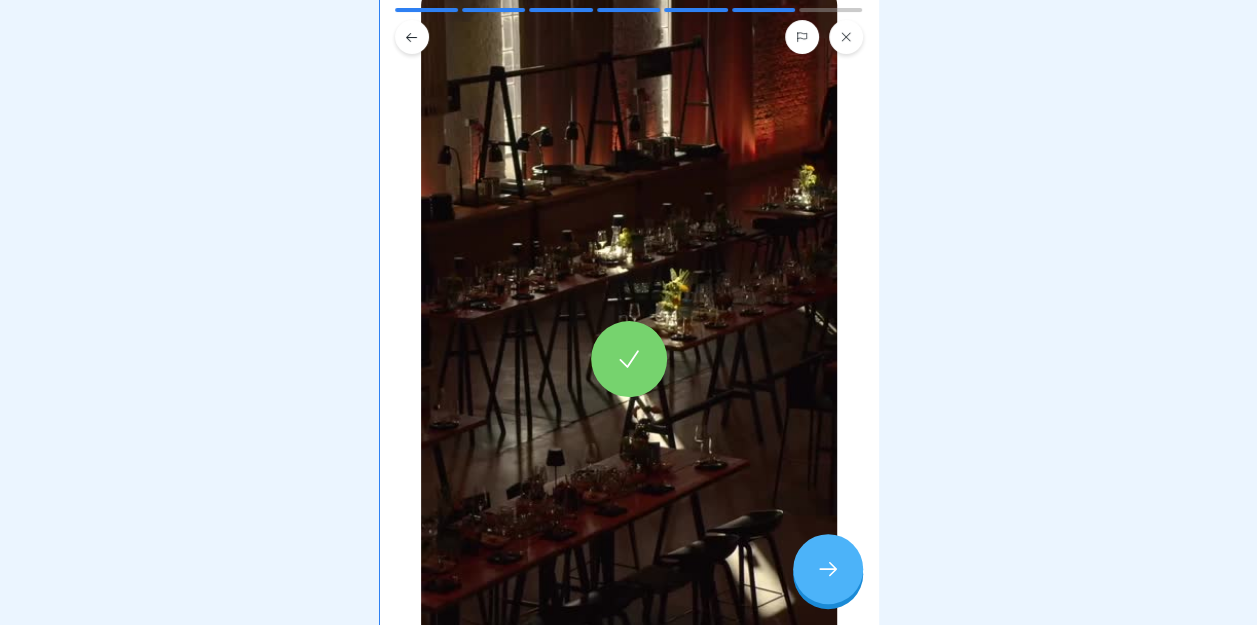 click at bounding box center (828, 569) 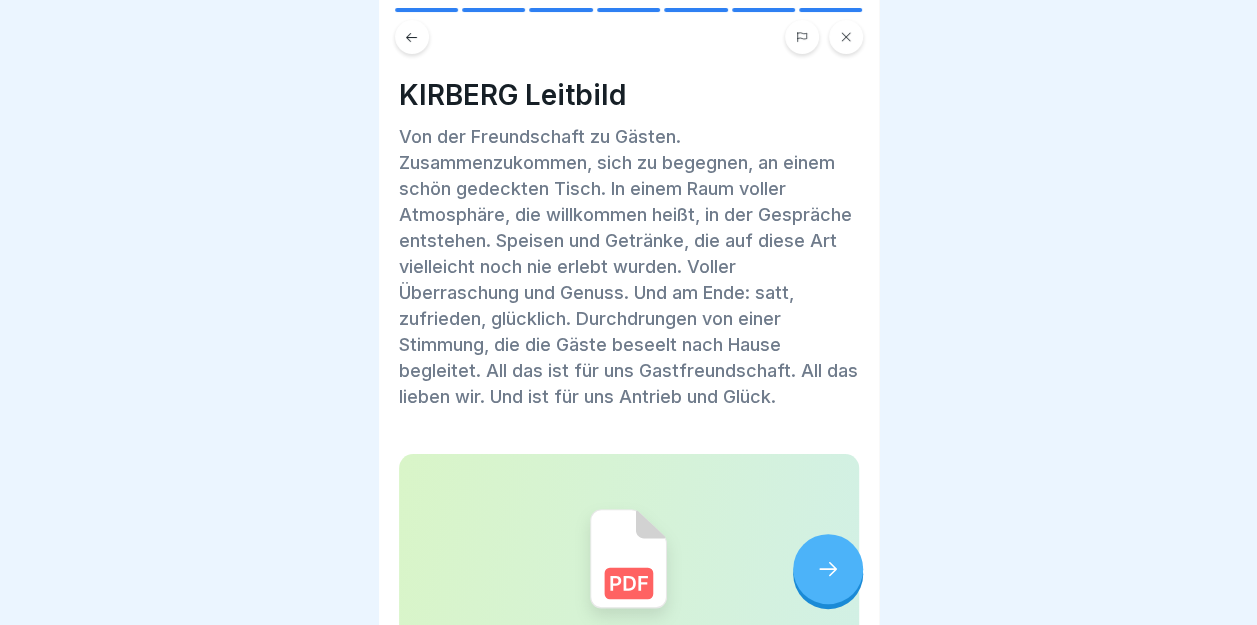 click at bounding box center [628, 559] 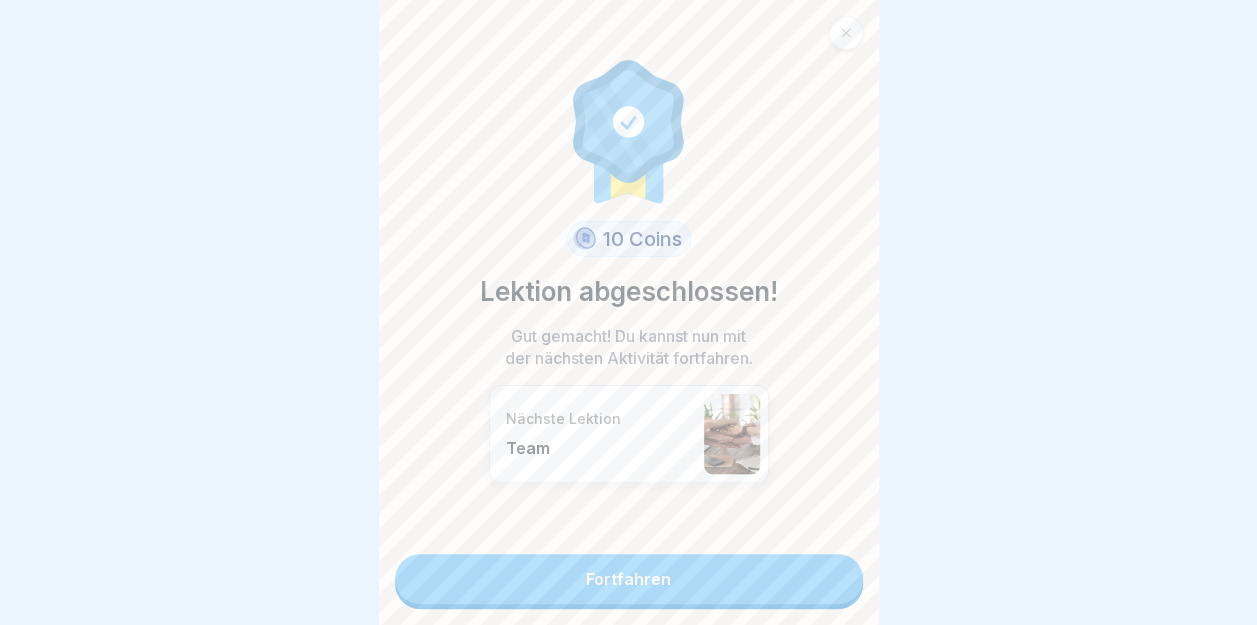 click on "Fortfahren" at bounding box center (629, 579) 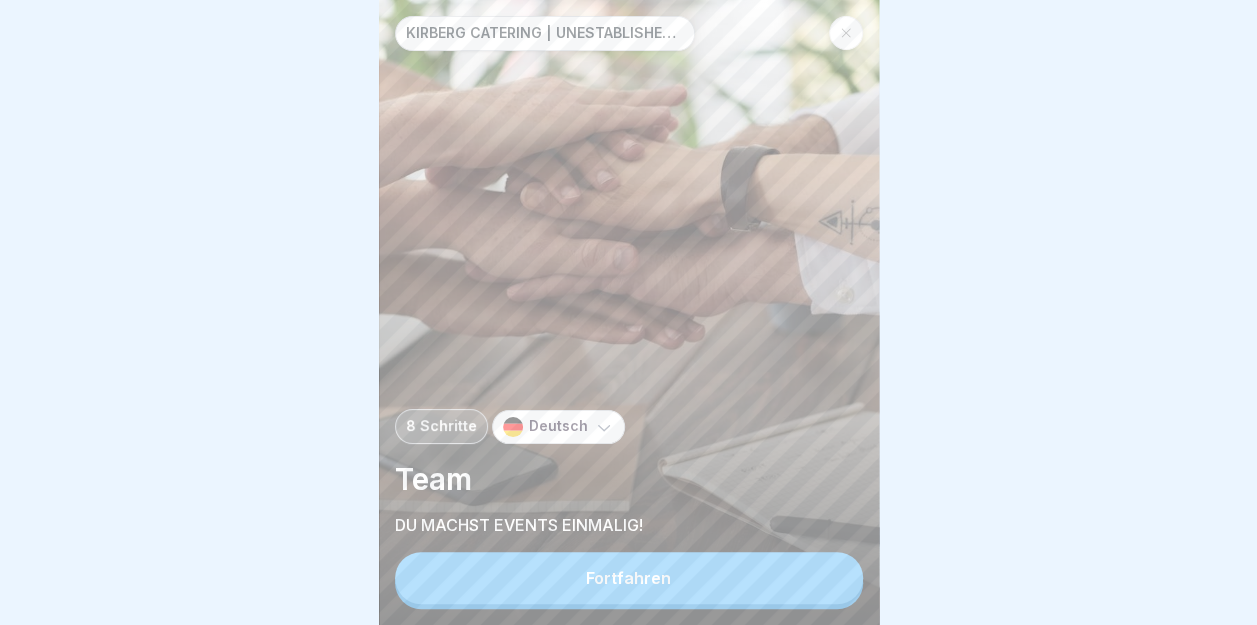 scroll, scrollTop: 0, scrollLeft: 0, axis: both 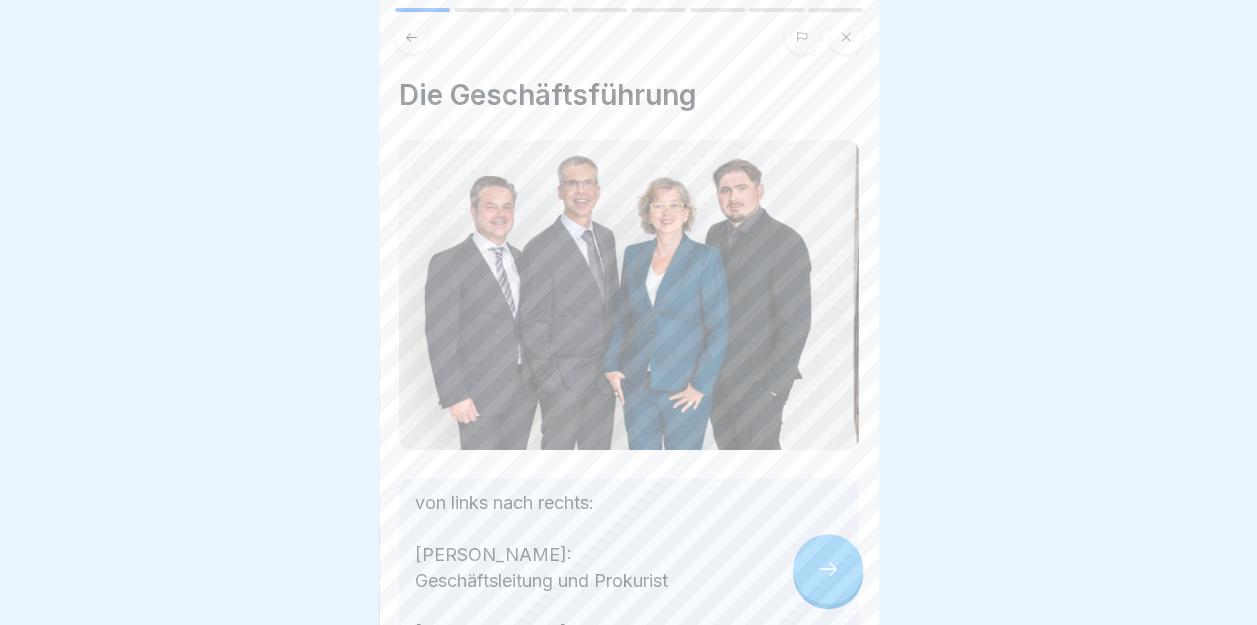 click 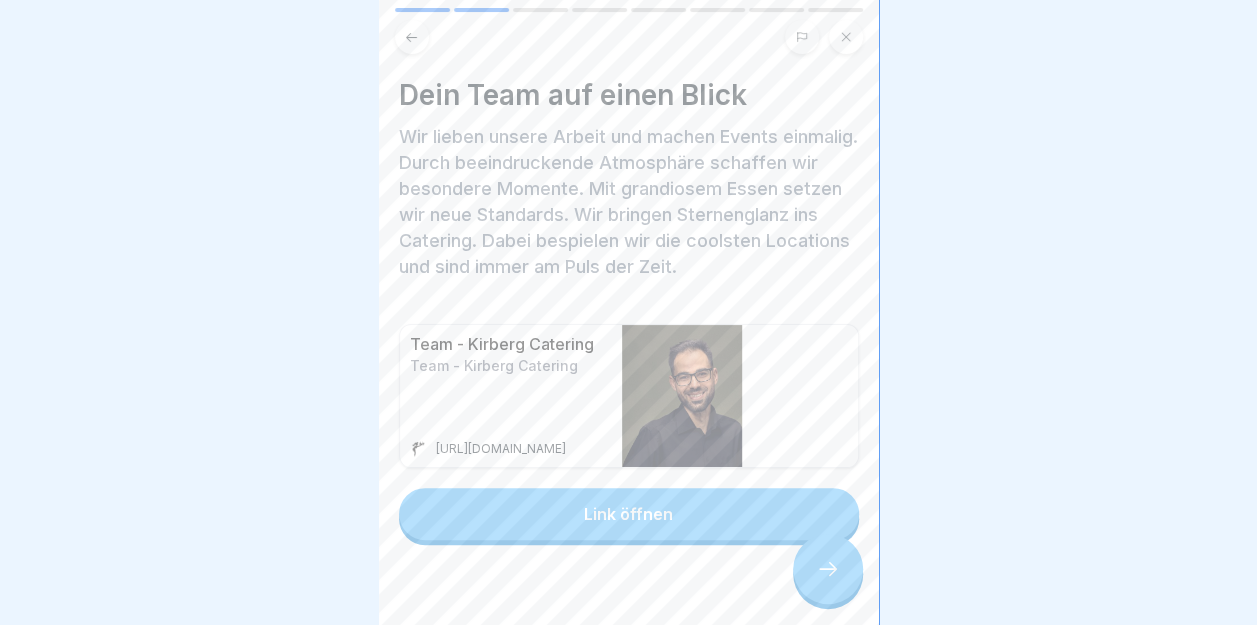 click on "Link öffnen" at bounding box center (629, 514) 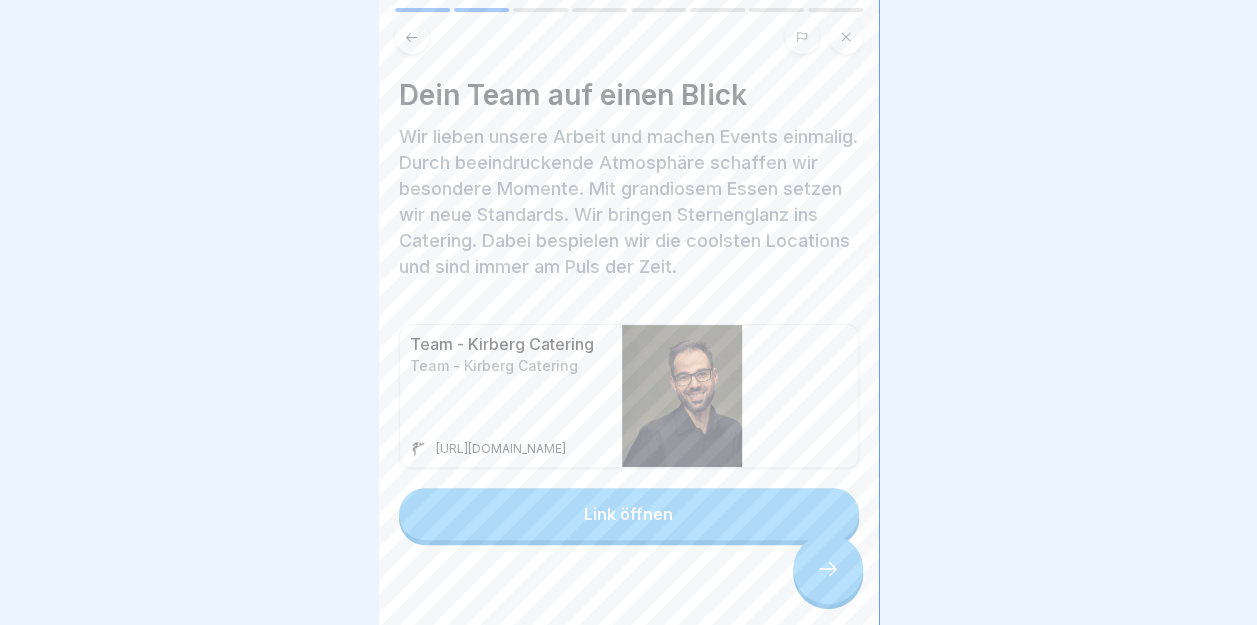 click 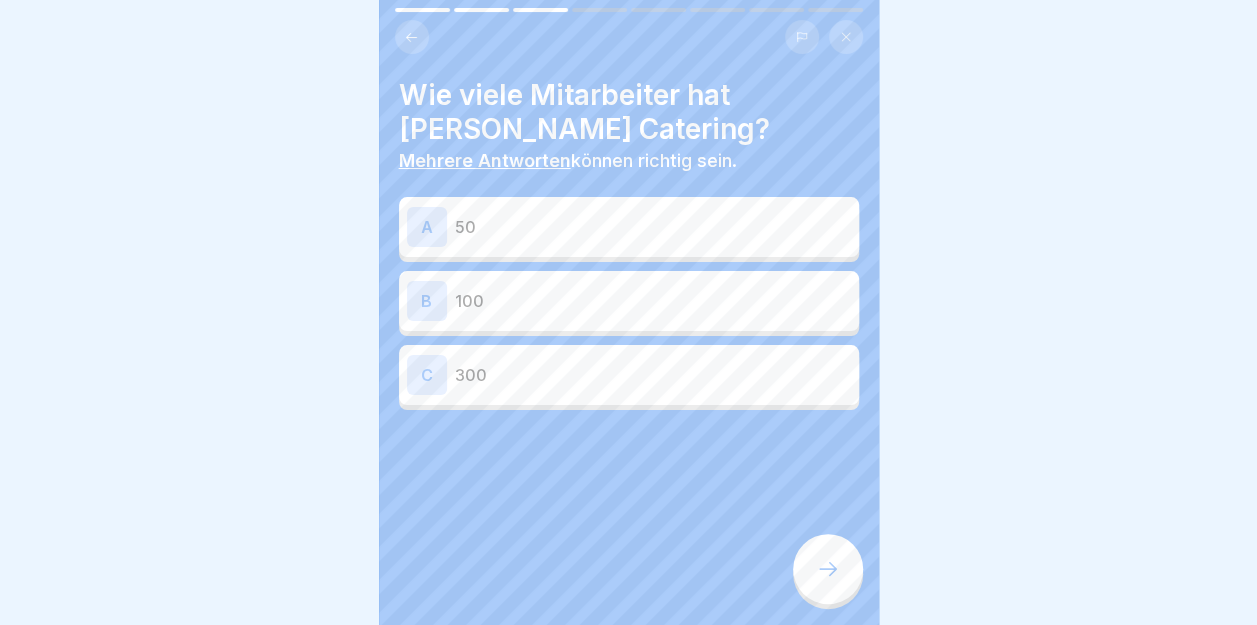 click on "B" at bounding box center (427, 301) 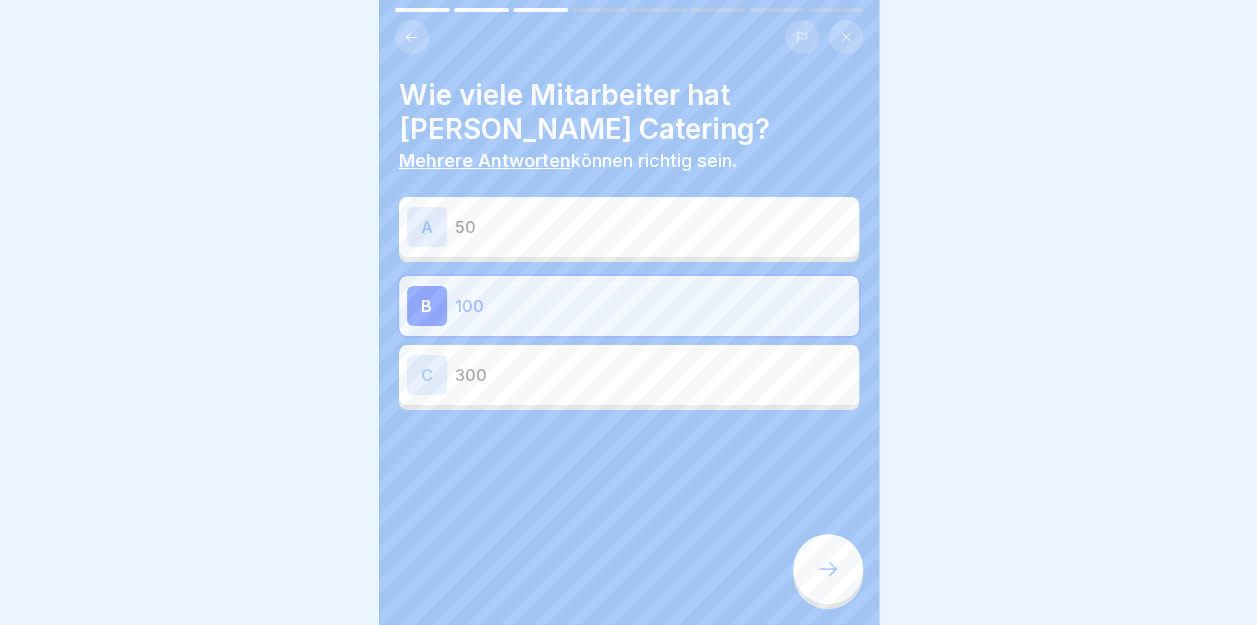 click 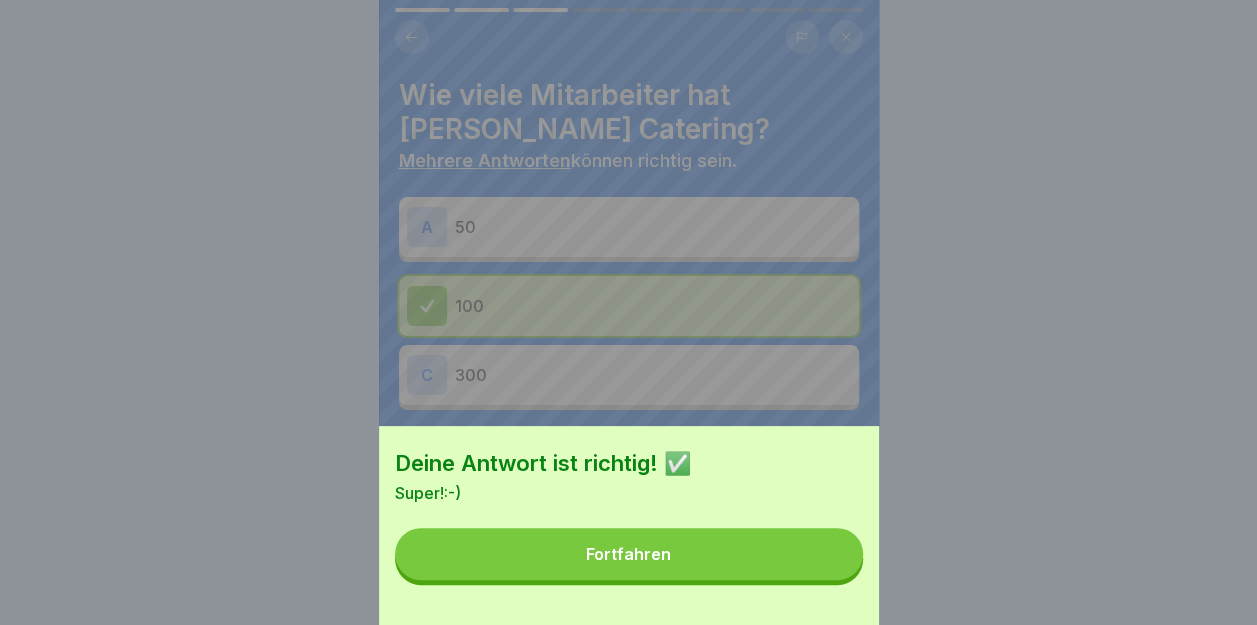 click on "Fortfahren" at bounding box center [628, 554] 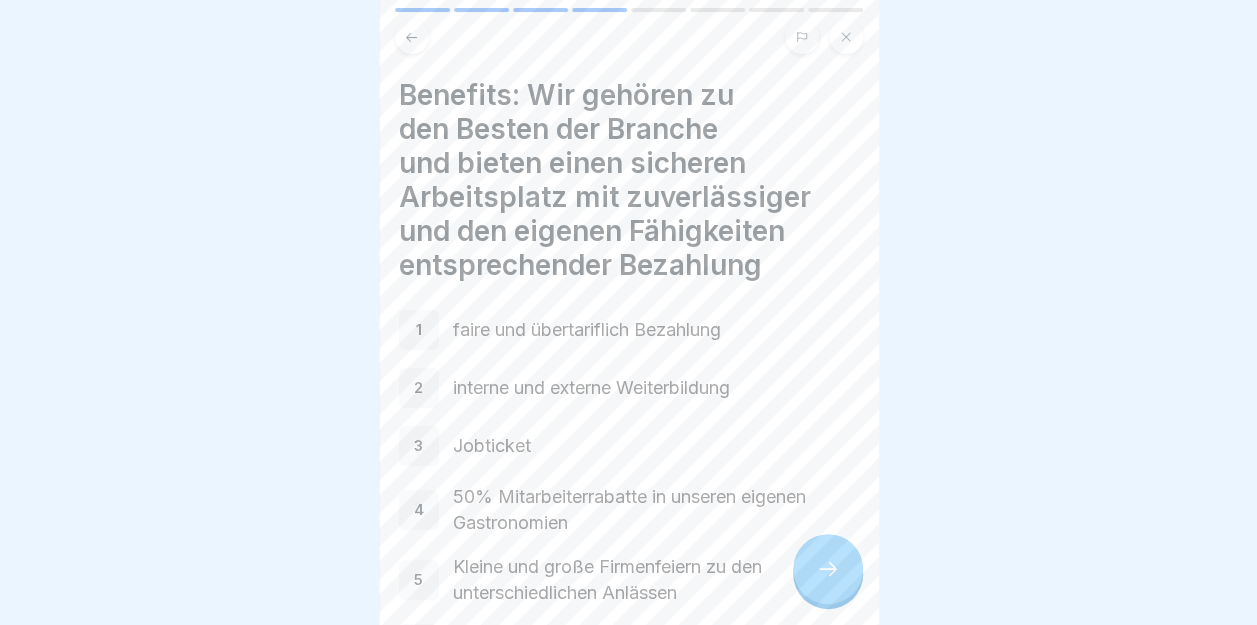 click on "1" at bounding box center (419, 330) 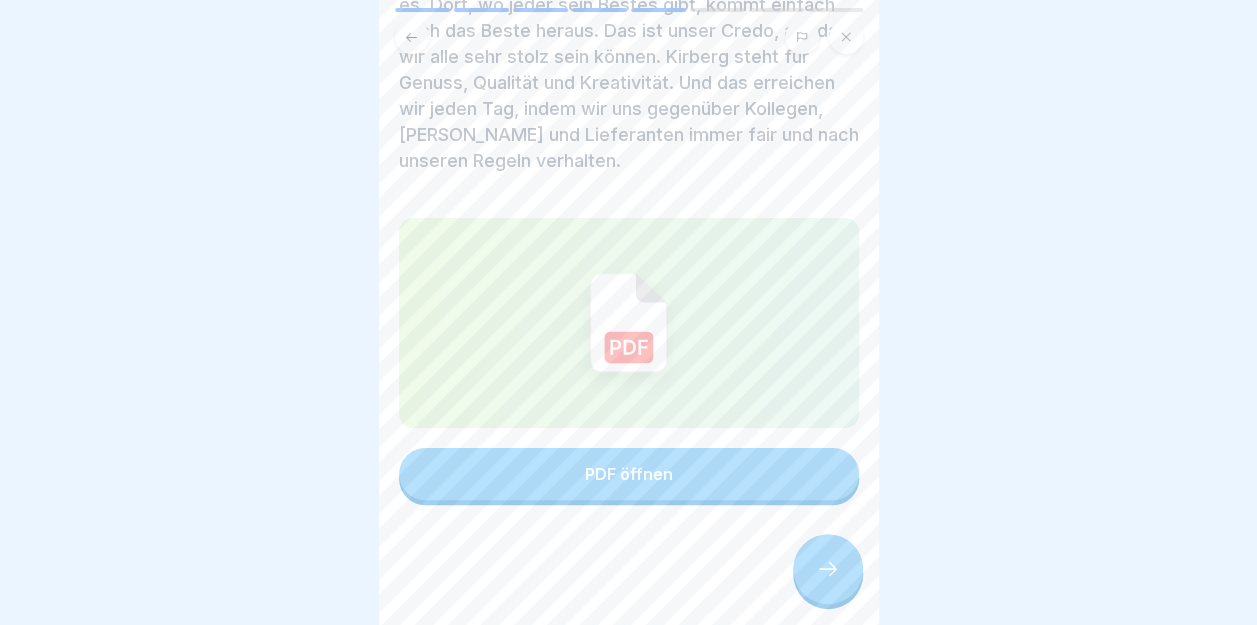 scroll, scrollTop: 340, scrollLeft: 0, axis: vertical 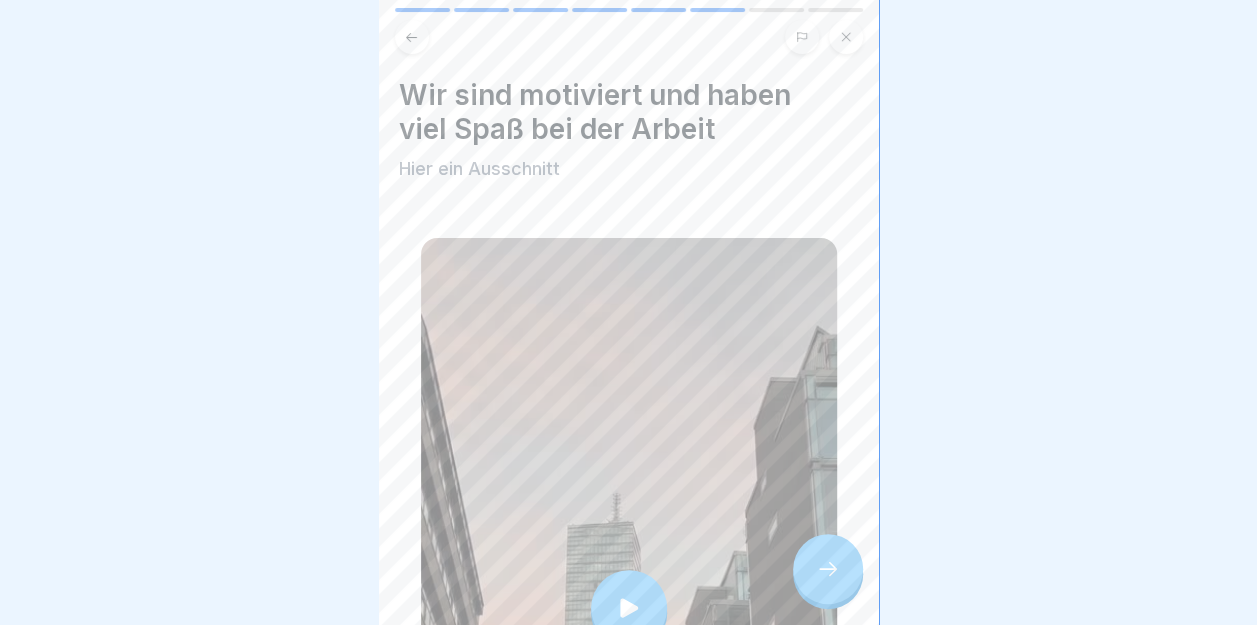 click 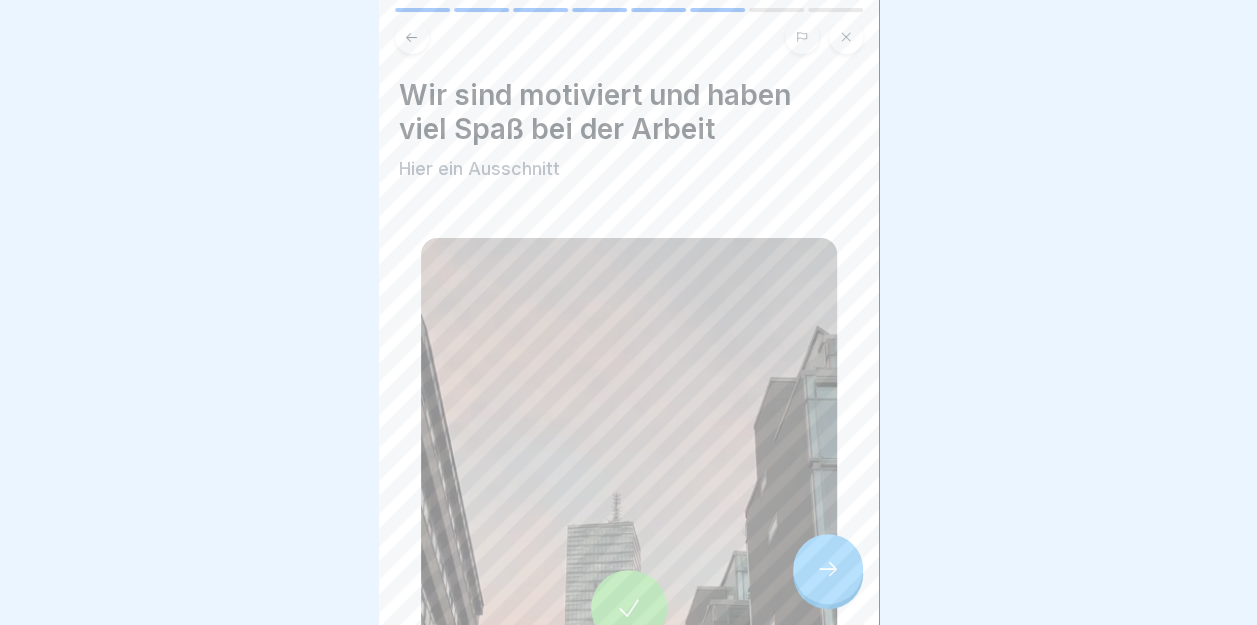 click 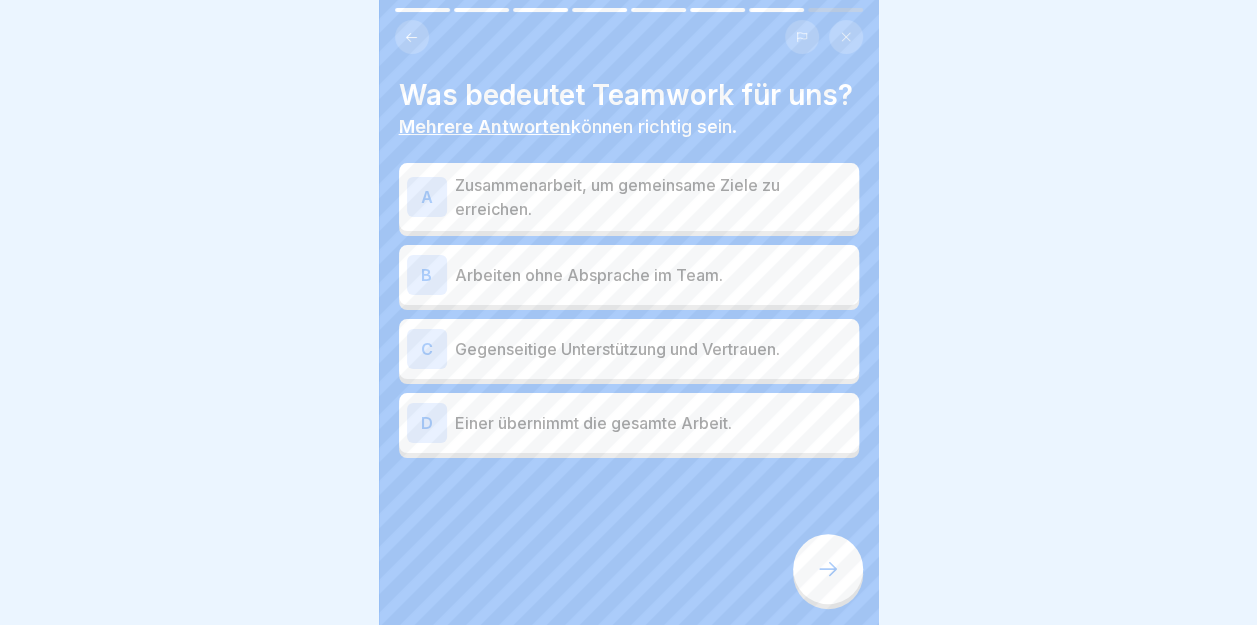 click on "A" at bounding box center [427, 197] 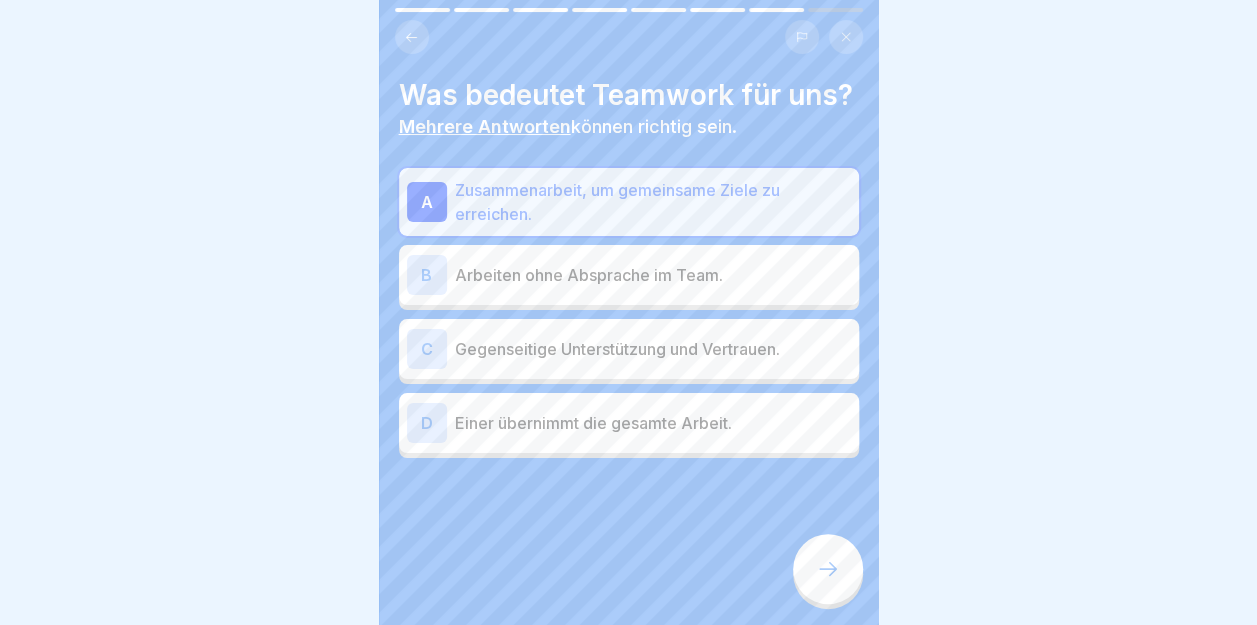 click on "C" at bounding box center [427, 349] 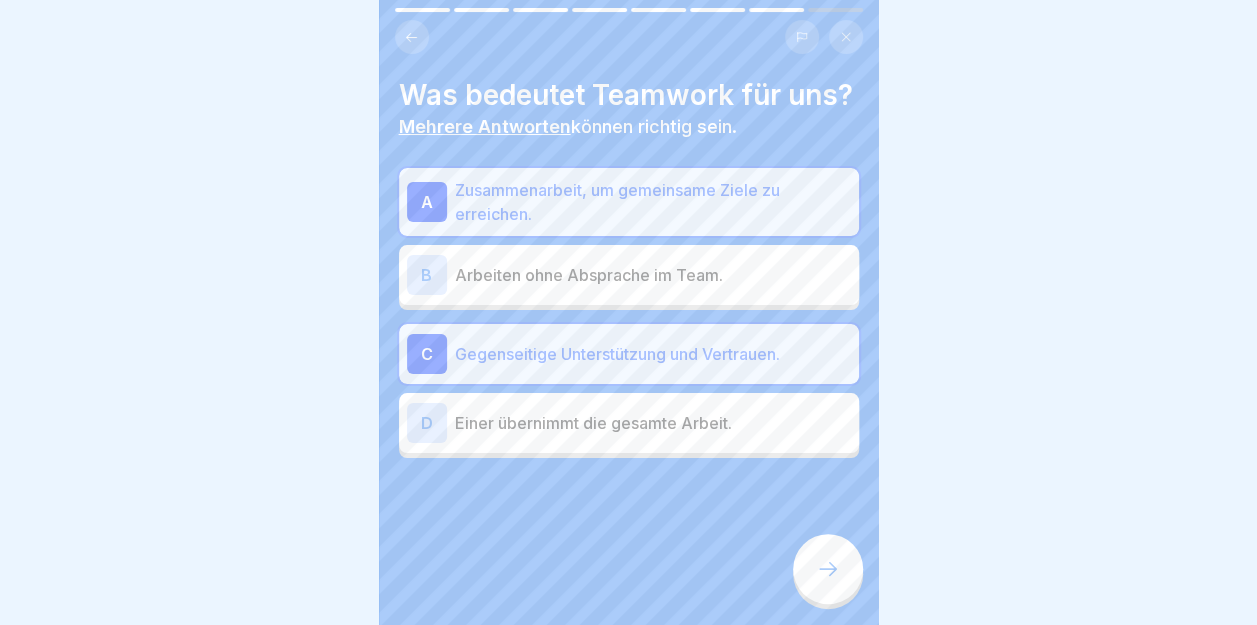 click 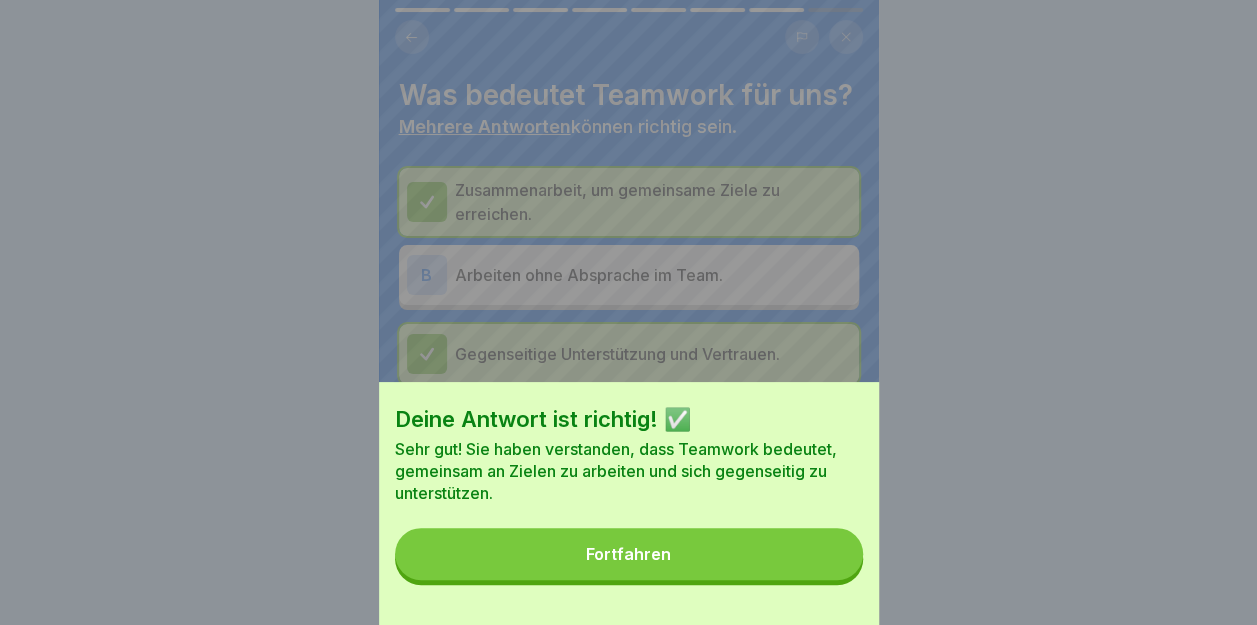 click on "Fortfahren" at bounding box center [629, 554] 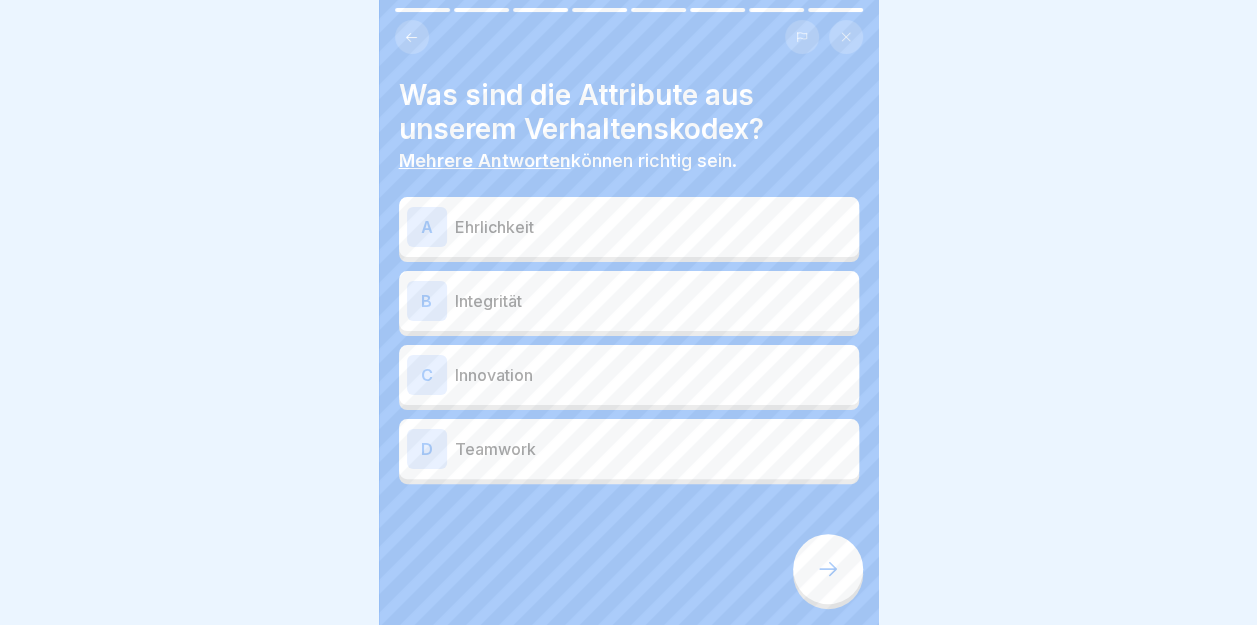 click on "A" at bounding box center [427, 227] 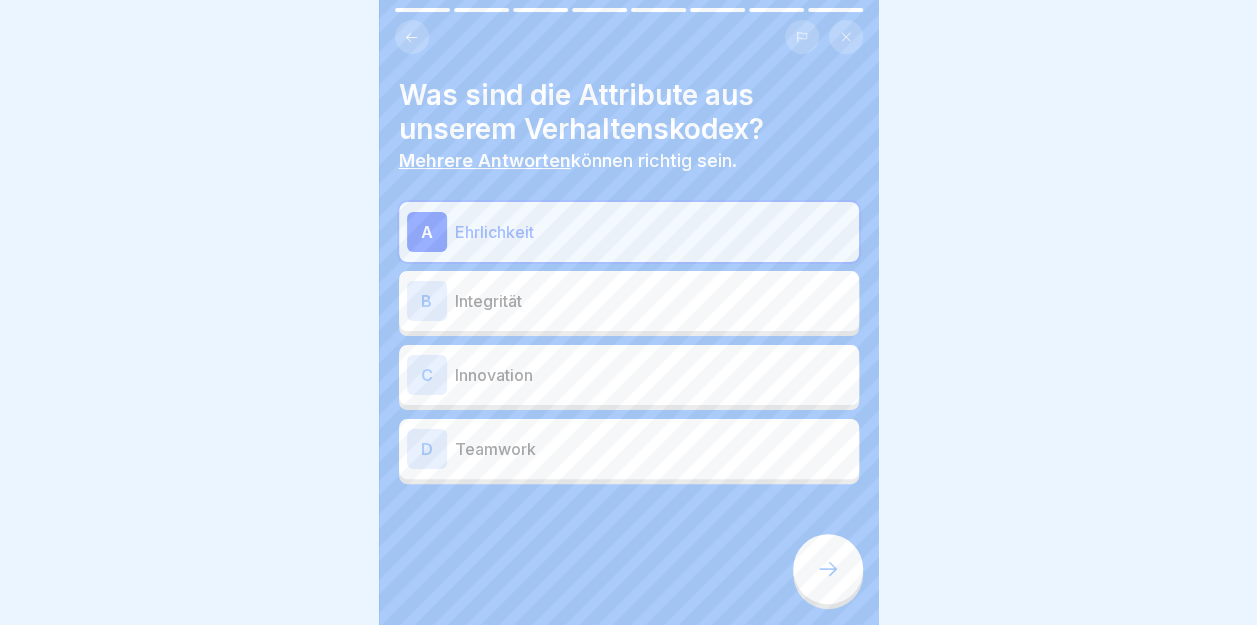 click on "B" at bounding box center (427, 301) 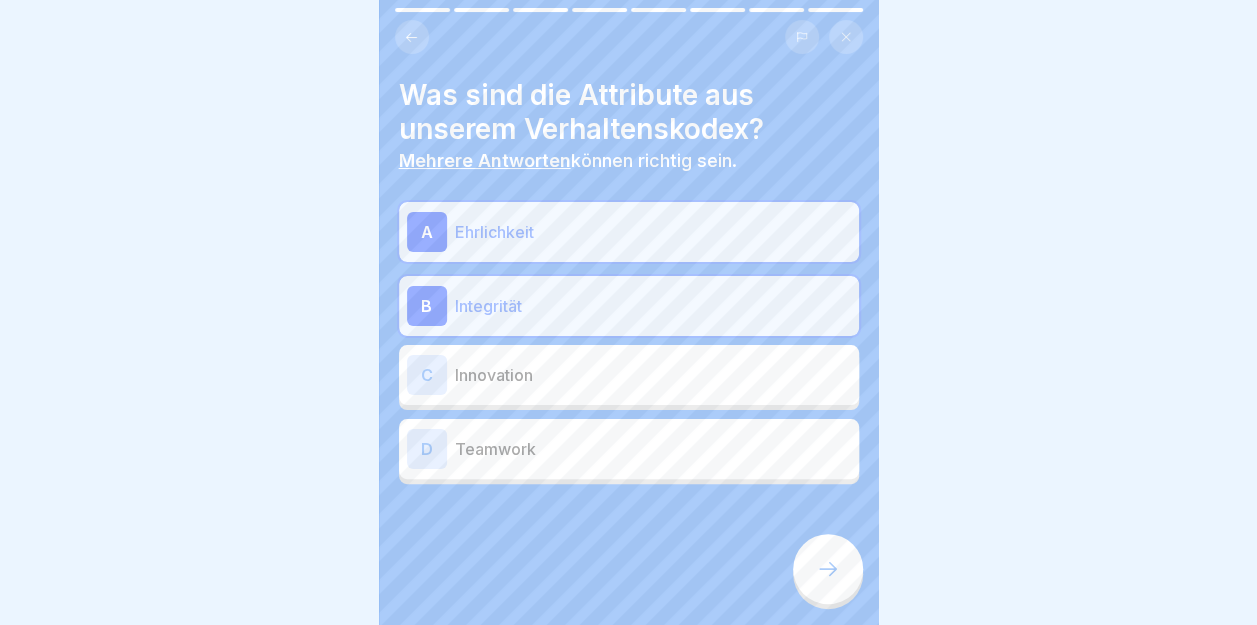 click on "C" at bounding box center (427, 375) 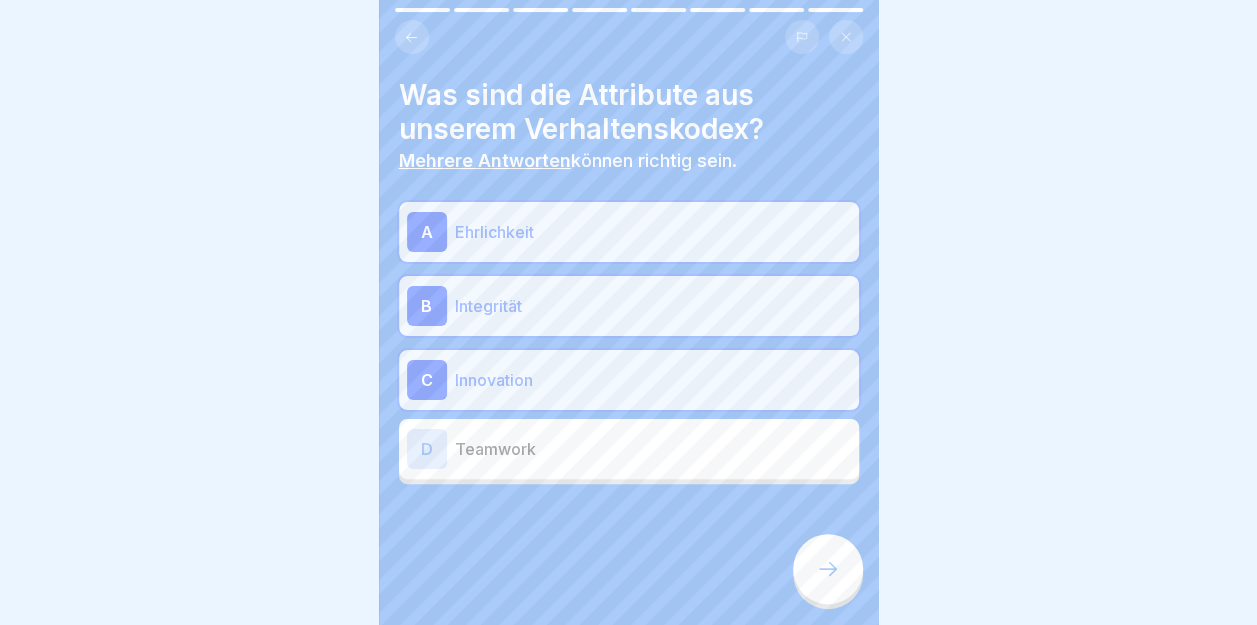 click on "D" at bounding box center [427, 449] 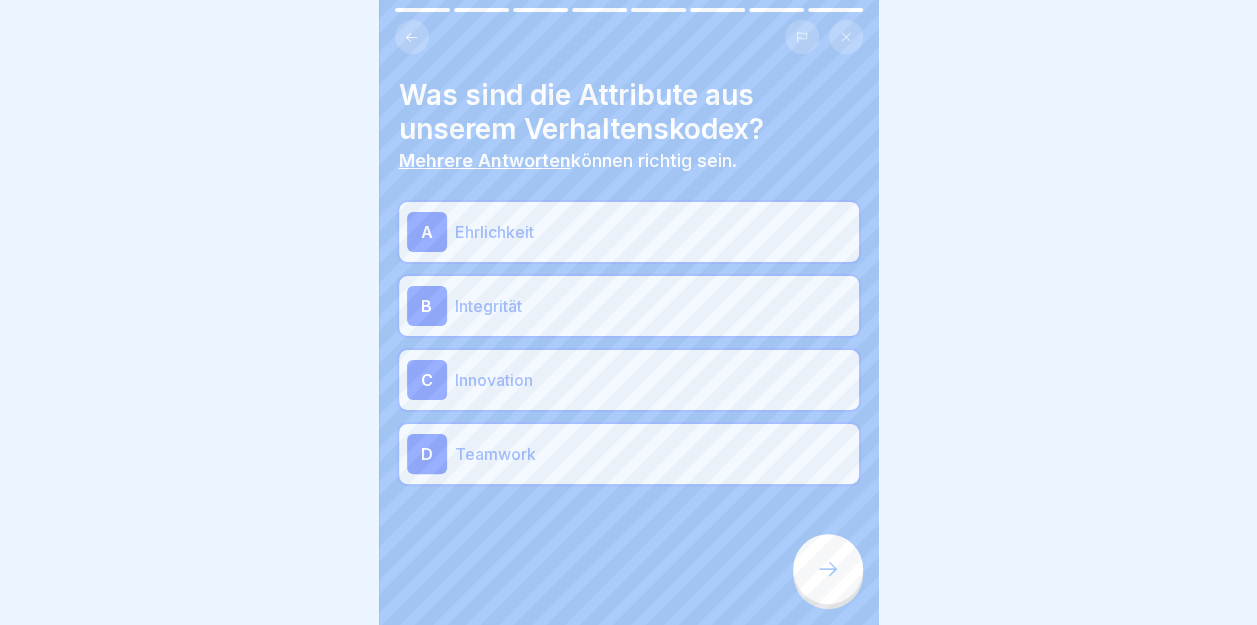 click 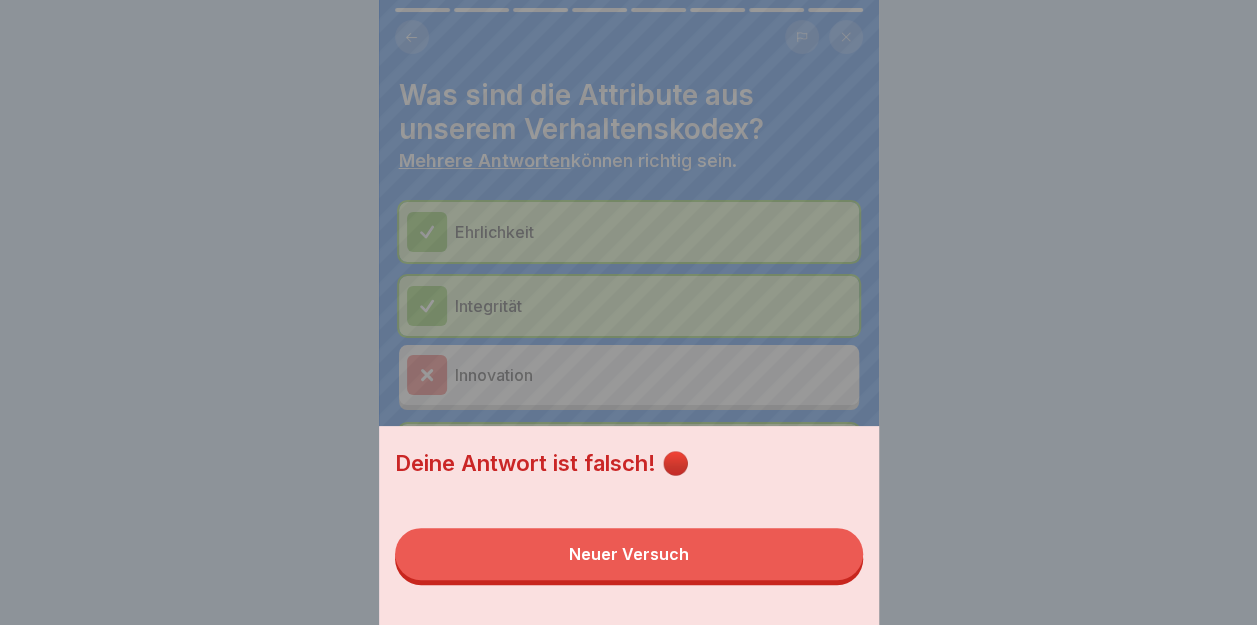 click on "Neuer Versuch" at bounding box center (629, 554) 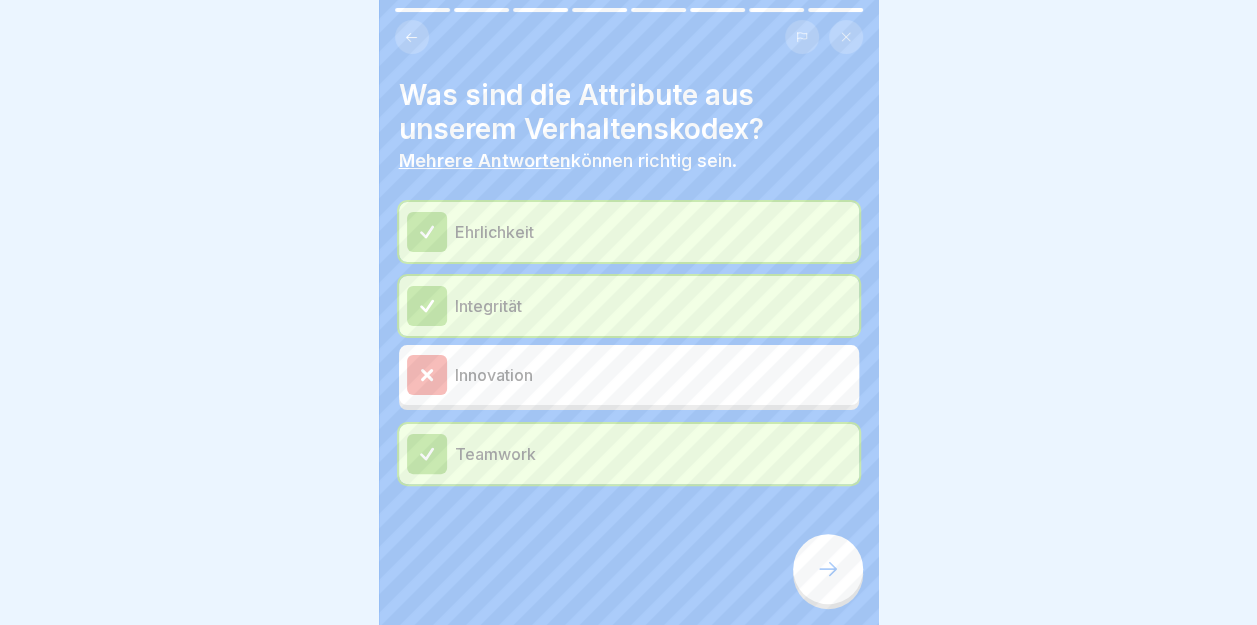 click at bounding box center [427, 375] 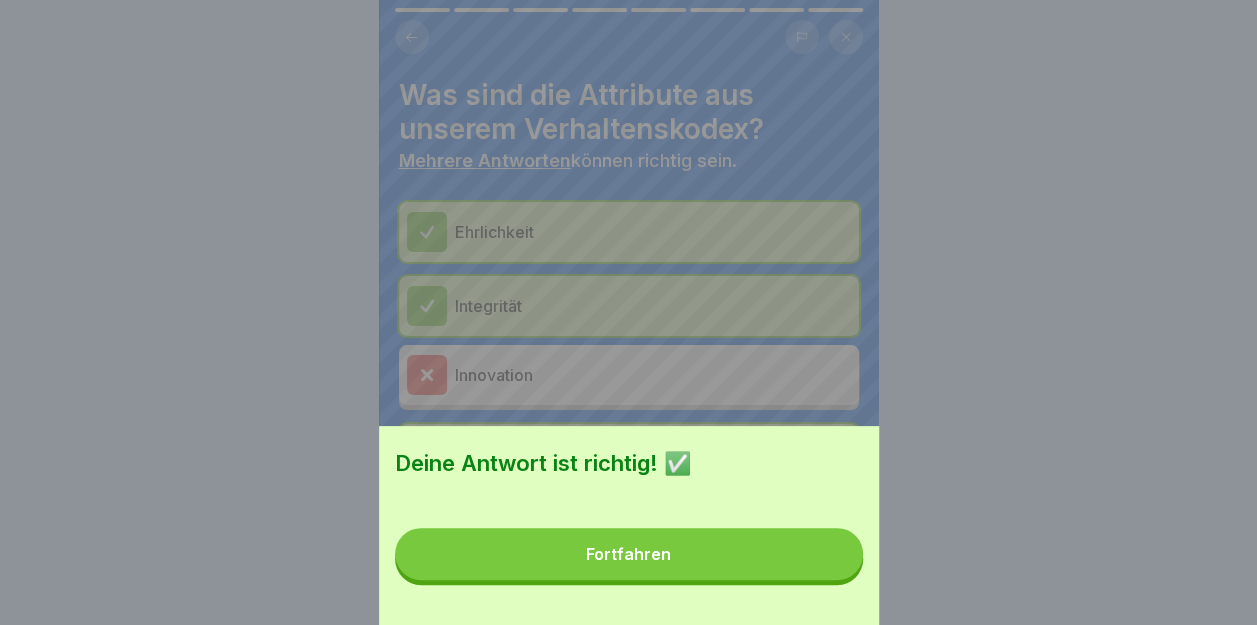 click on "Fortfahren" at bounding box center [629, 554] 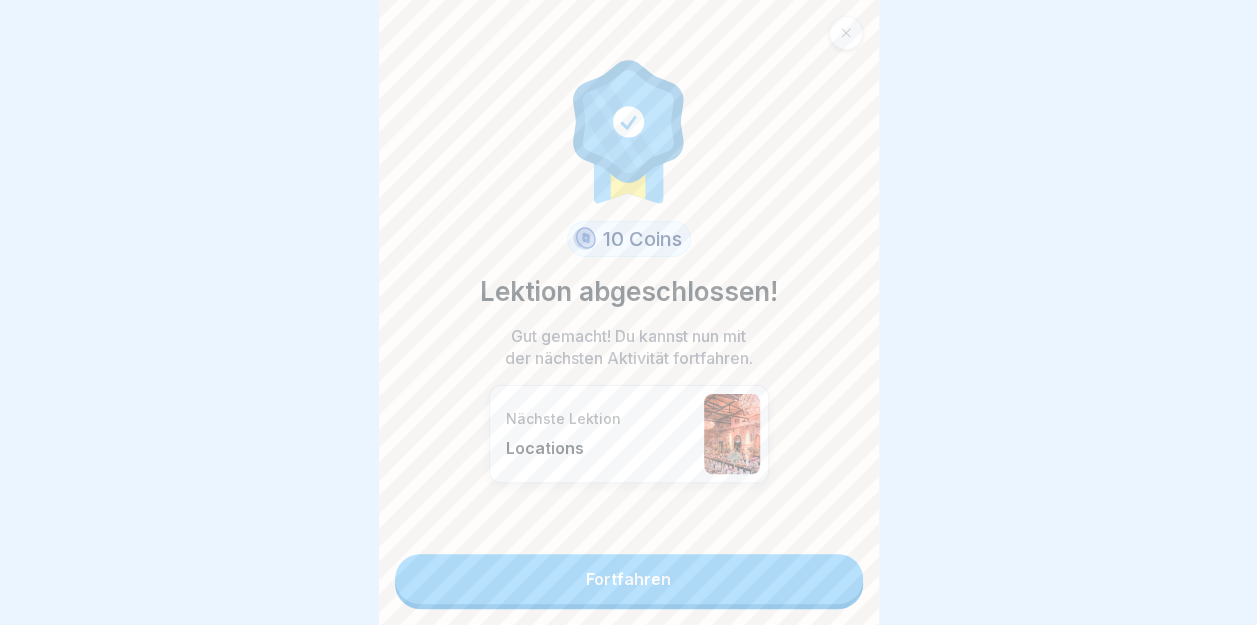 click on "Fortfahren" at bounding box center [629, 579] 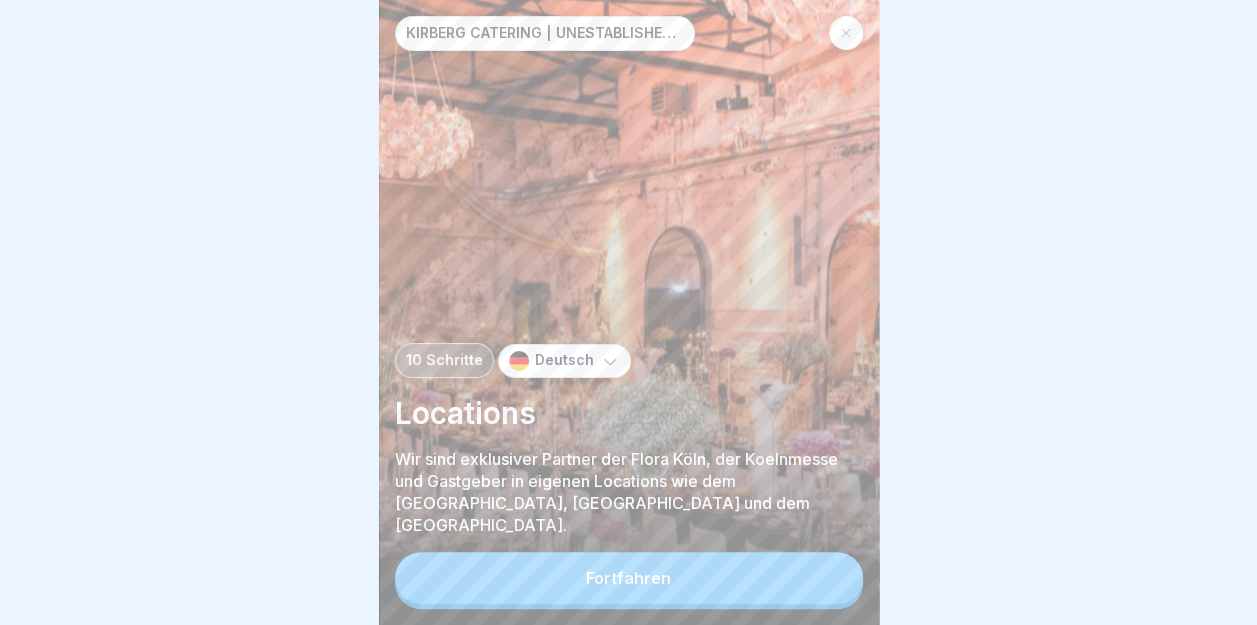scroll, scrollTop: 0, scrollLeft: 0, axis: both 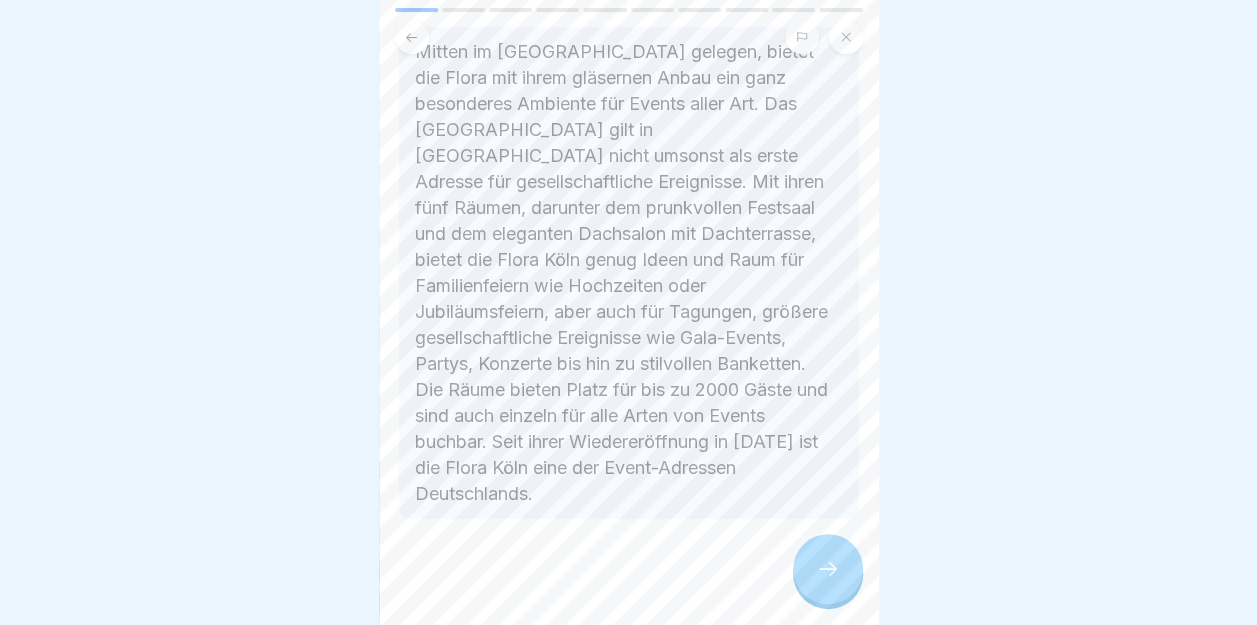 click 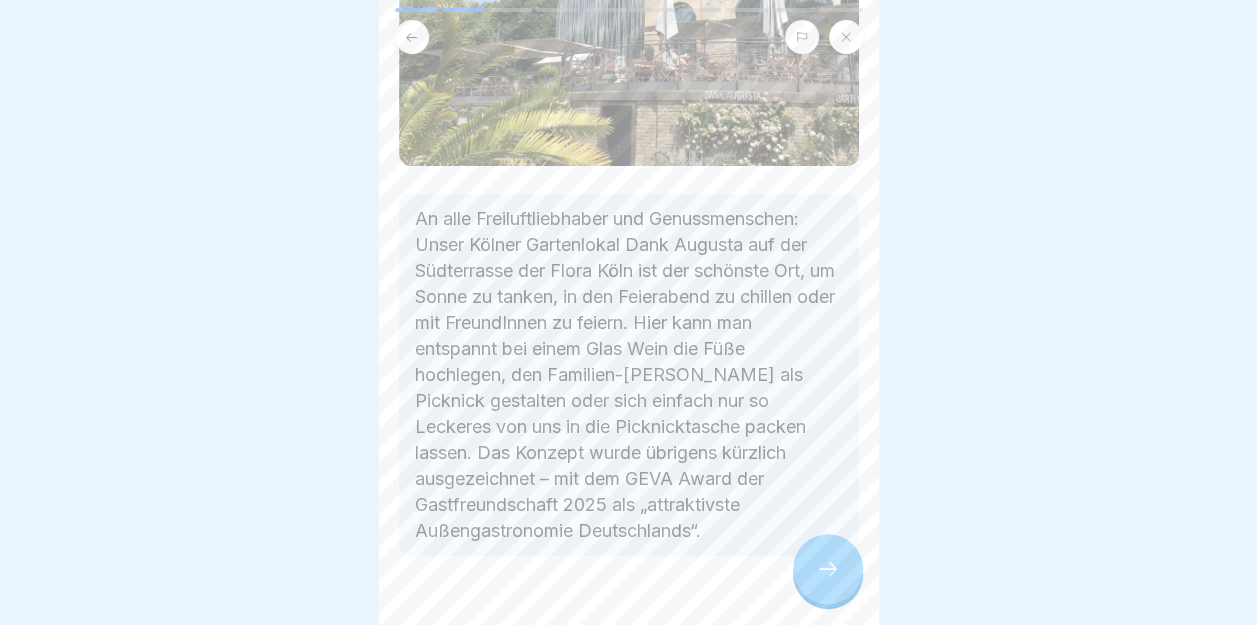 scroll, scrollTop: 304, scrollLeft: 0, axis: vertical 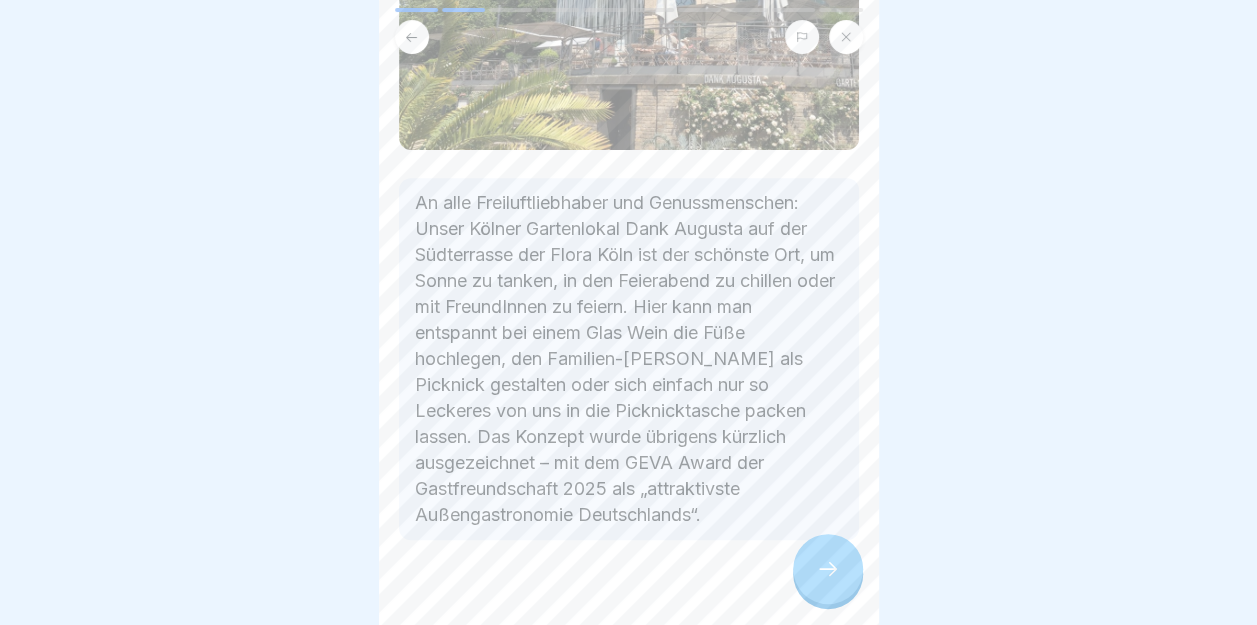 click 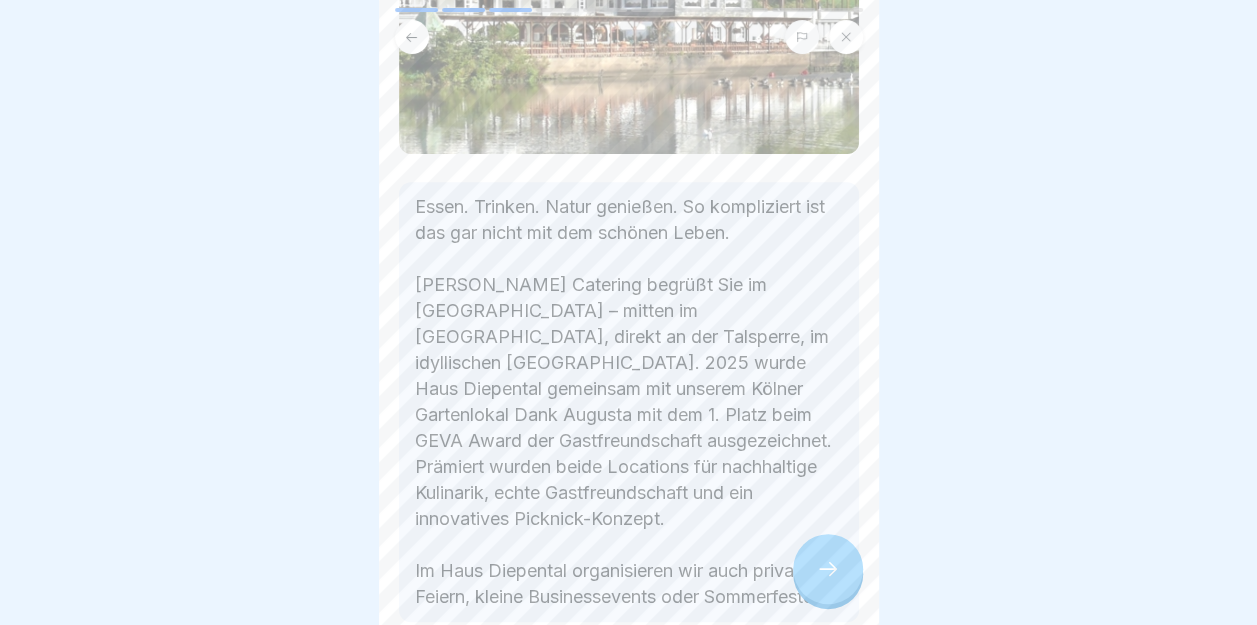 scroll, scrollTop: 537, scrollLeft: 0, axis: vertical 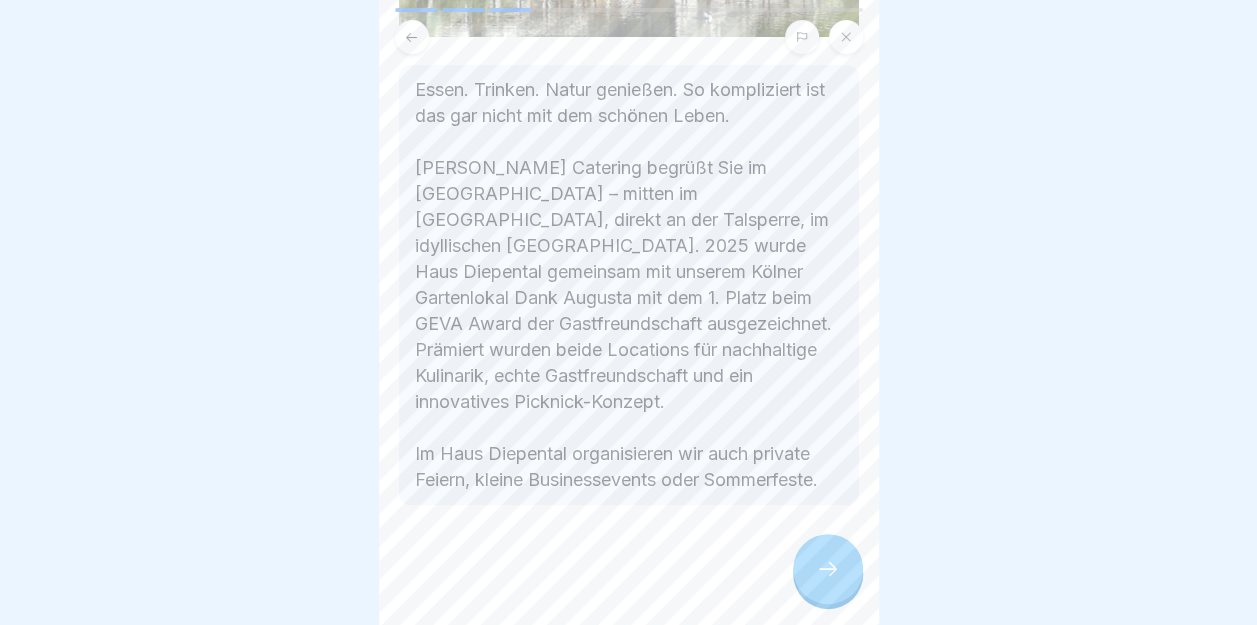 click 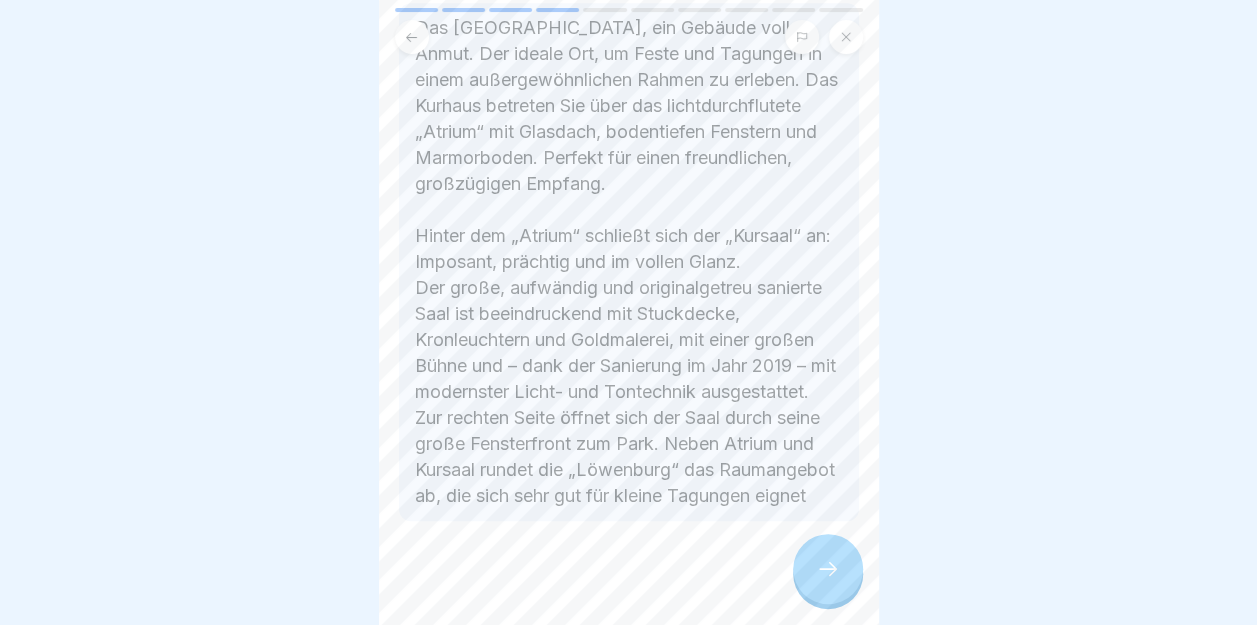 scroll, scrollTop: 883, scrollLeft: 0, axis: vertical 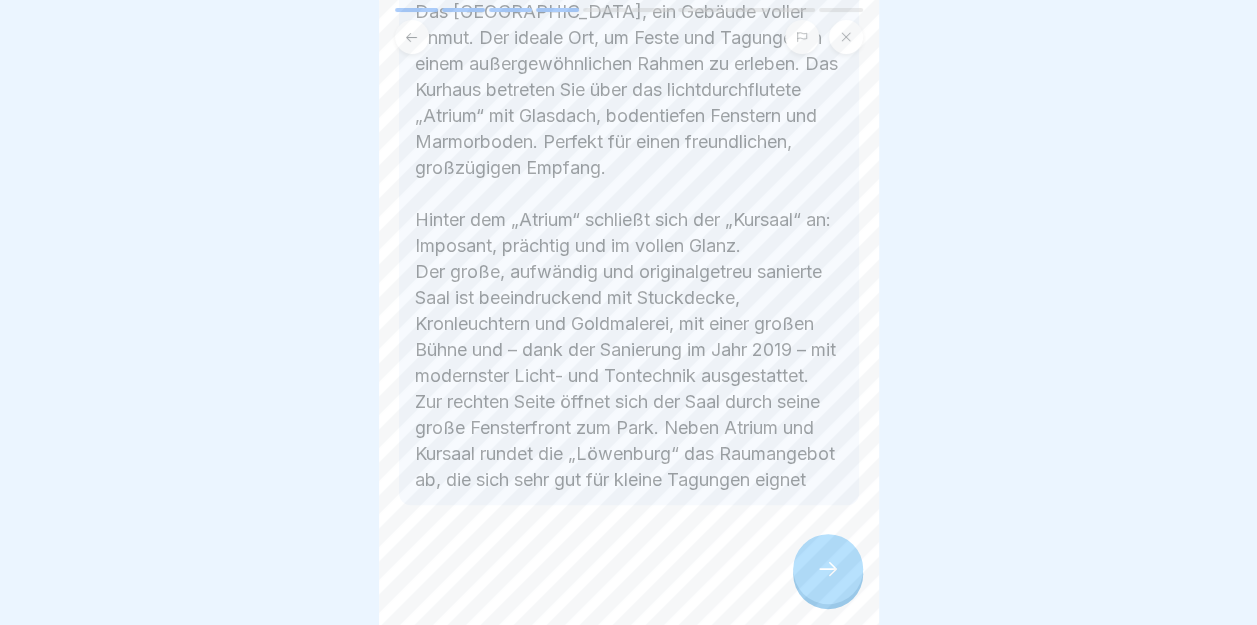 click 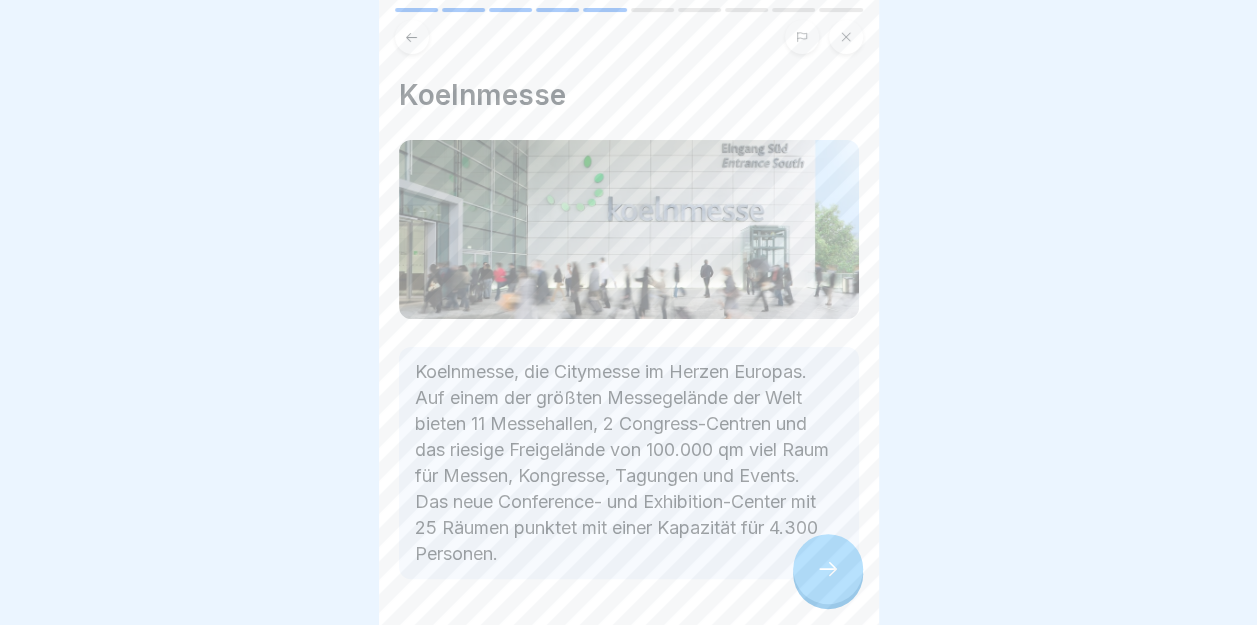 click 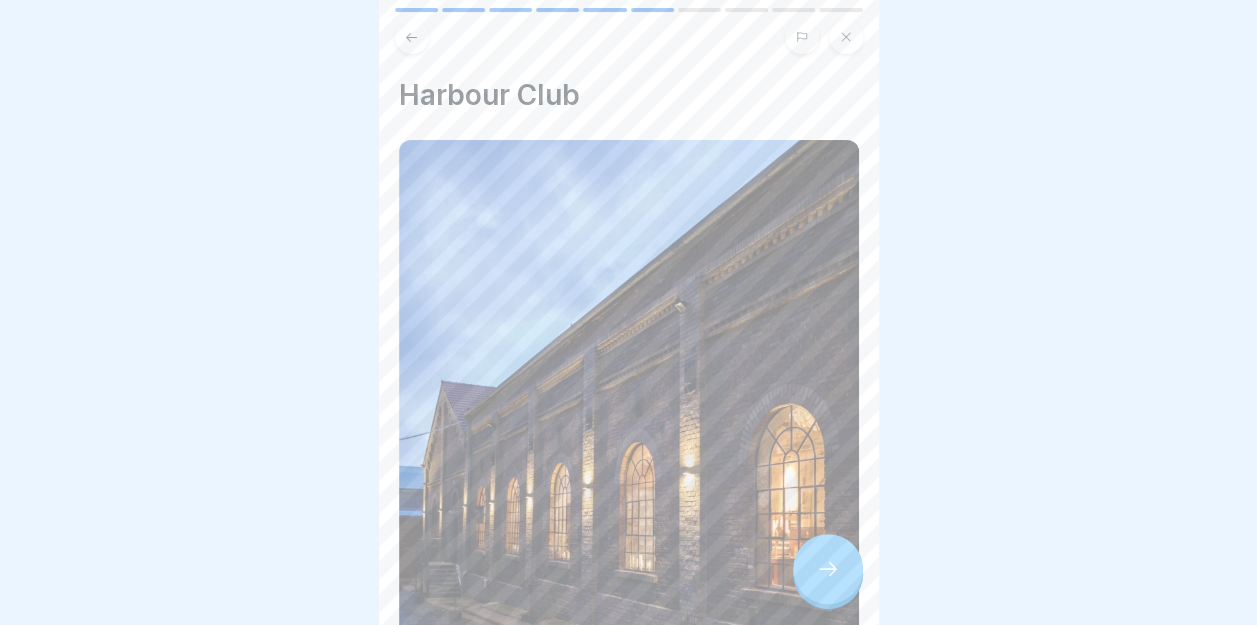 click 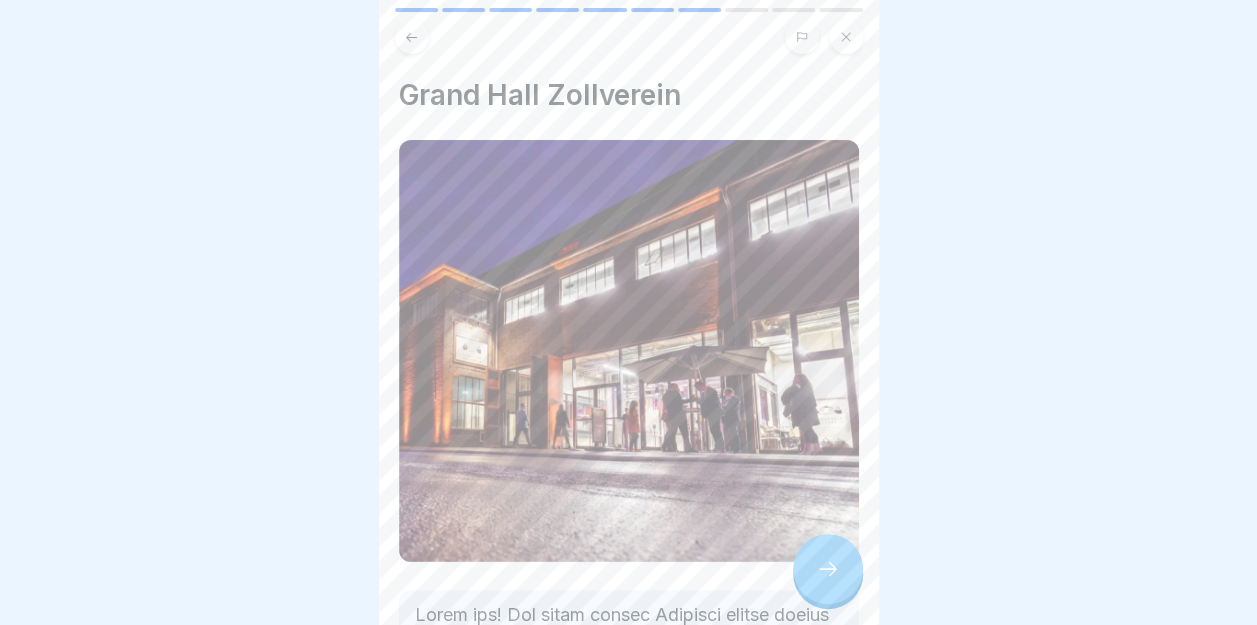 click 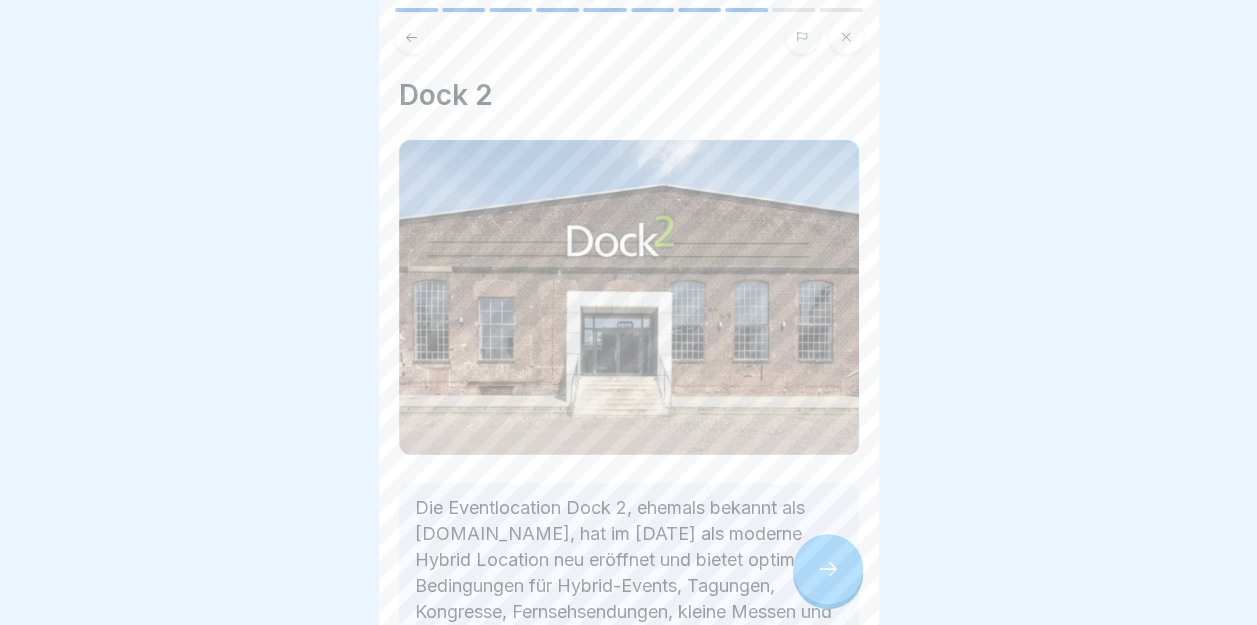 click 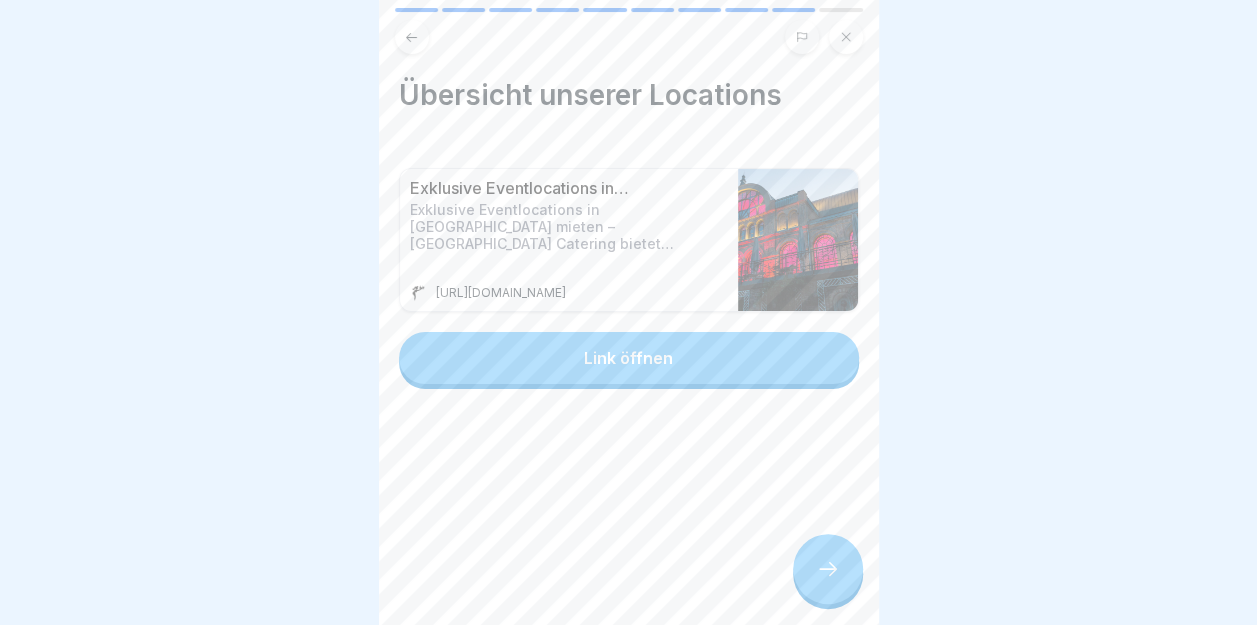 click on "Link öffnen" at bounding box center (628, 358) 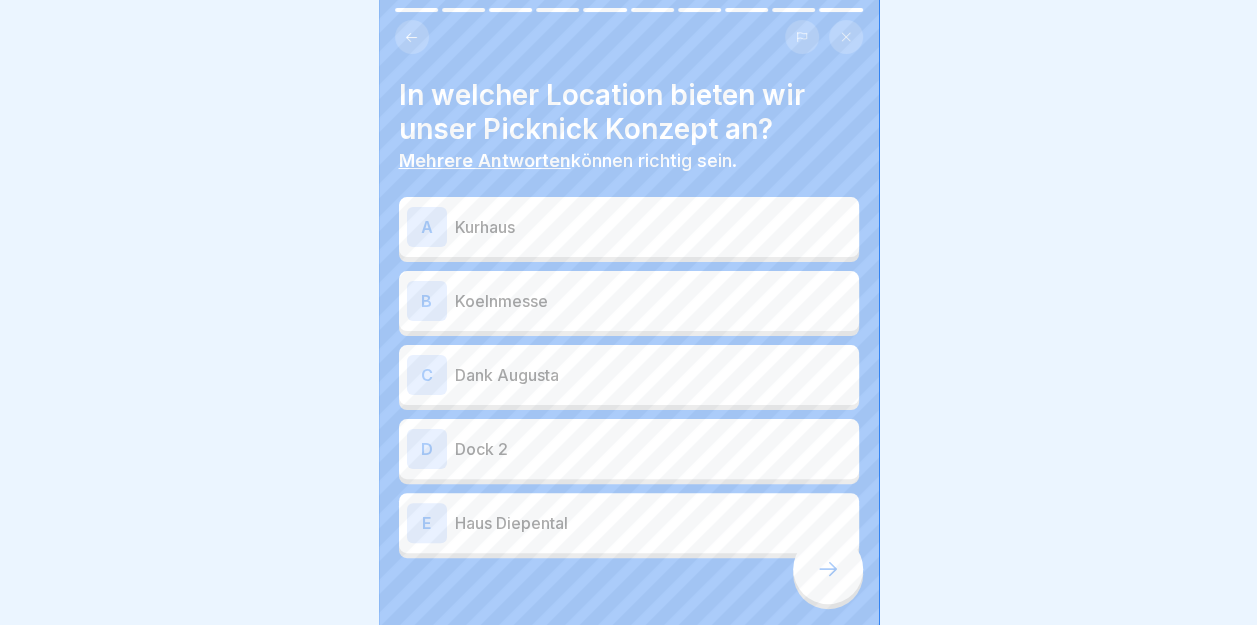click on "C" at bounding box center (427, 375) 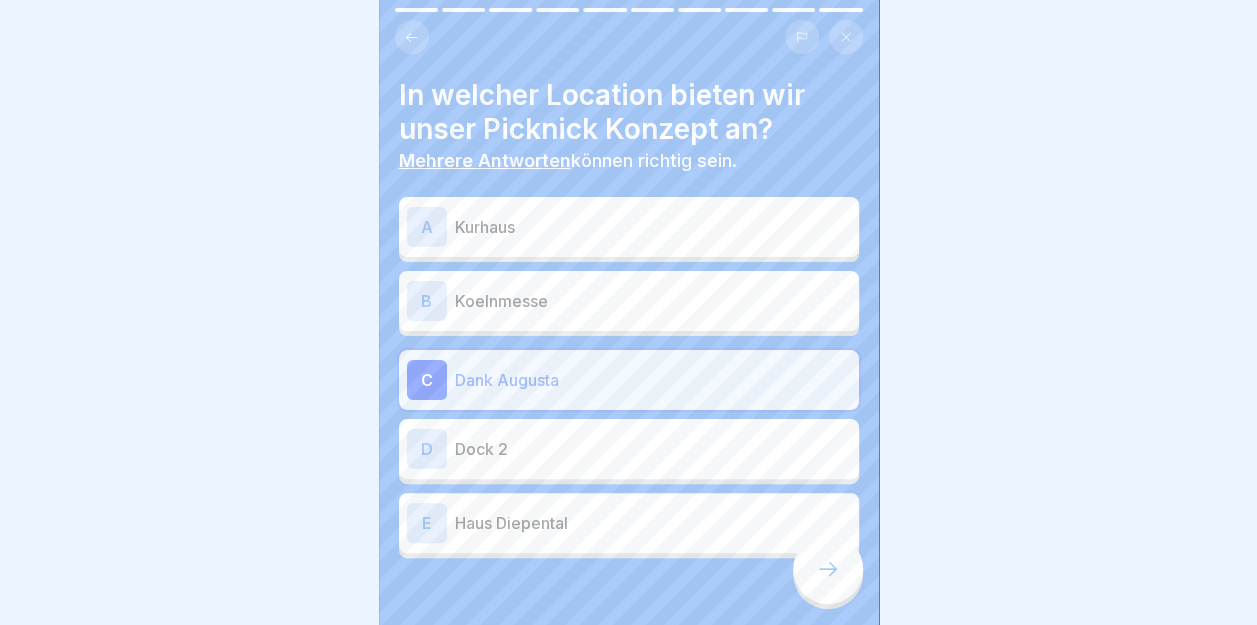 click on "E" at bounding box center [427, 523] 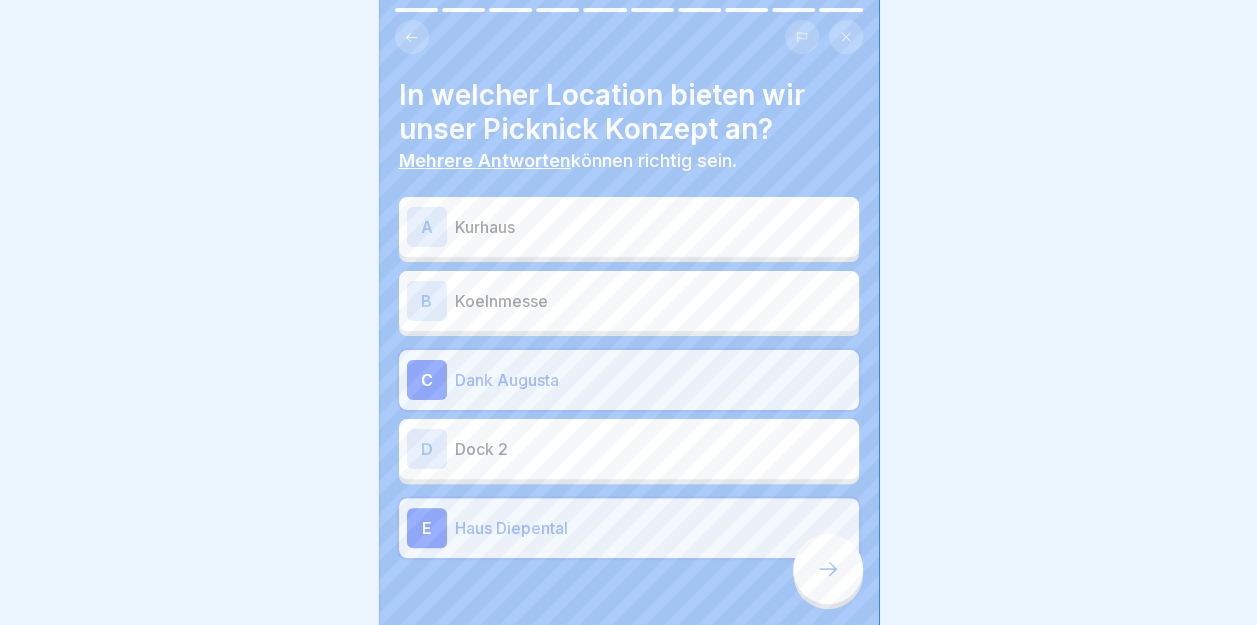 click 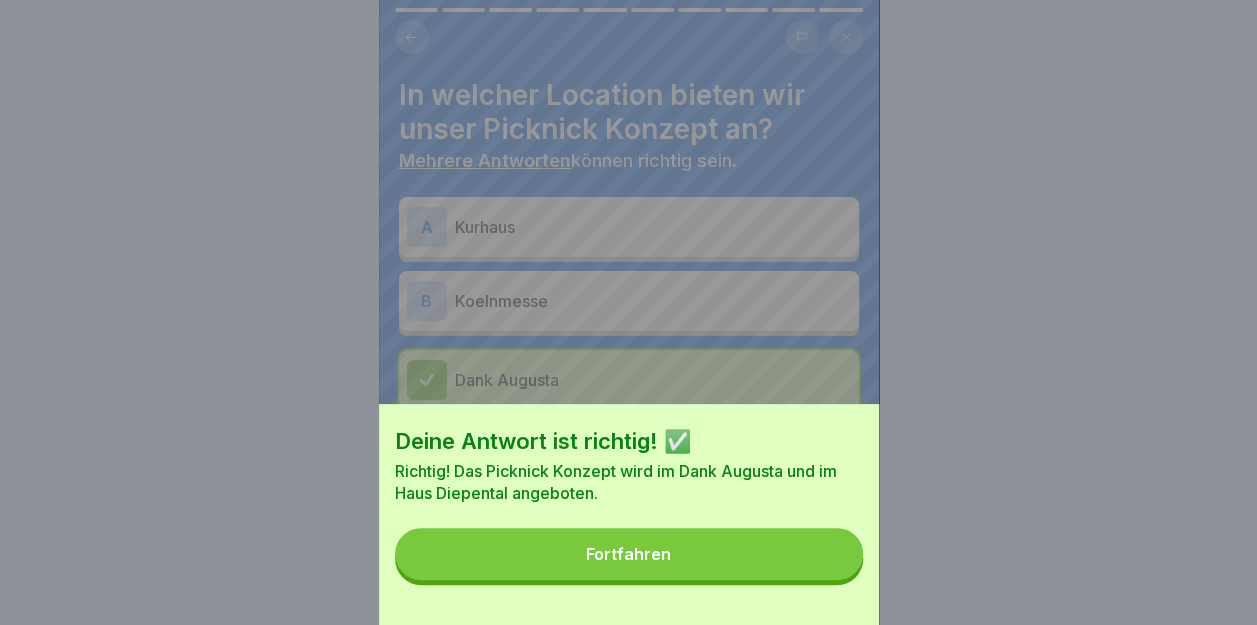 click on "Fortfahren" at bounding box center [628, 554] 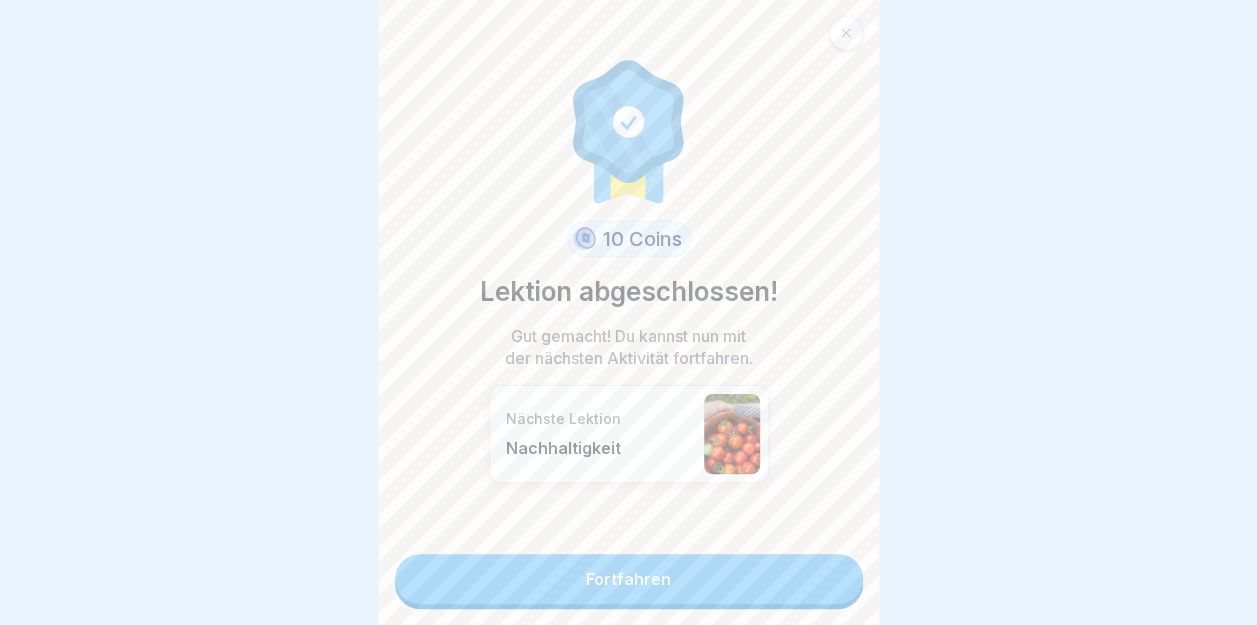 click on "Fortfahren" at bounding box center [629, 579] 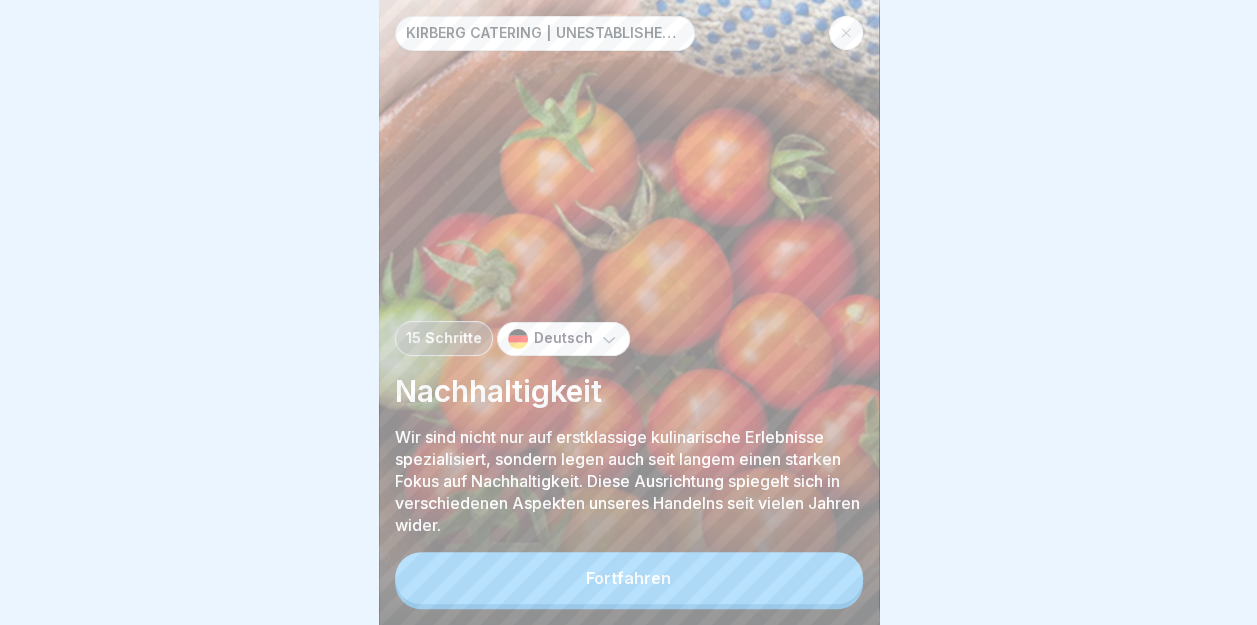 click on "Fortfahren" at bounding box center (628, 578) 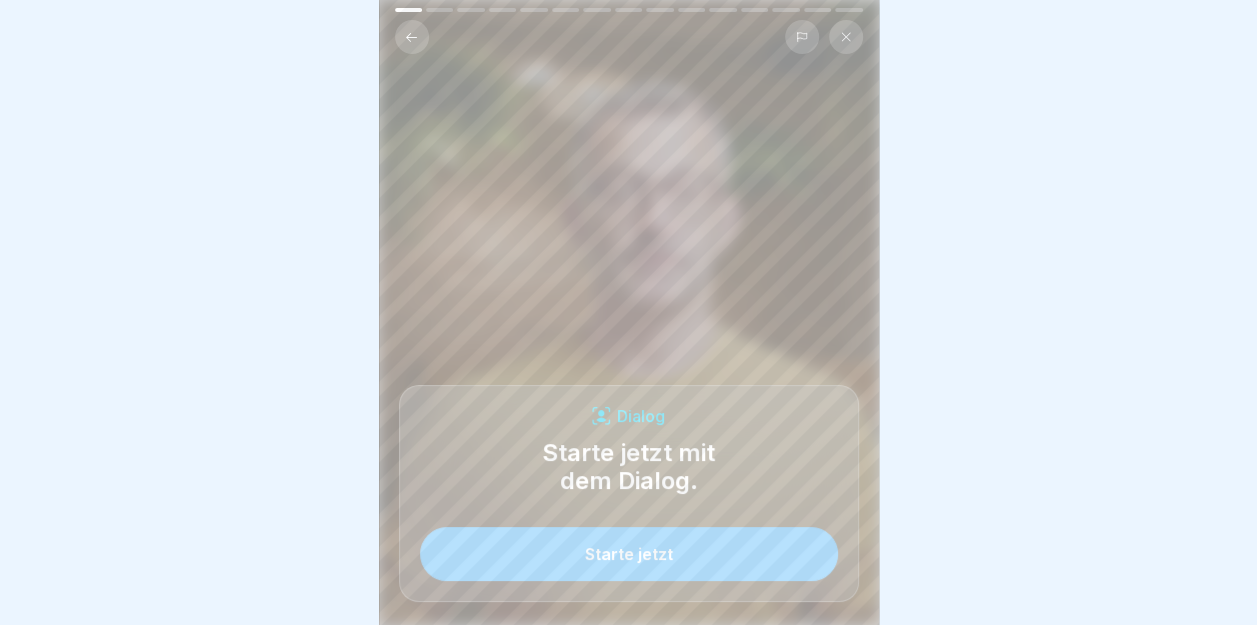 click on "Starte jetzt" at bounding box center (629, 554) 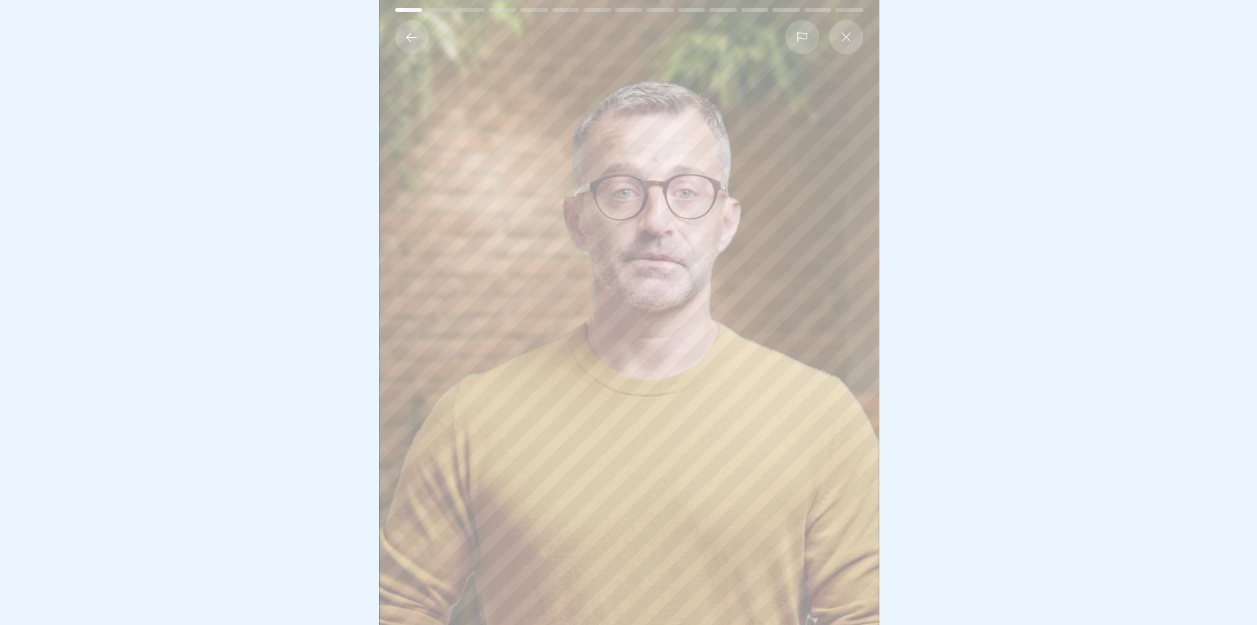 click at bounding box center (629, 312) 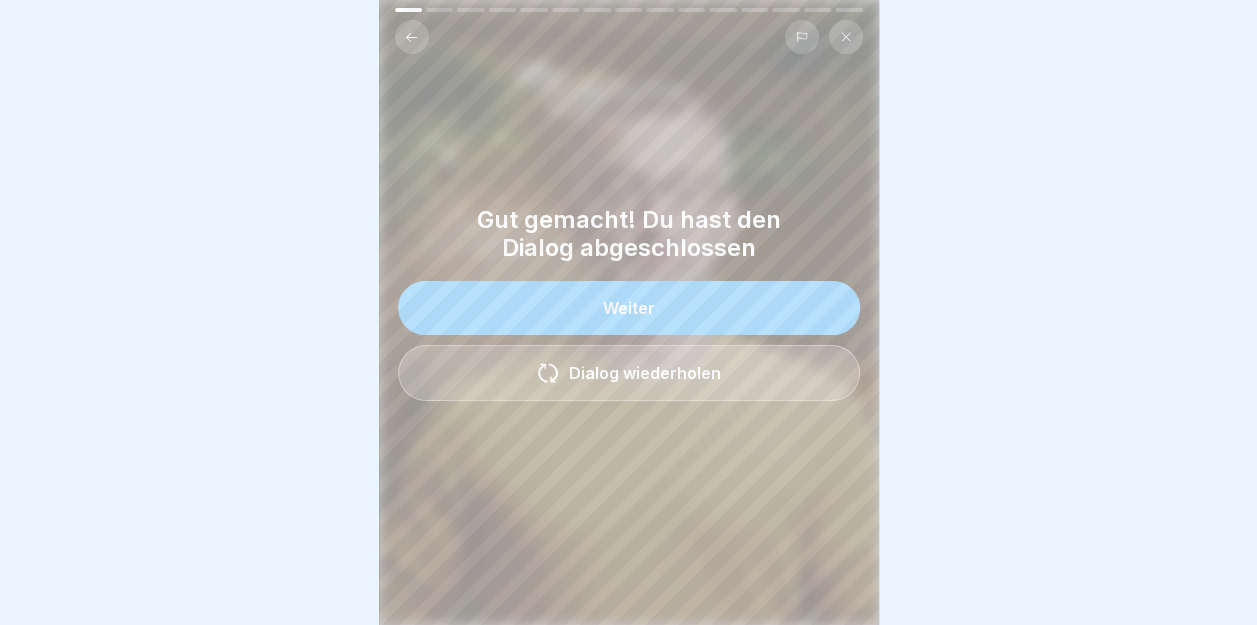 click on "Weiter" at bounding box center (629, 308) 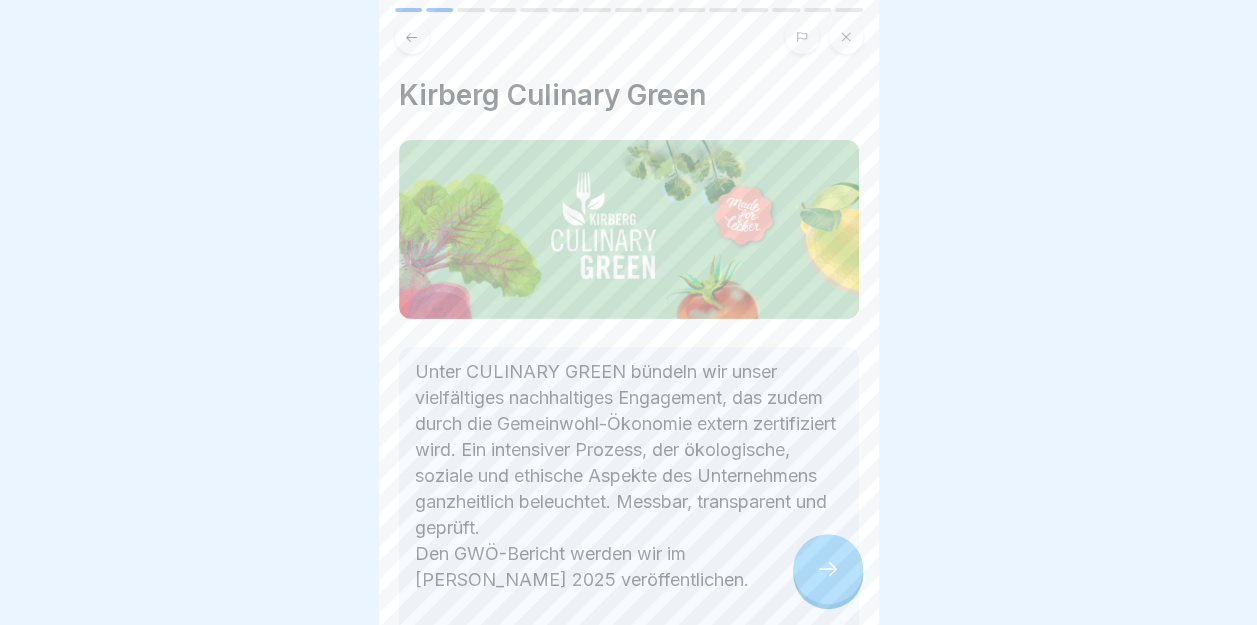 scroll, scrollTop: 15, scrollLeft: 0, axis: vertical 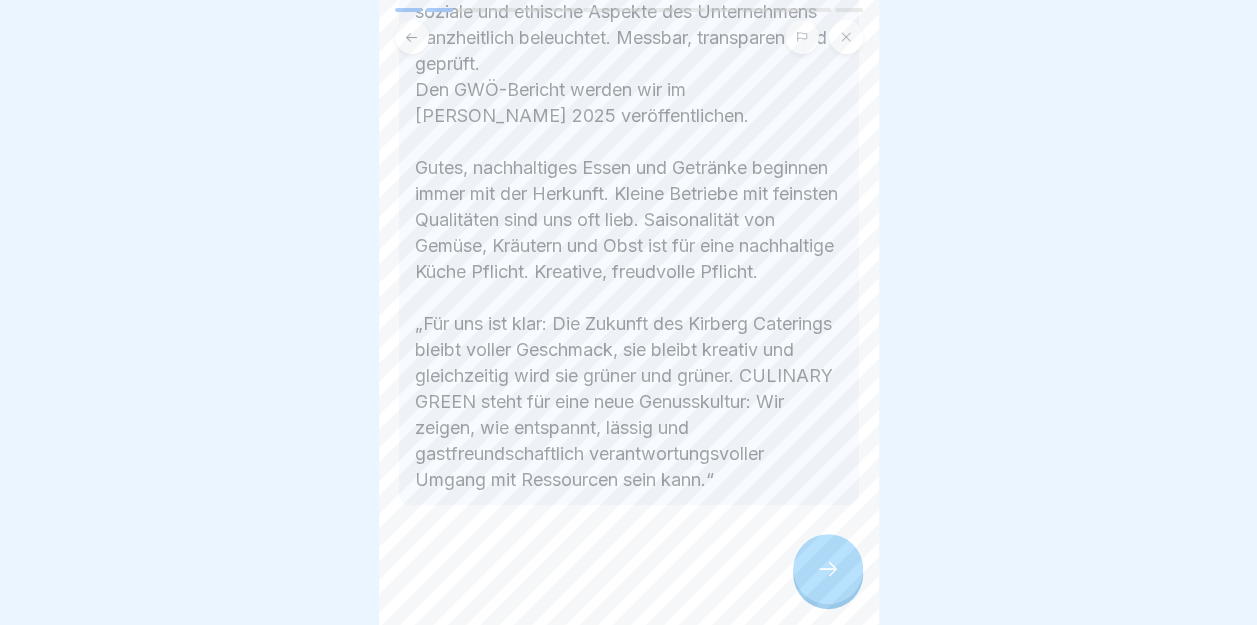 click 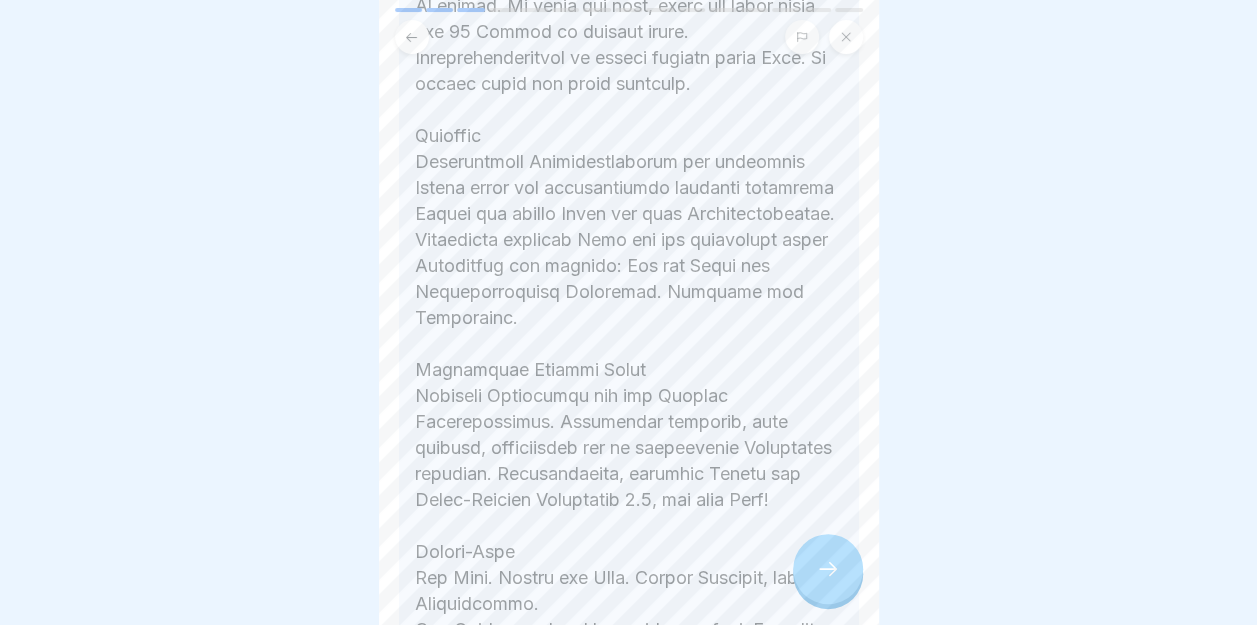 scroll, scrollTop: 734, scrollLeft: 0, axis: vertical 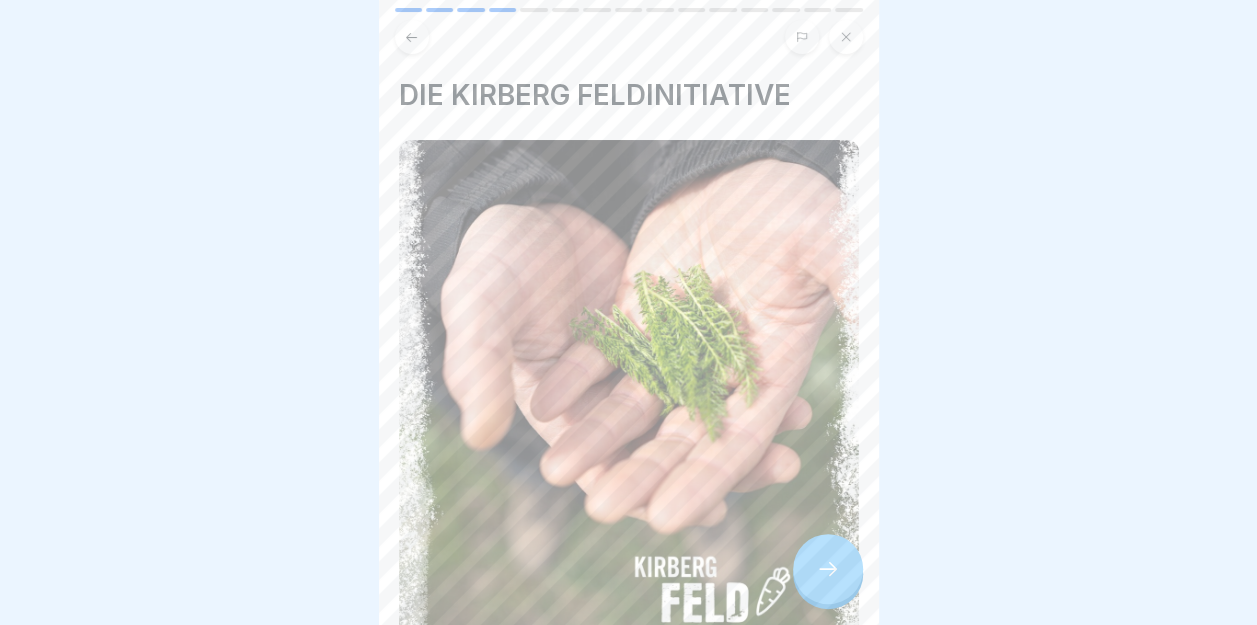 click 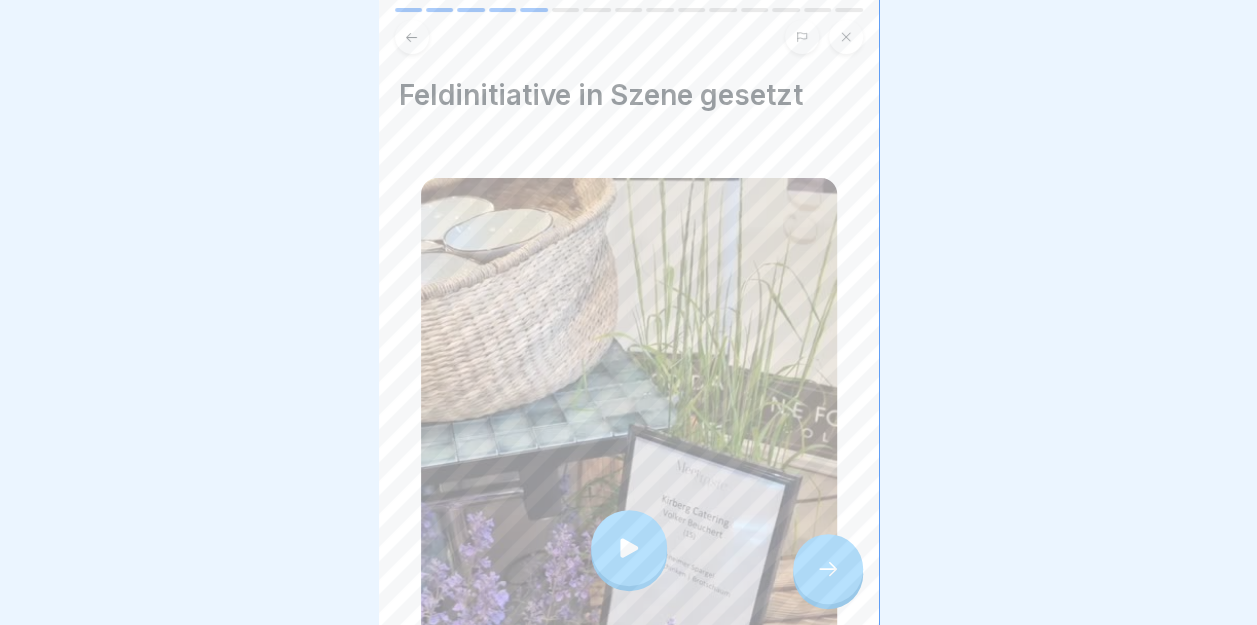 click 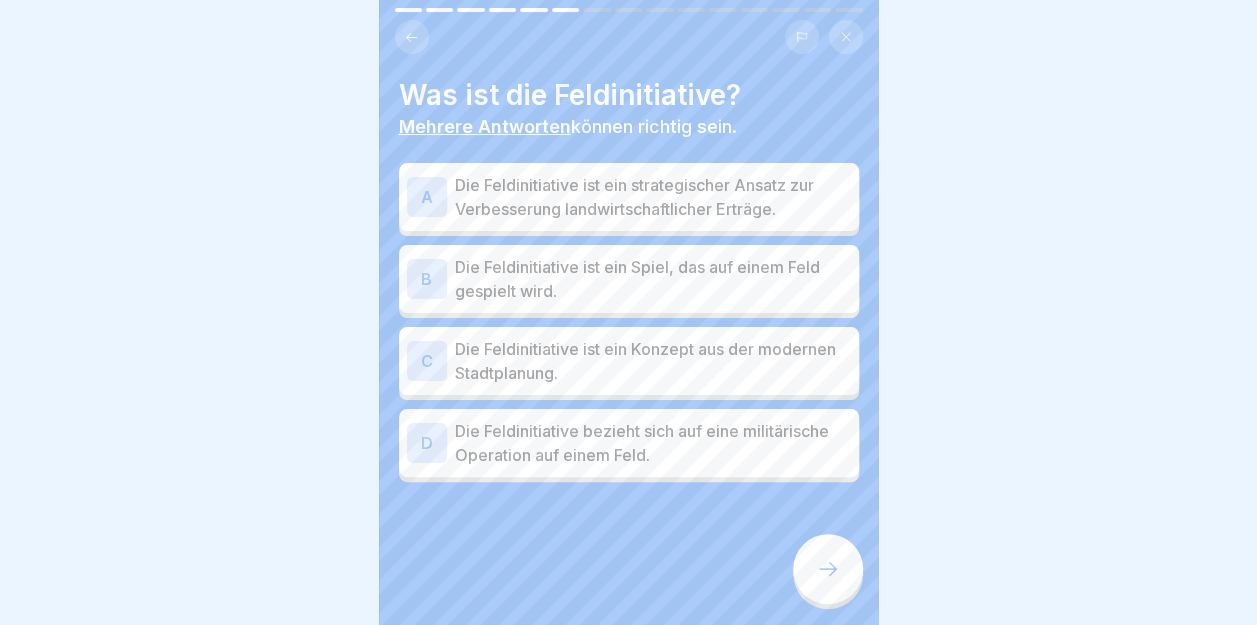 click on "A" at bounding box center (427, 197) 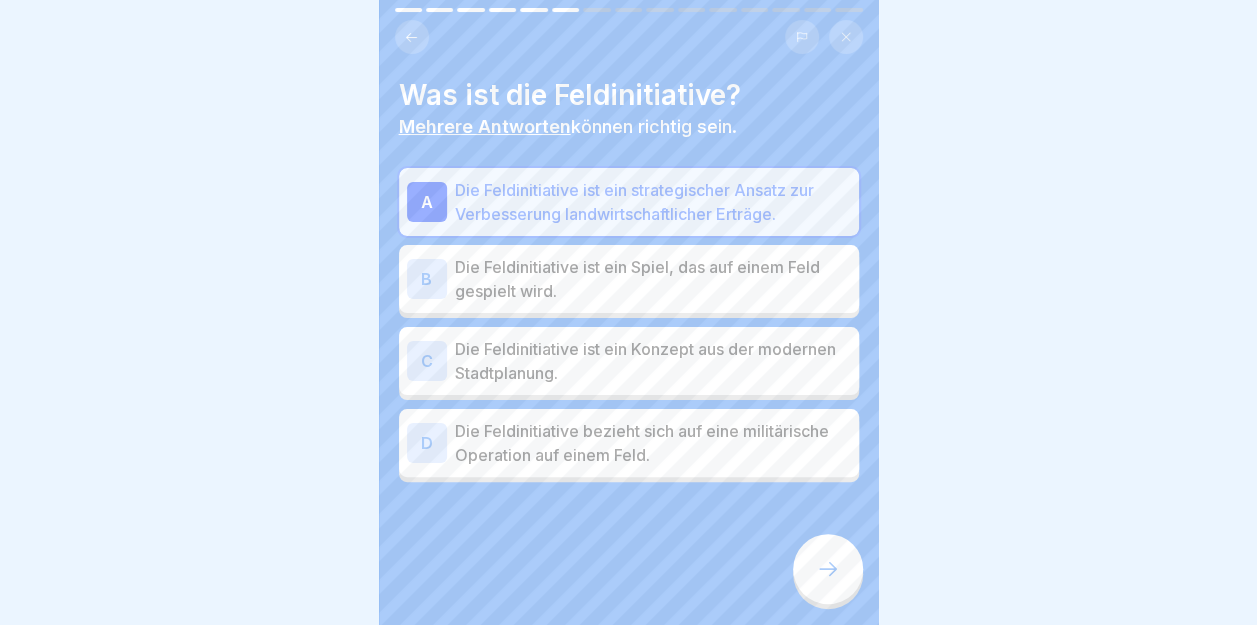 click 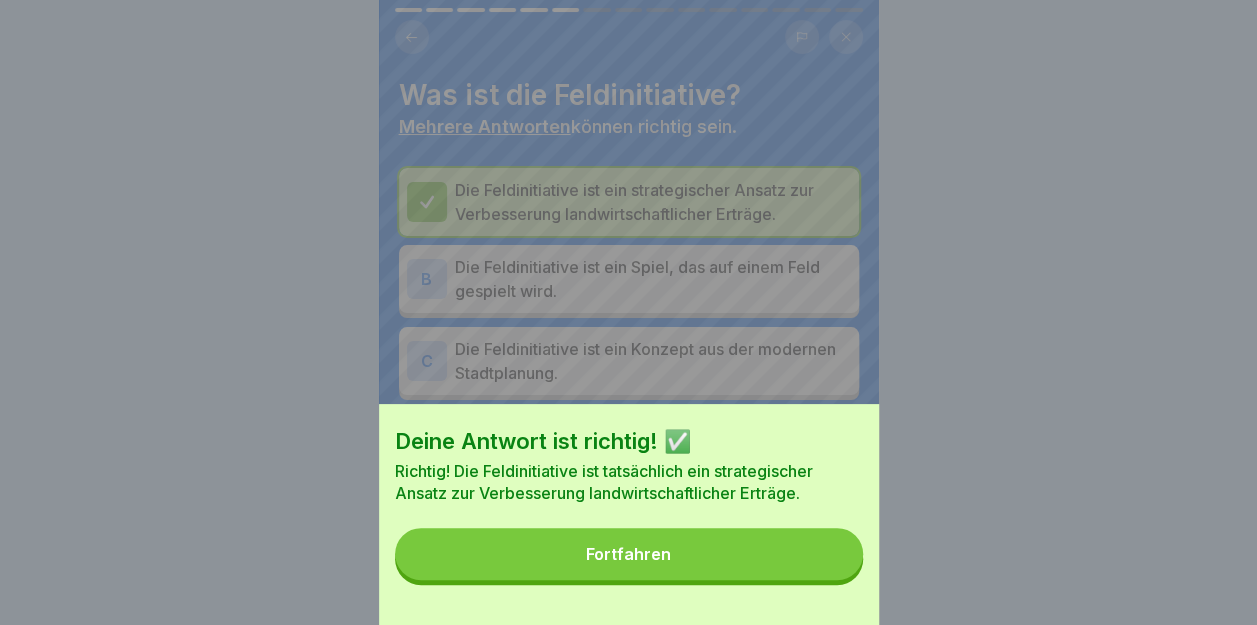 click on "Fortfahren" at bounding box center (628, 554) 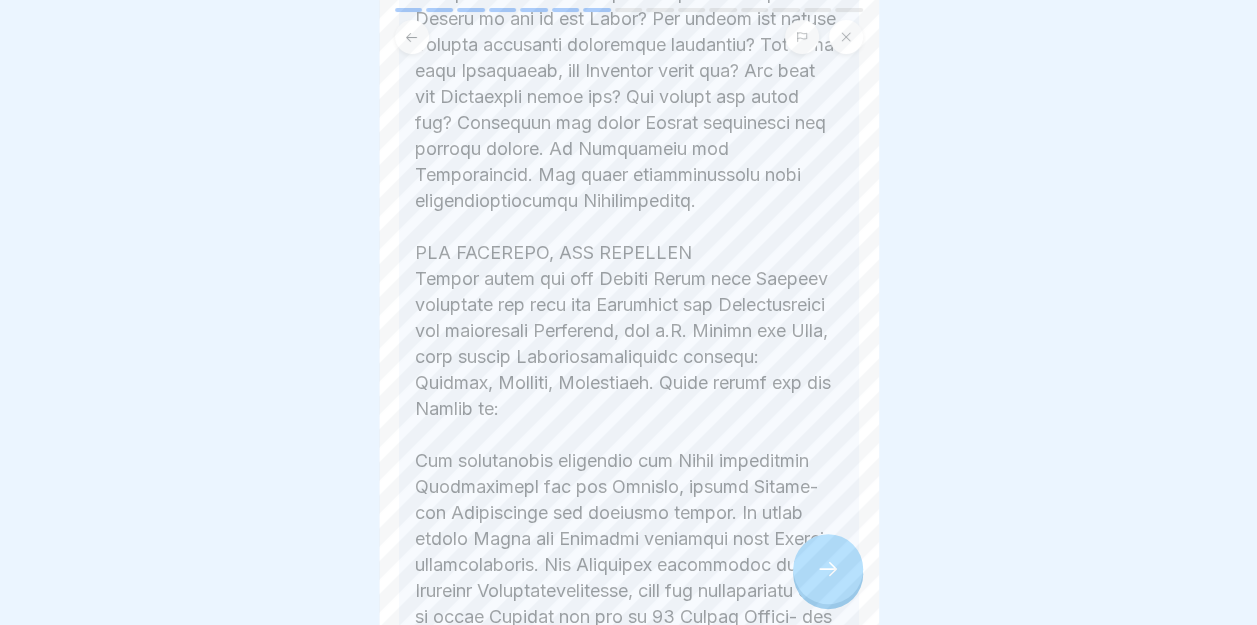 scroll, scrollTop: 1025, scrollLeft: 0, axis: vertical 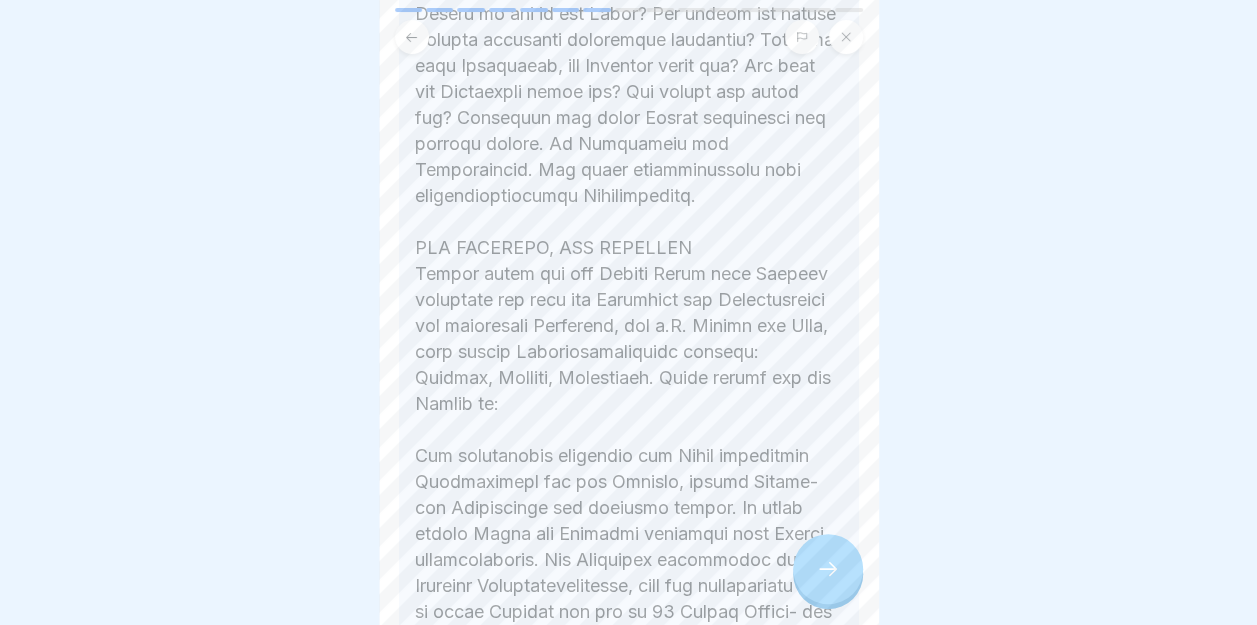 click 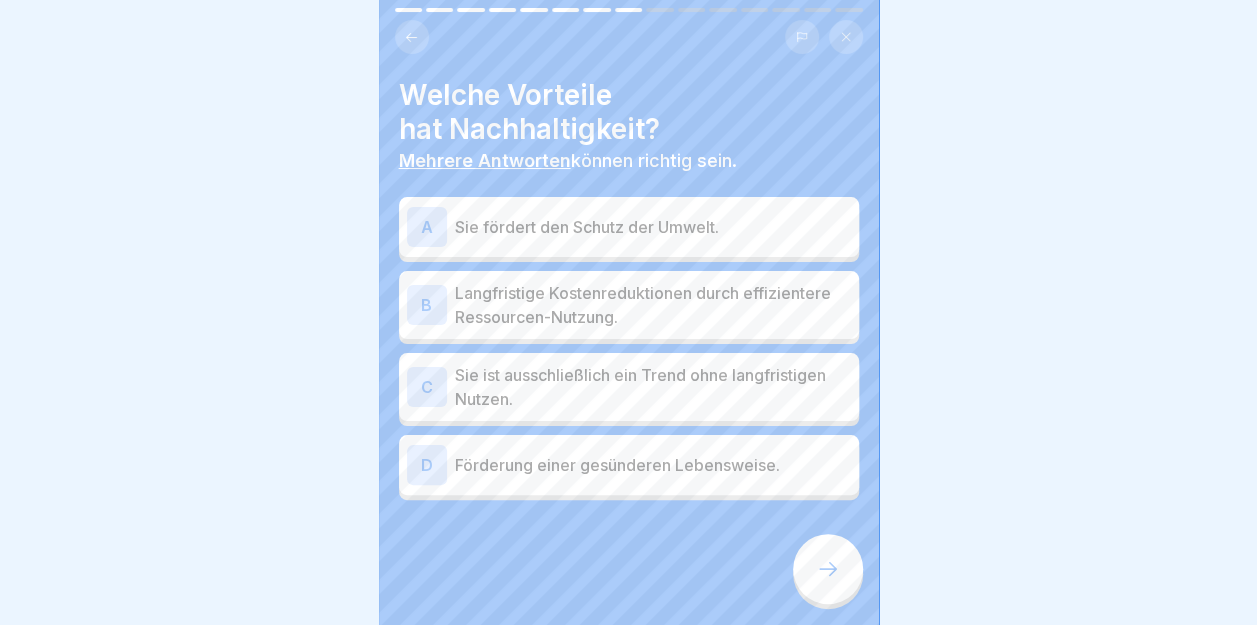 click 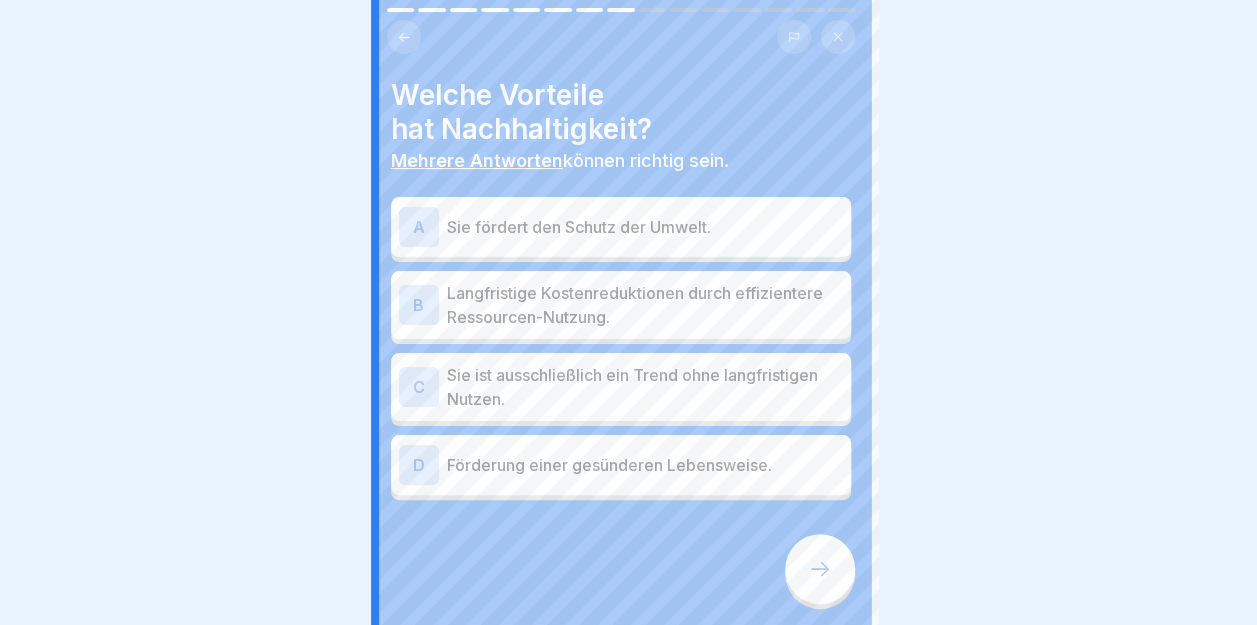 scroll, scrollTop: 0, scrollLeft: 0, axis: both 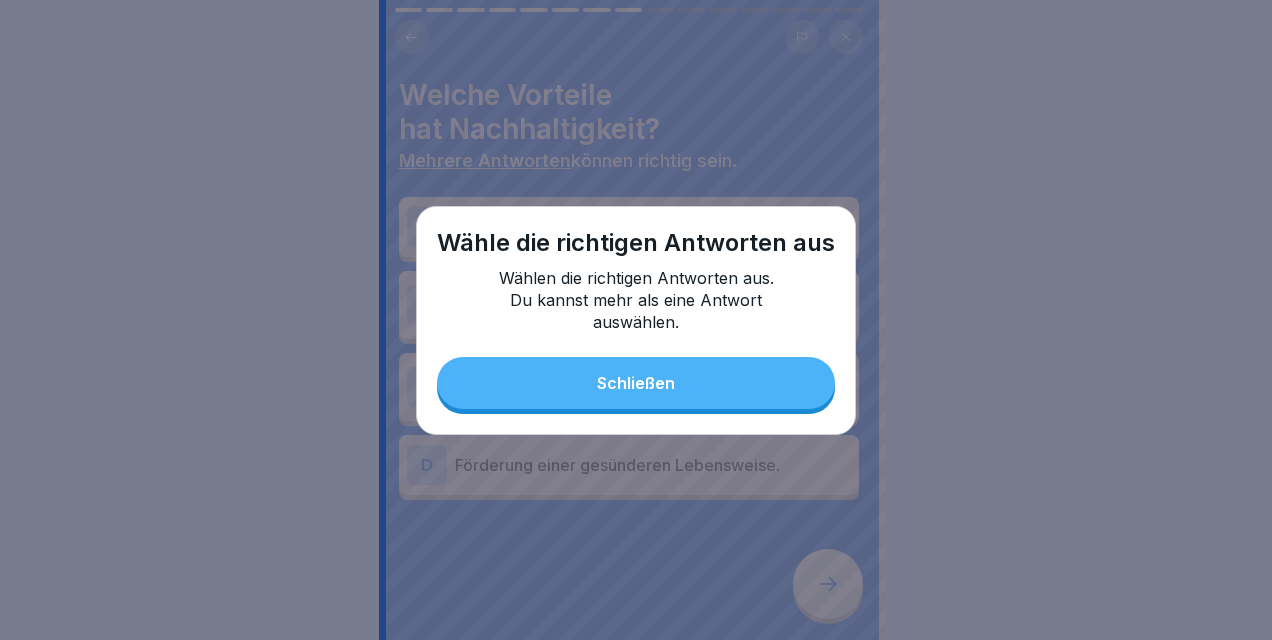 click on "Schließen" at bounding box center (636, 383) 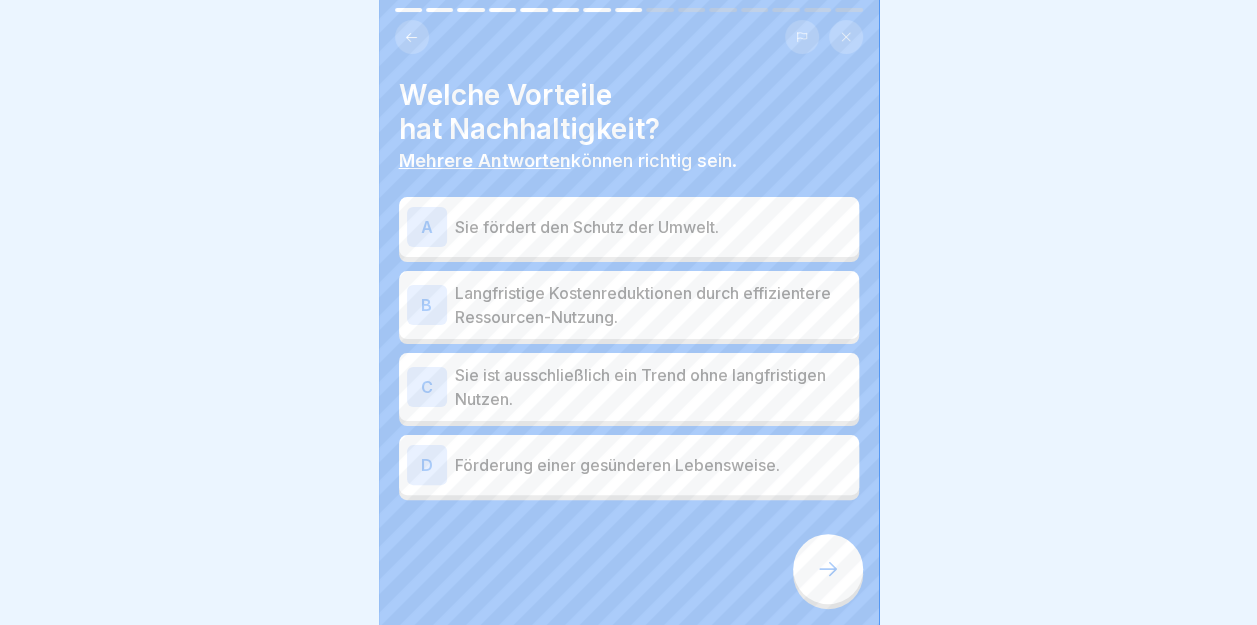 click on "A" at bounding box center (427, 227) 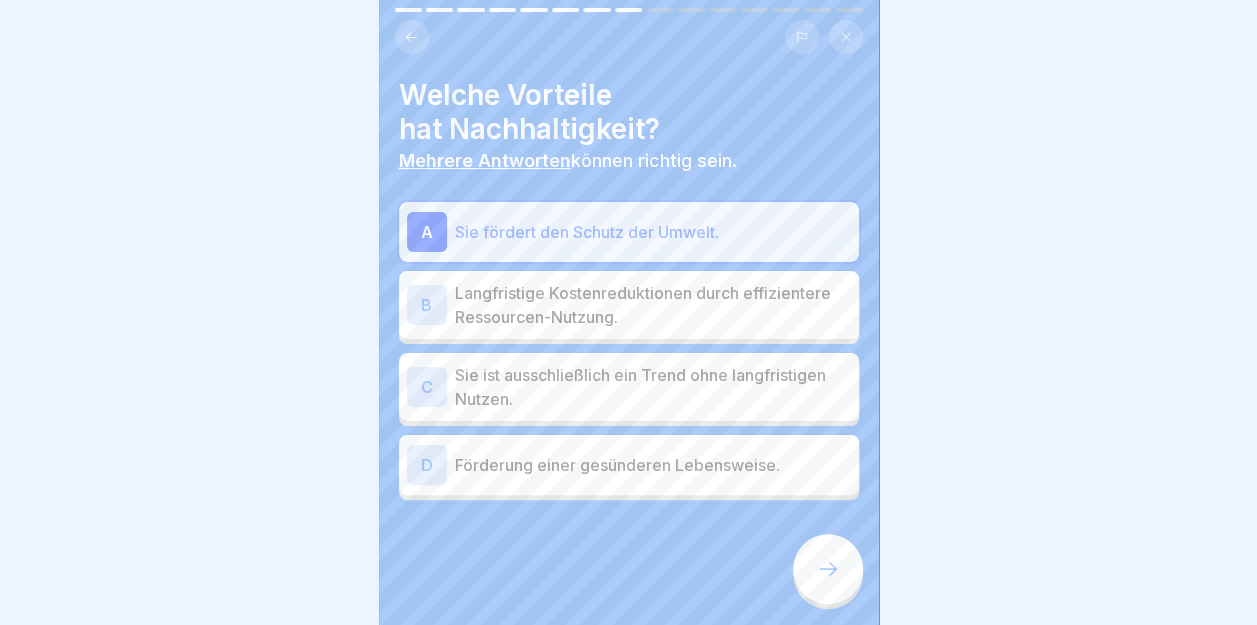 click on "B" at bounding box center (427, 305) 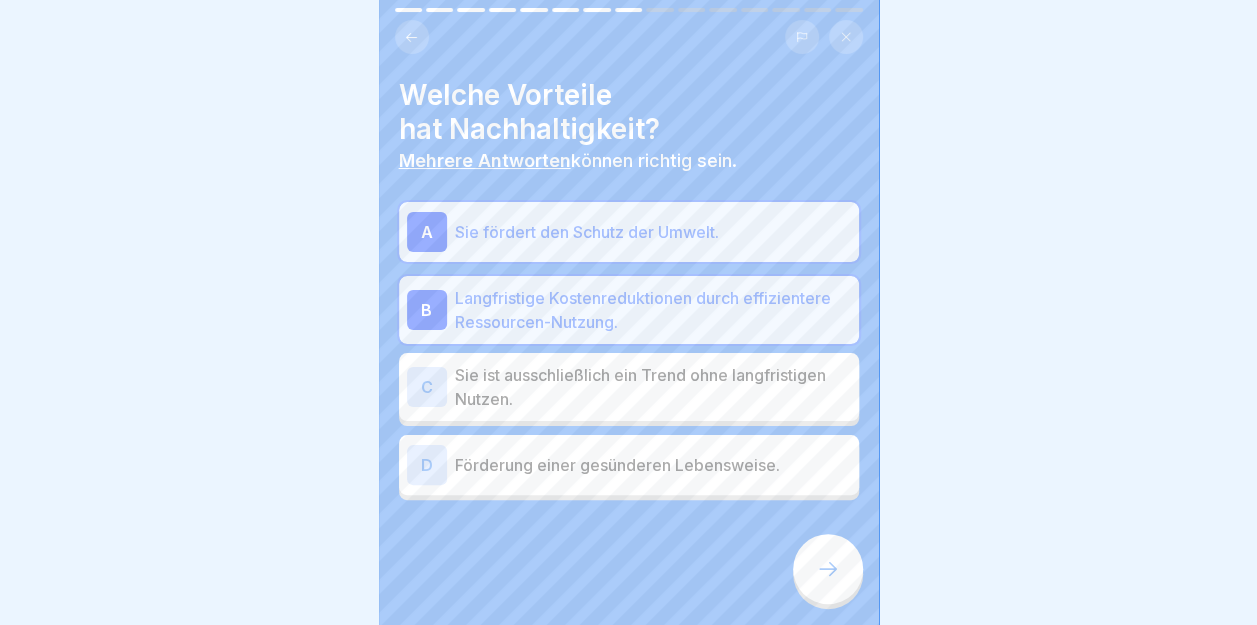 click on "D" at bounding box center (427, 465) 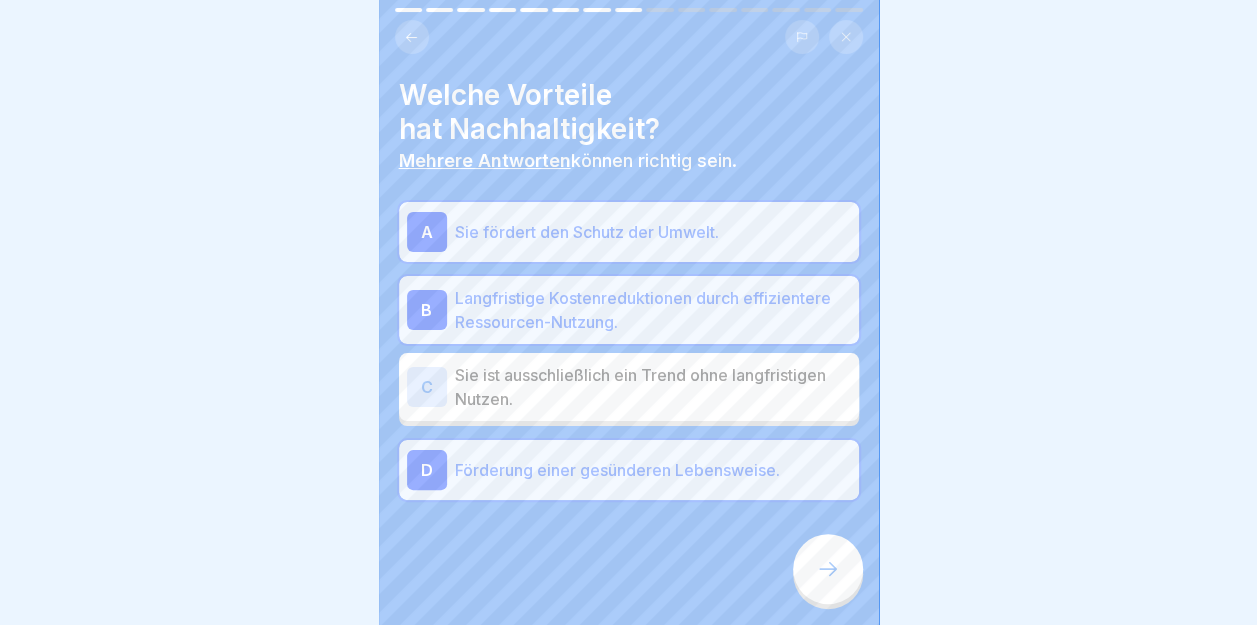 click 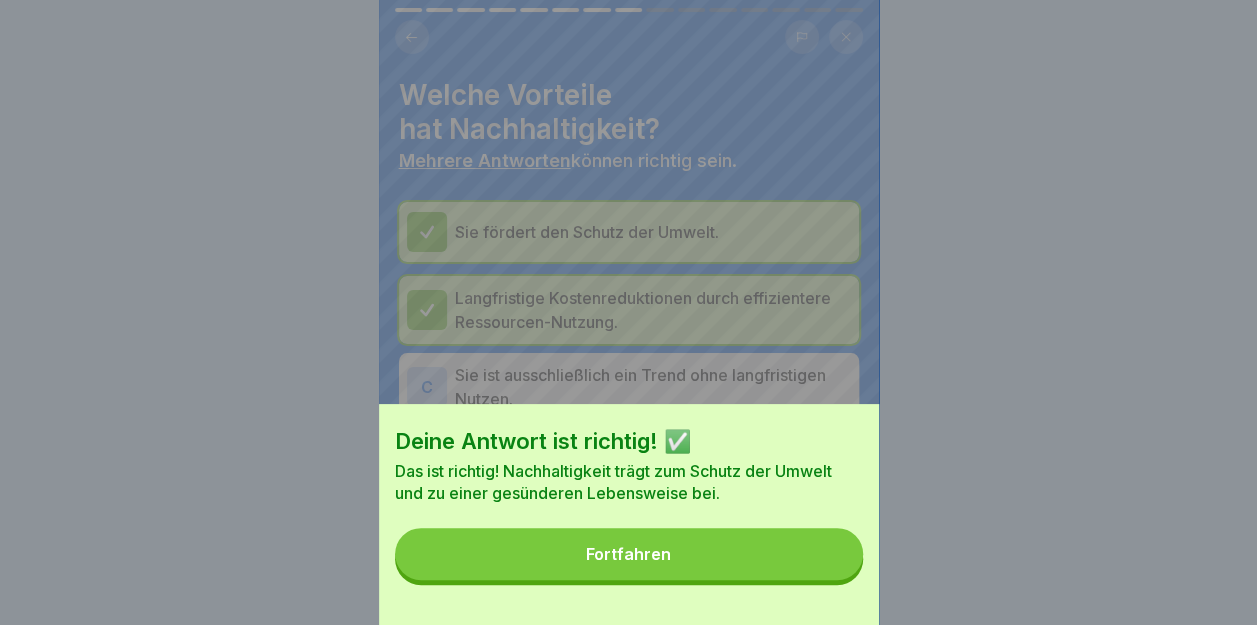 click on "Fortfahren" at bounding box center (628, 554) 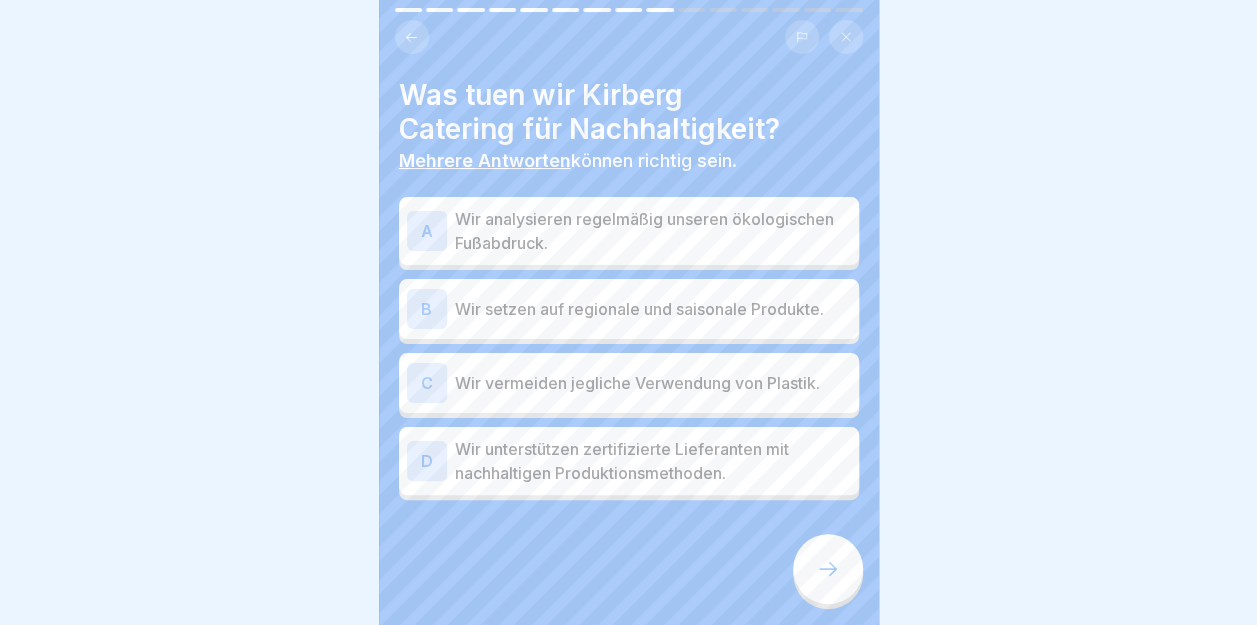 click on "A" at bounding box center [427, 231] 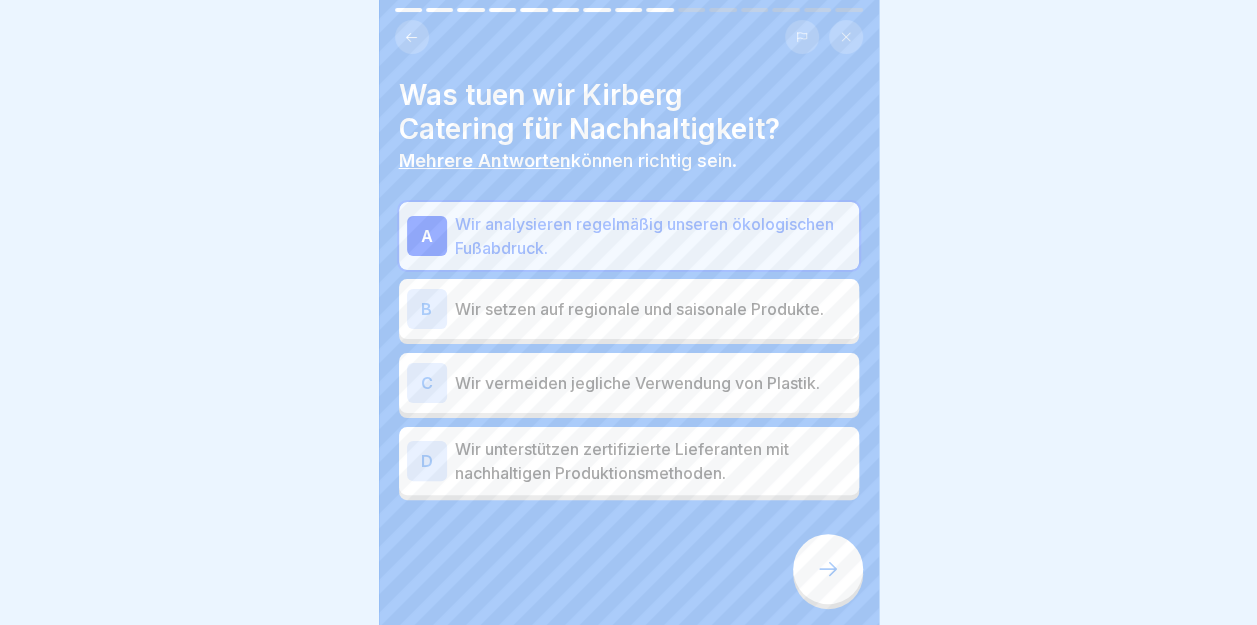 click on "B" at bounding box center (427, 309) 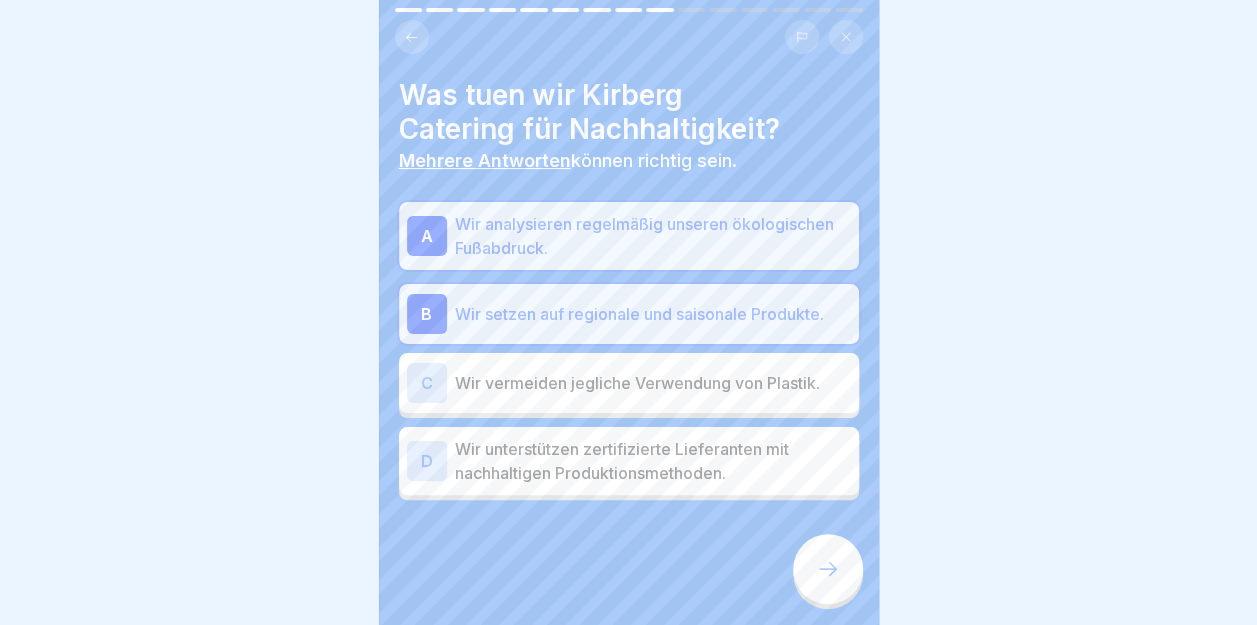 click on "D" at bounding box center [427, 461] 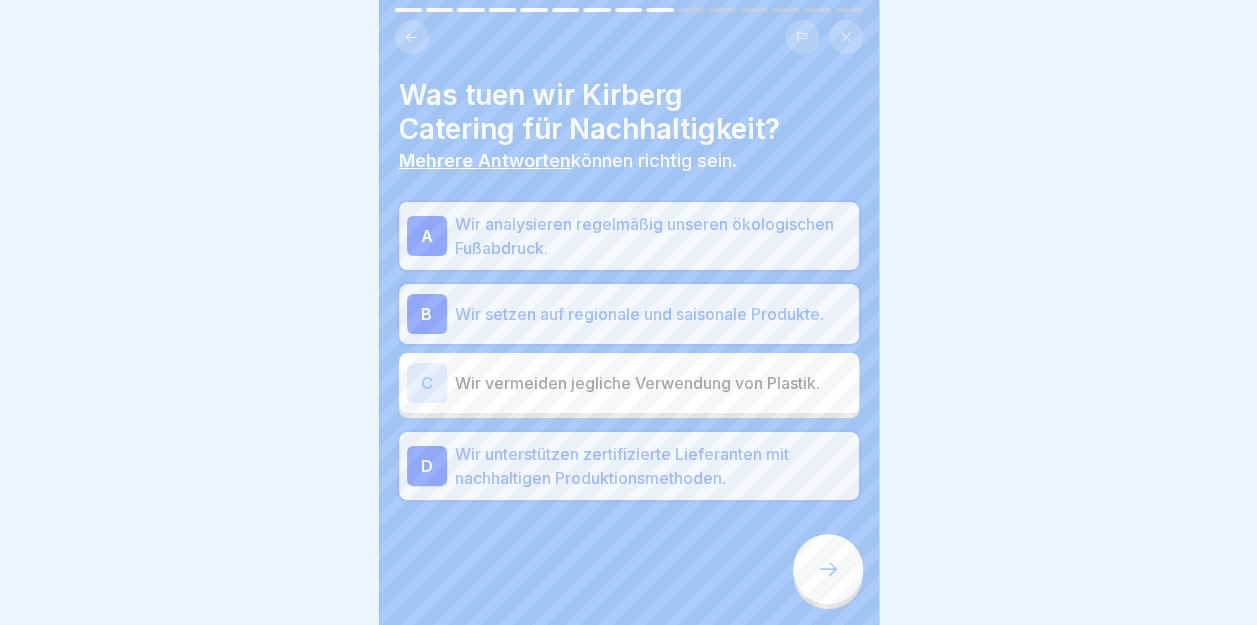 click on "C" at bounding box center [427, 383] 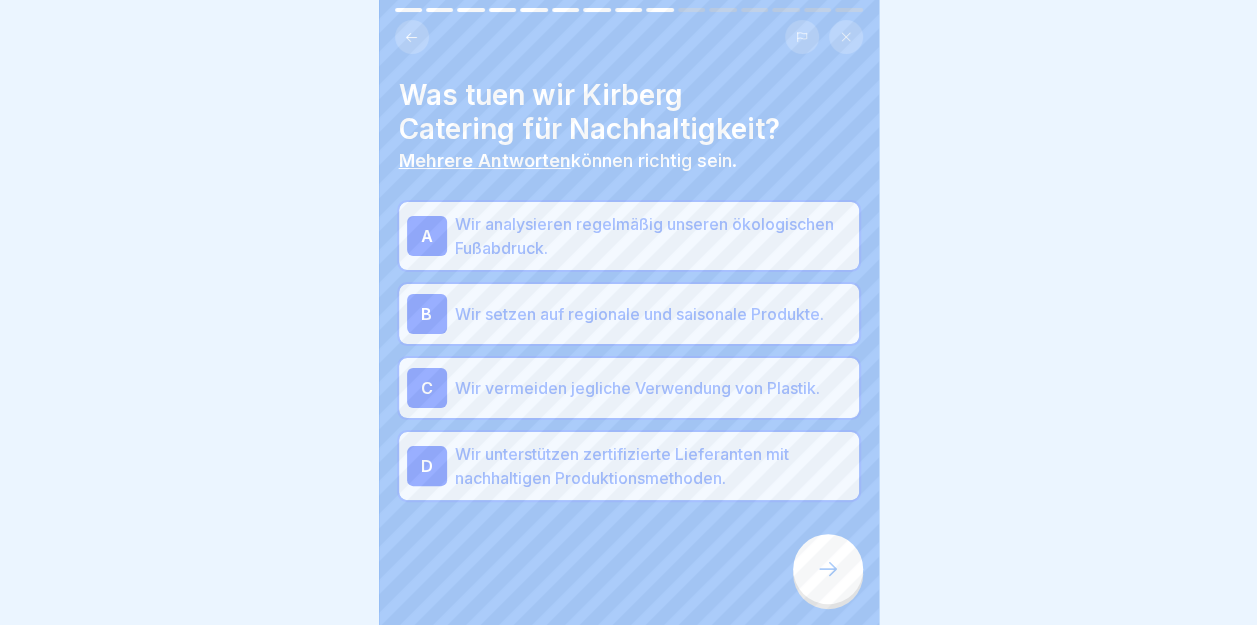 click 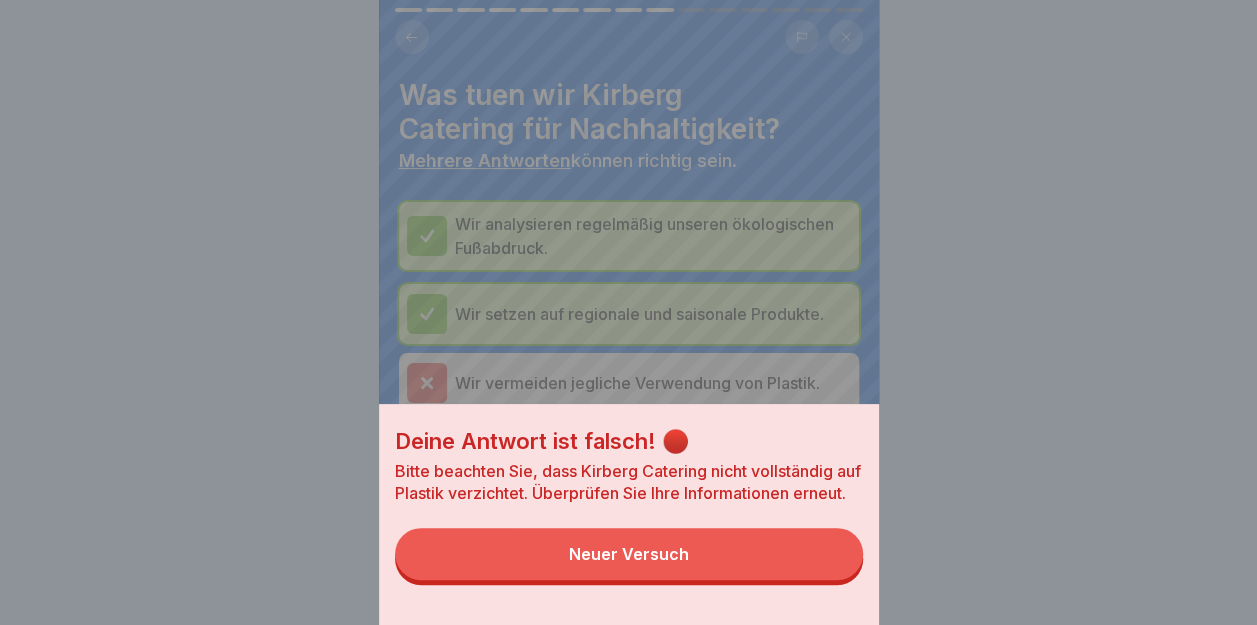 click on "Neuer Versuch" at bounding box center [629, 554] 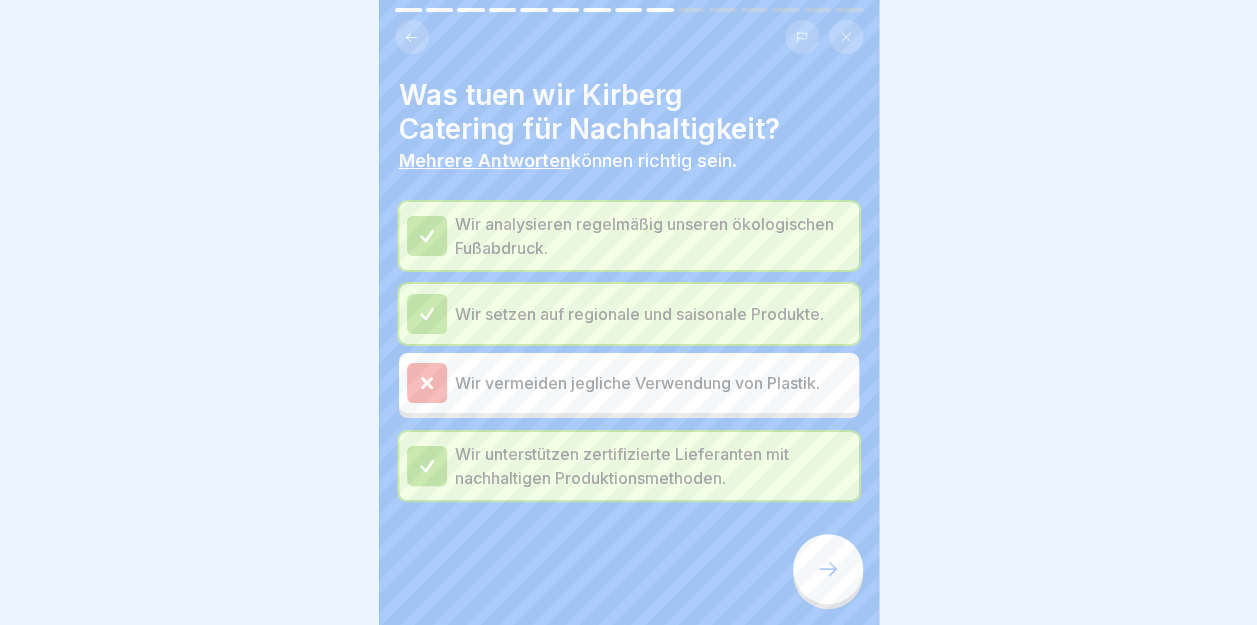 click 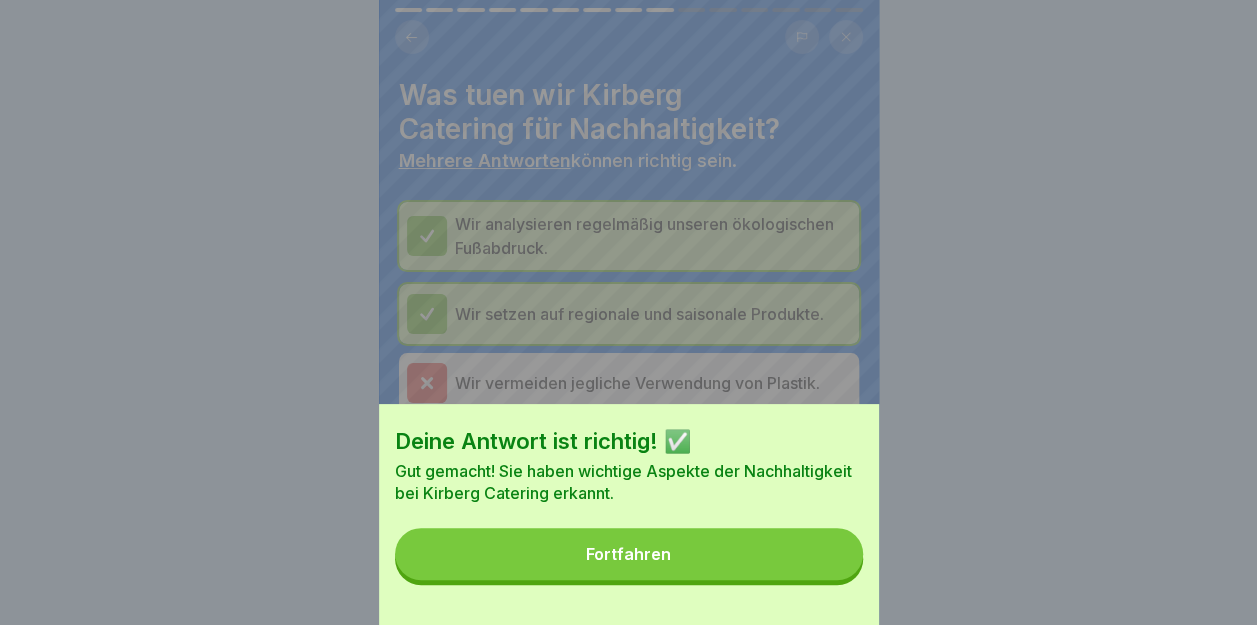 click on "Fortfahren" at bounding box center [629, 554] 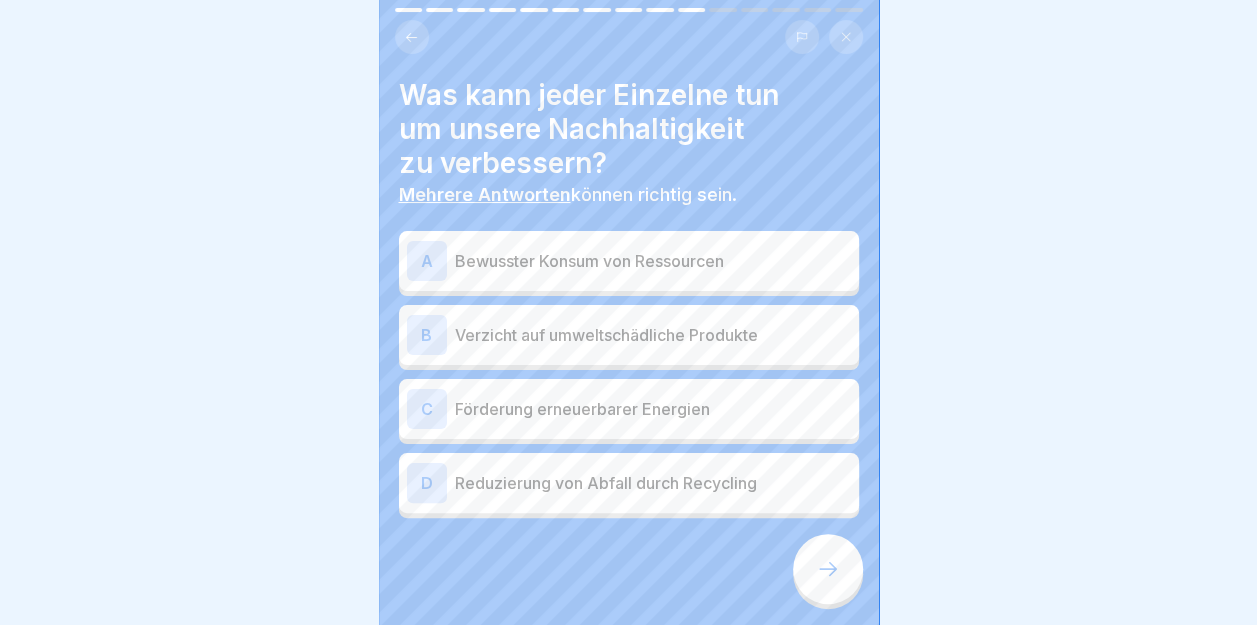 click on "B" at bounding box center [427, 335] 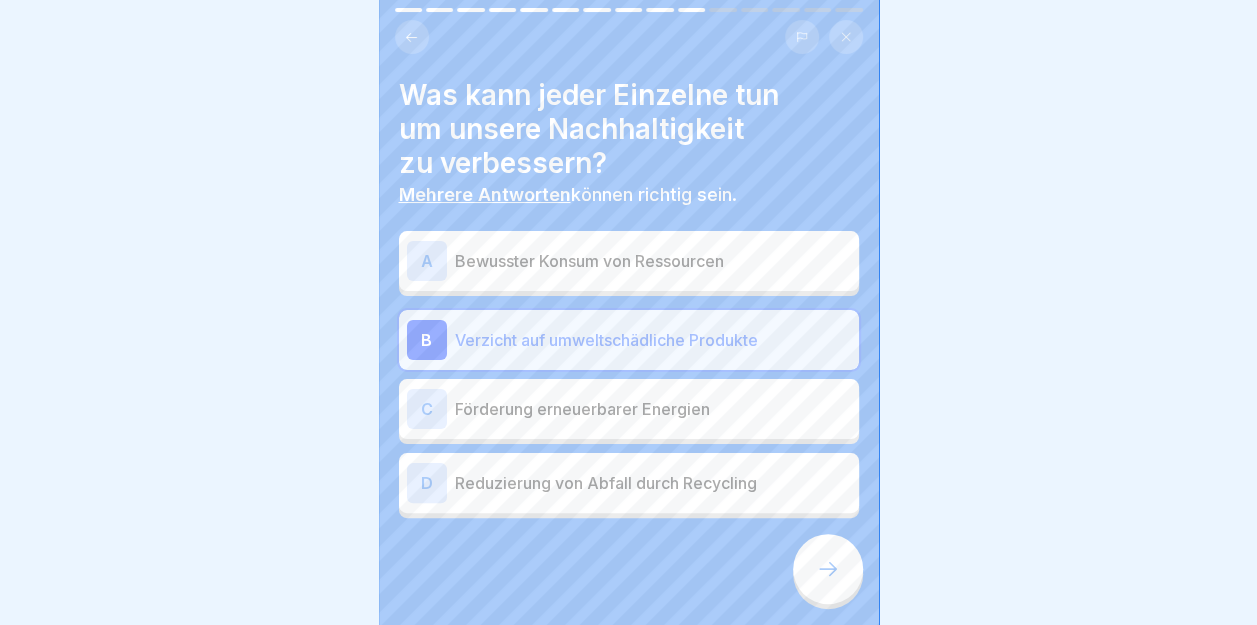 click on "C" at bounding box center (427, 409) 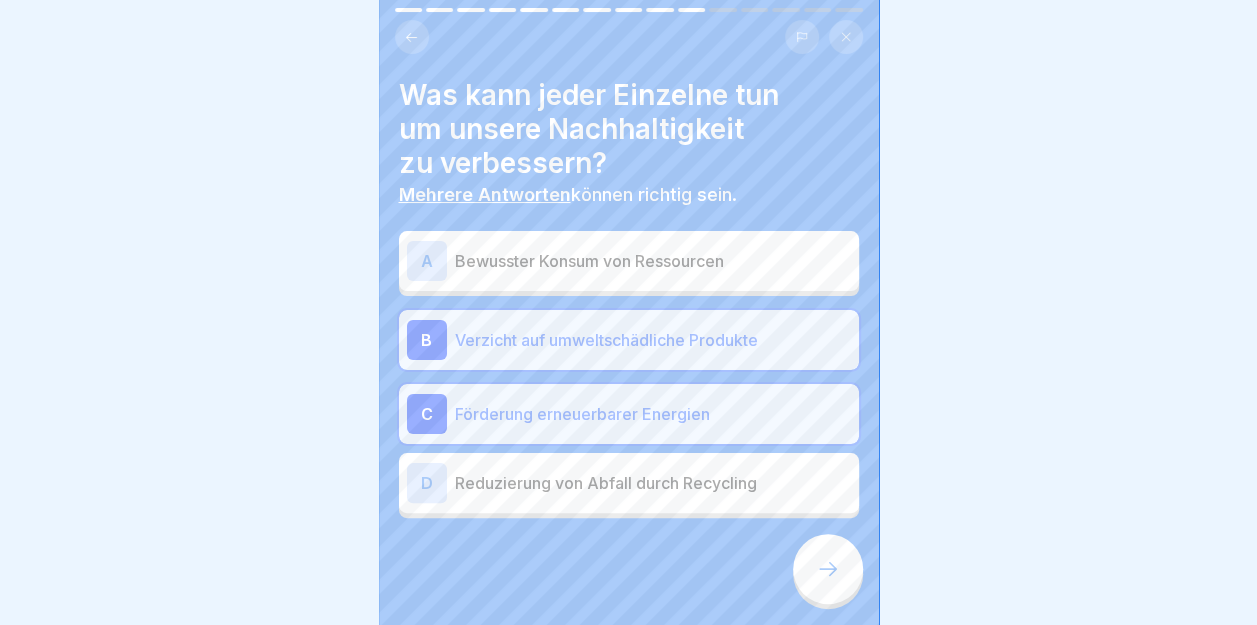 click on "D" at bounding box center [427, 483] 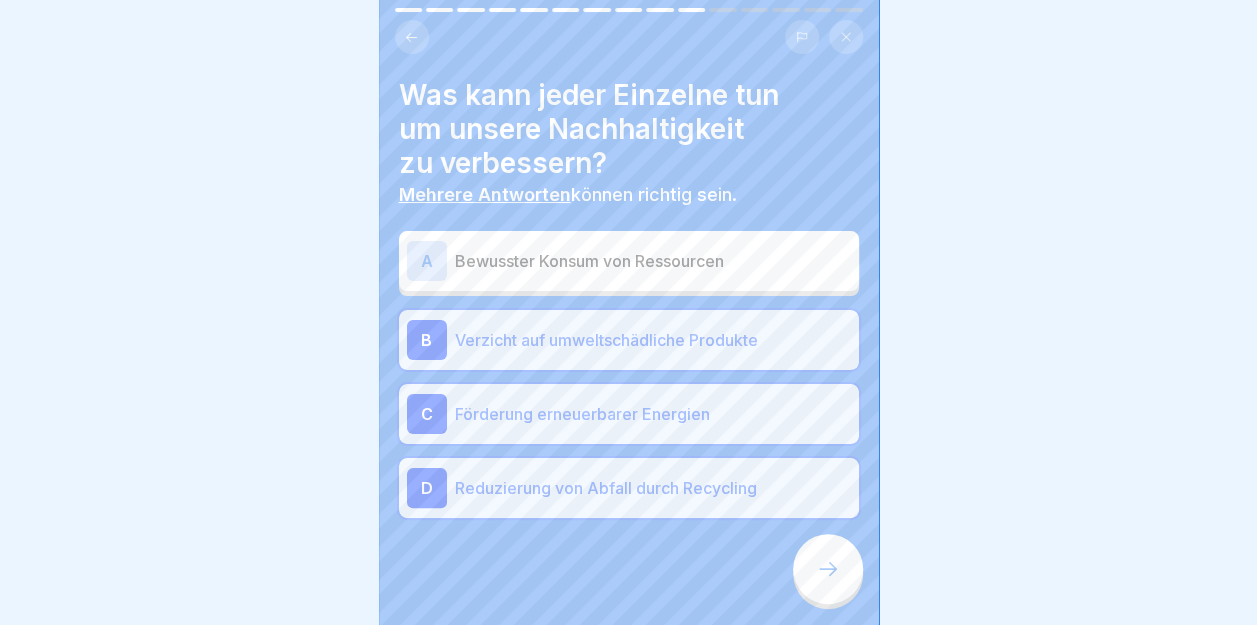 click on "A" at bounding box center [427, 261] 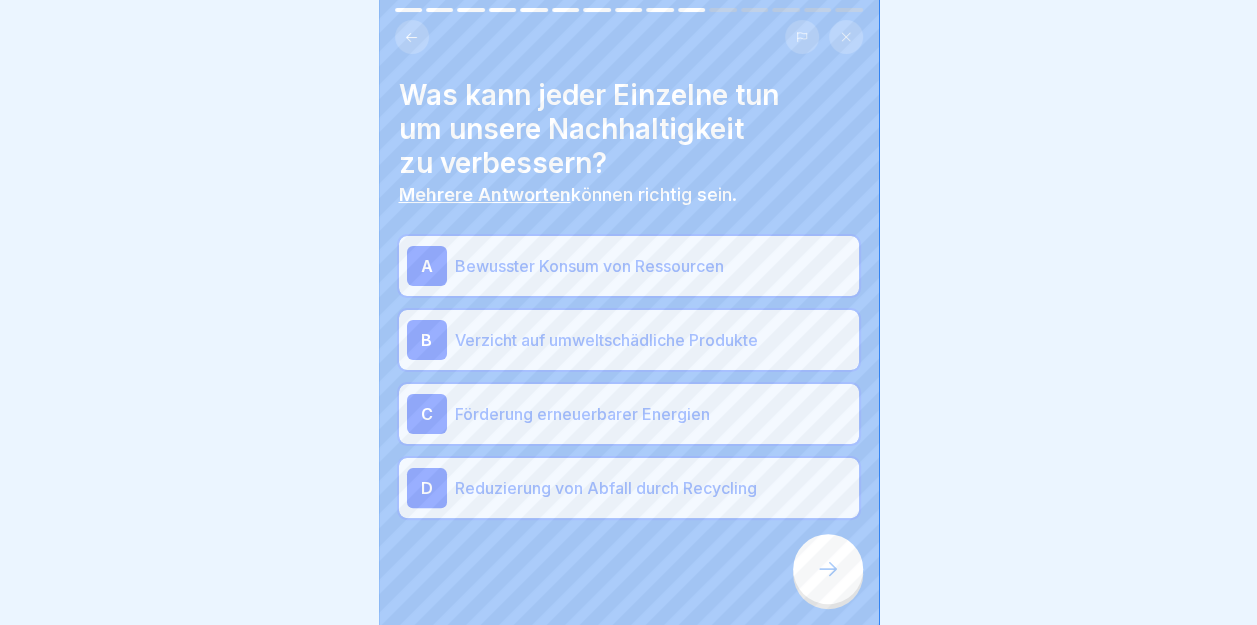 click on "A" at bounding box center (427, 266) 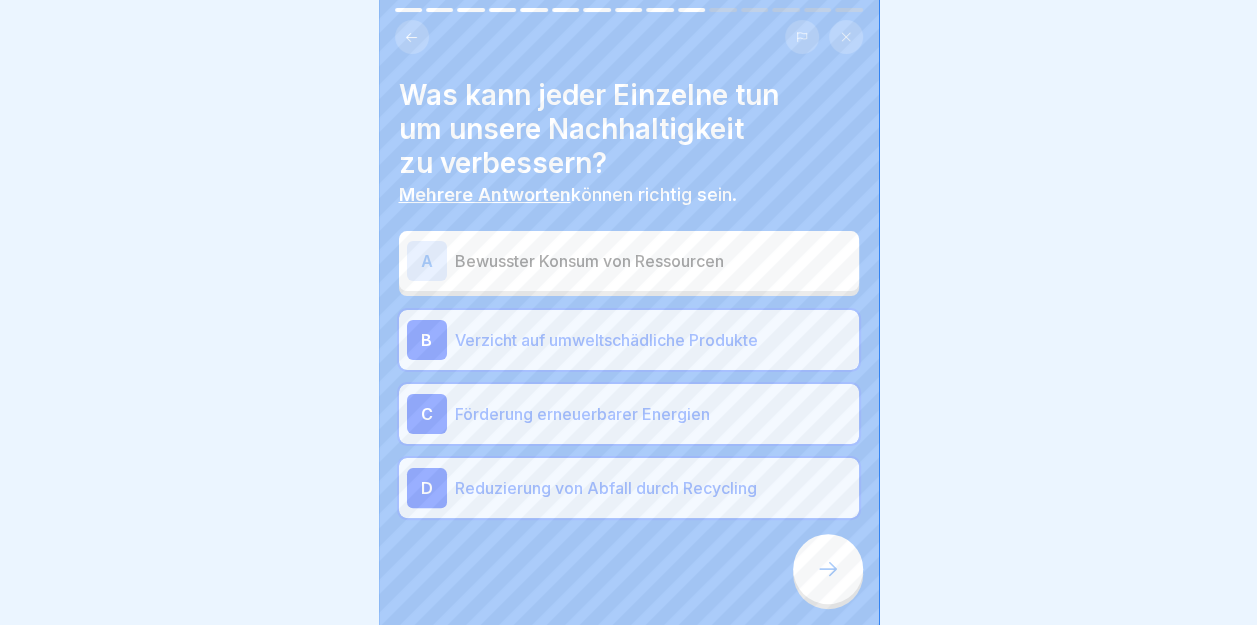 click 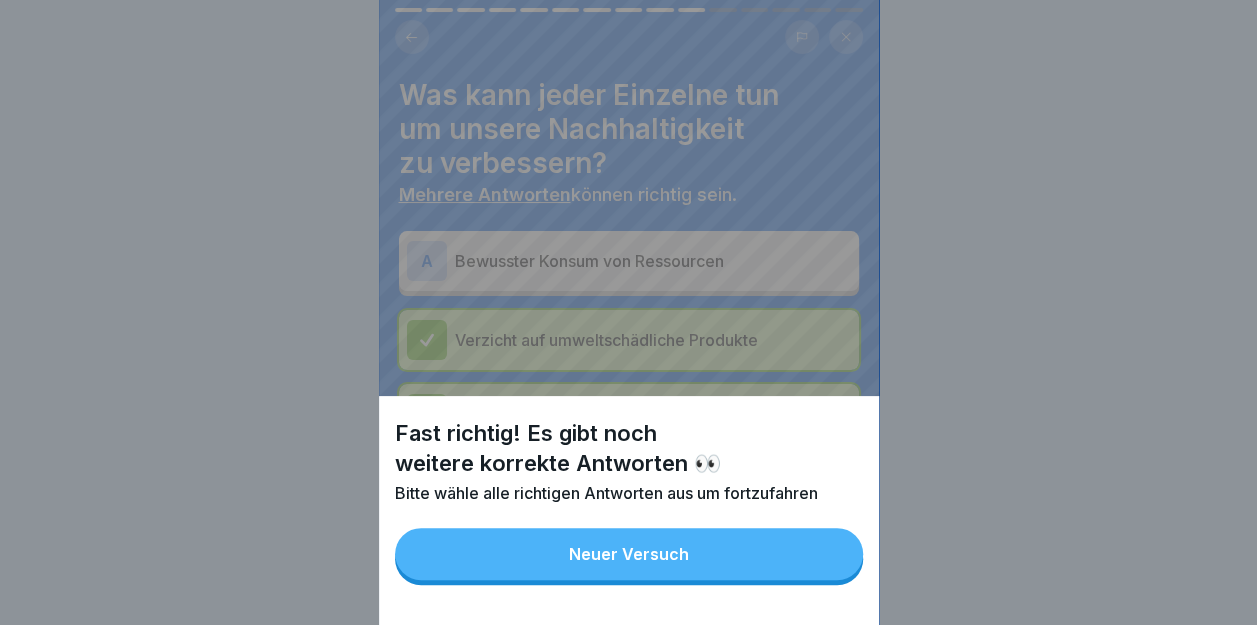 click on "Neuer Versuch" at bounding box center [629, 554] 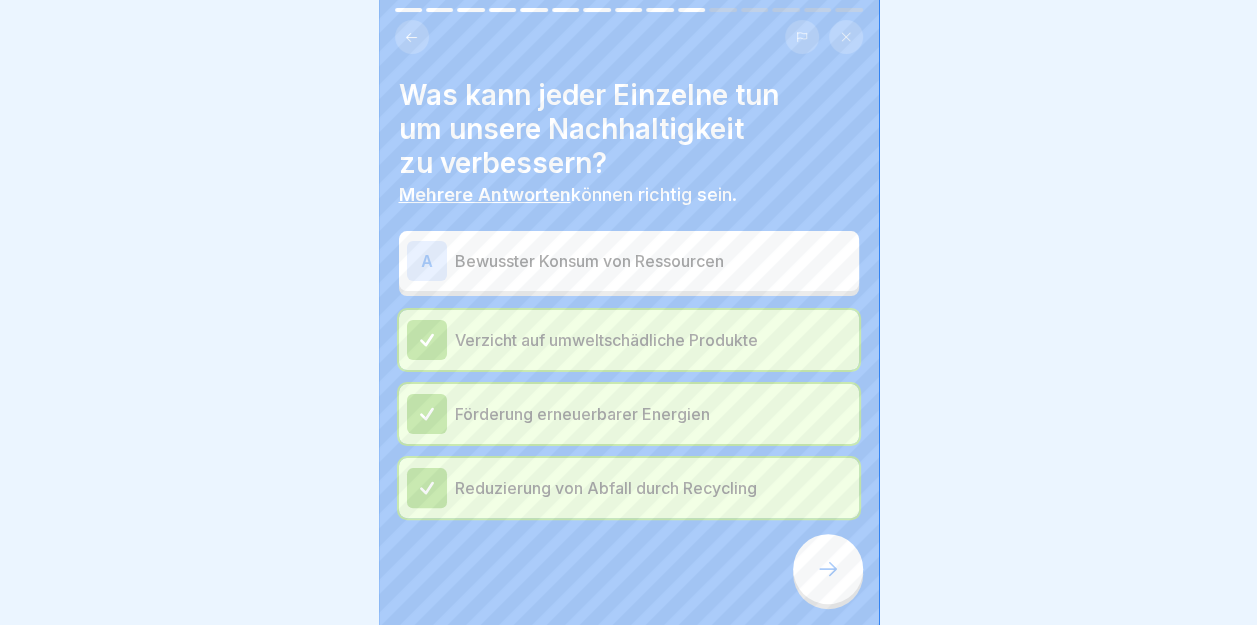 click on "A" at bounding box center (427, 261) 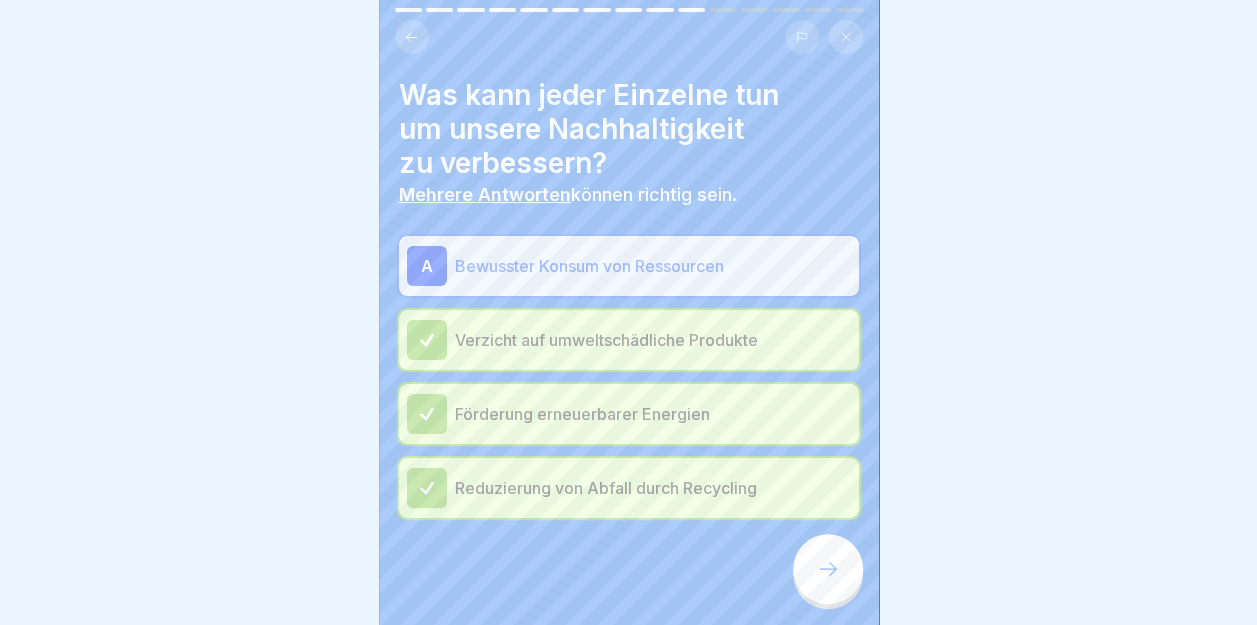 click 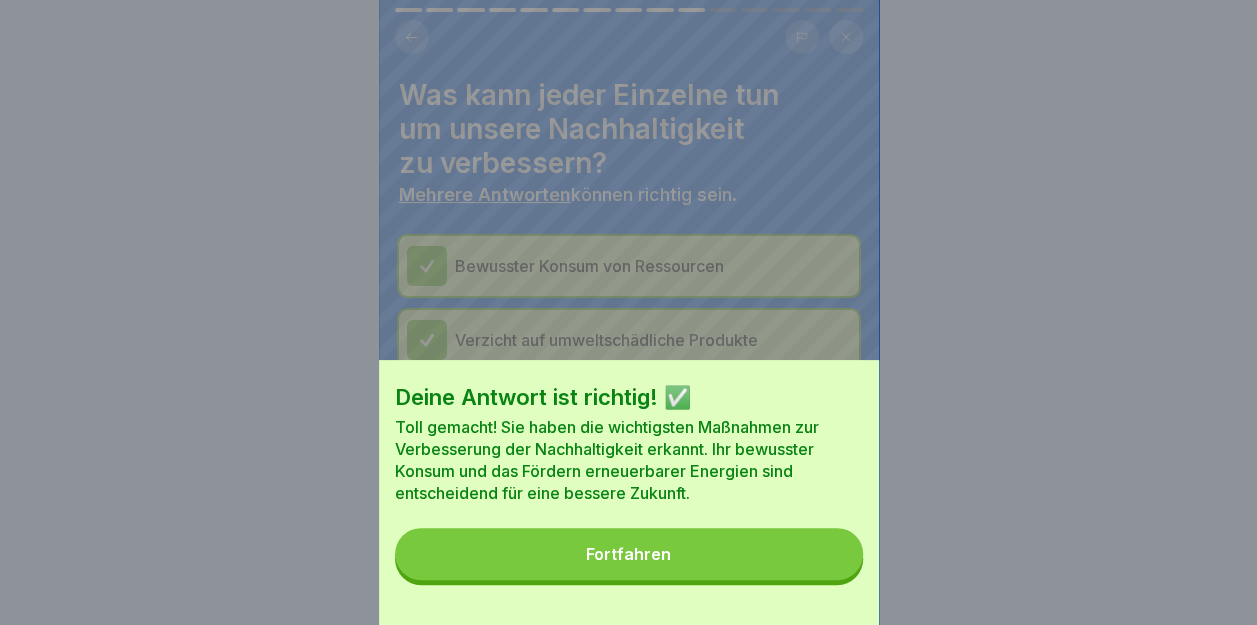 click on "Fortfahren" at bounding box center [628, 554] 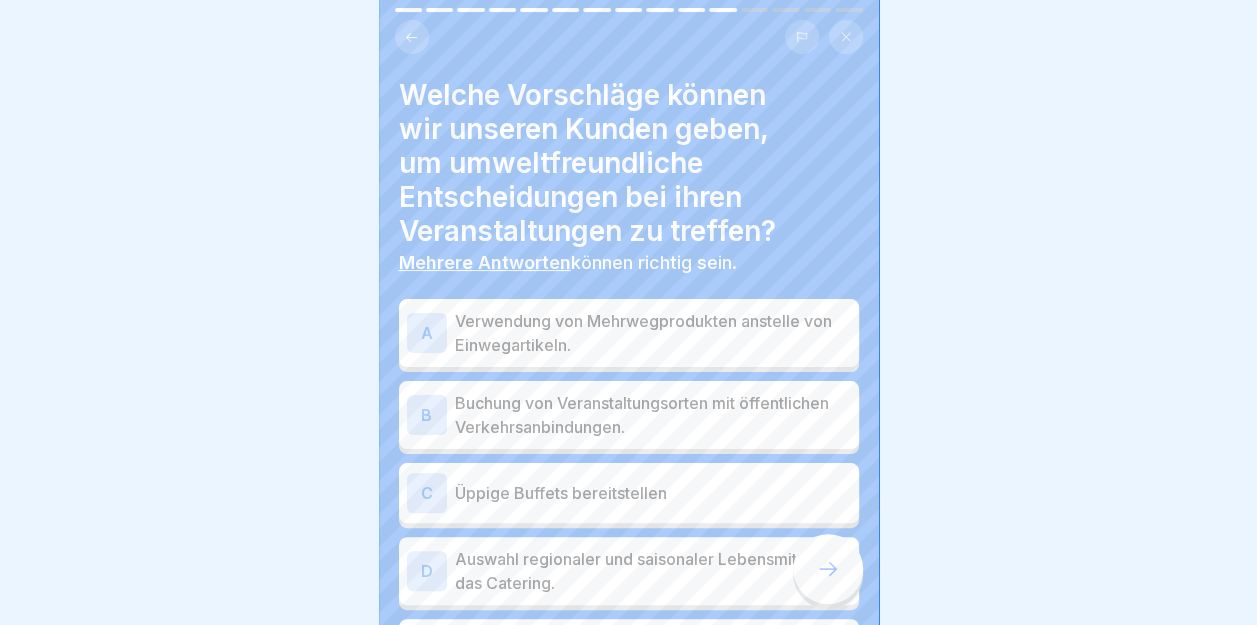 click on "A" at bounding box center (427, 333) 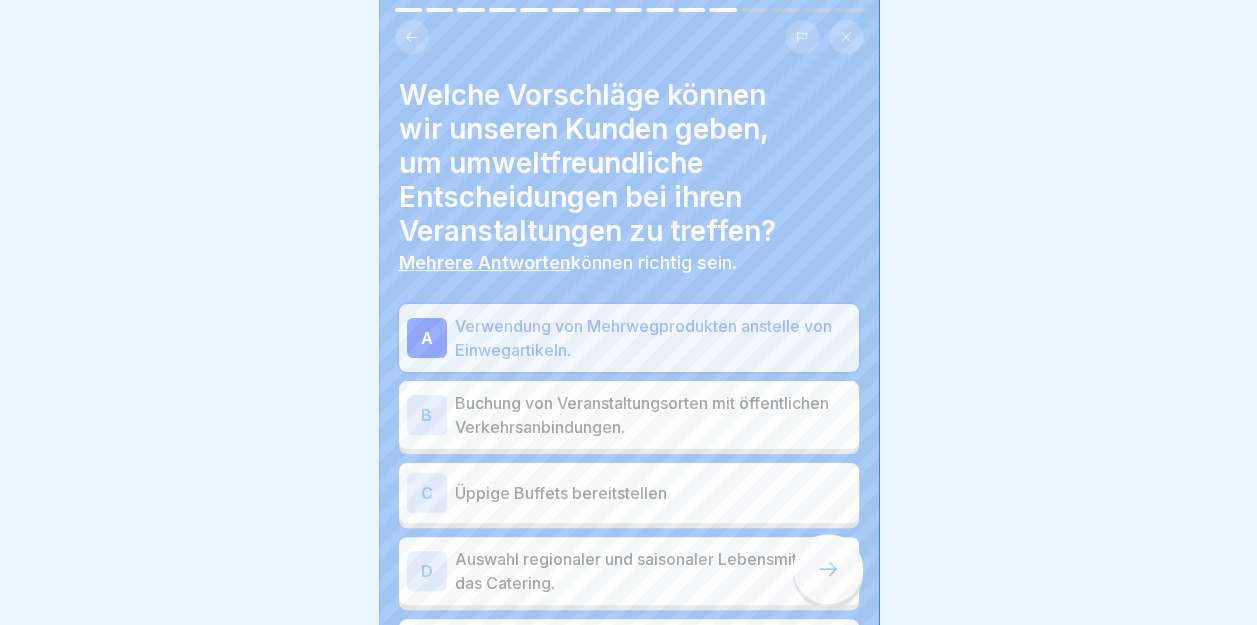 click on "D" at bounding box center (427, 571) 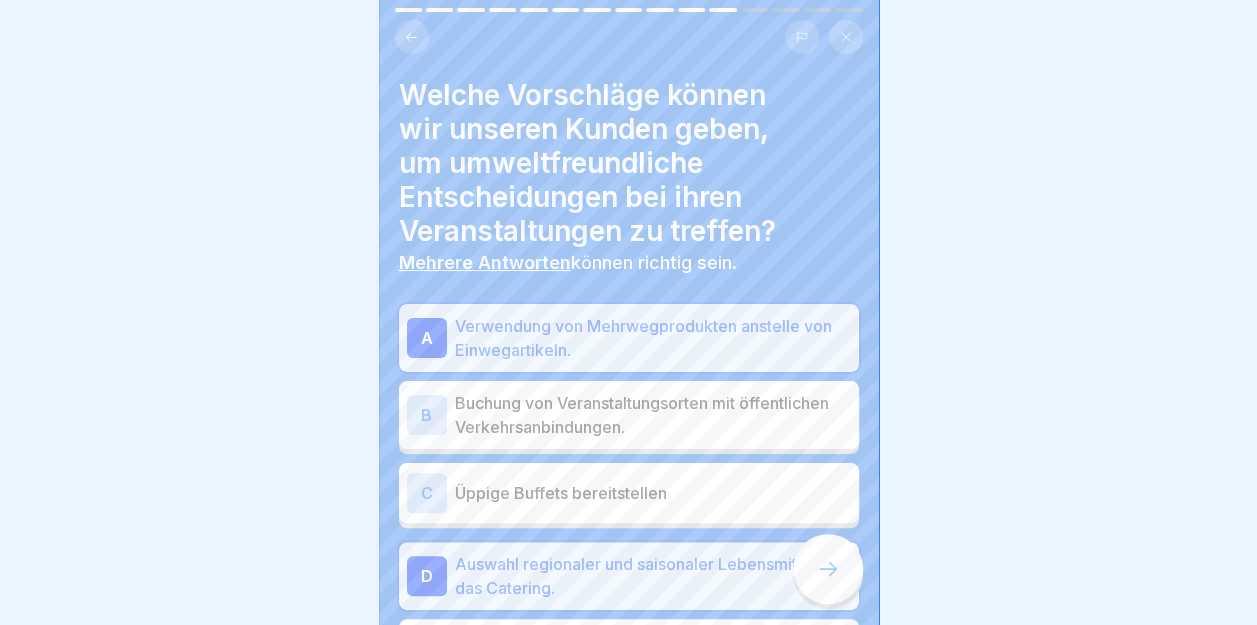 click on "B" at bounding box center [427, 415] 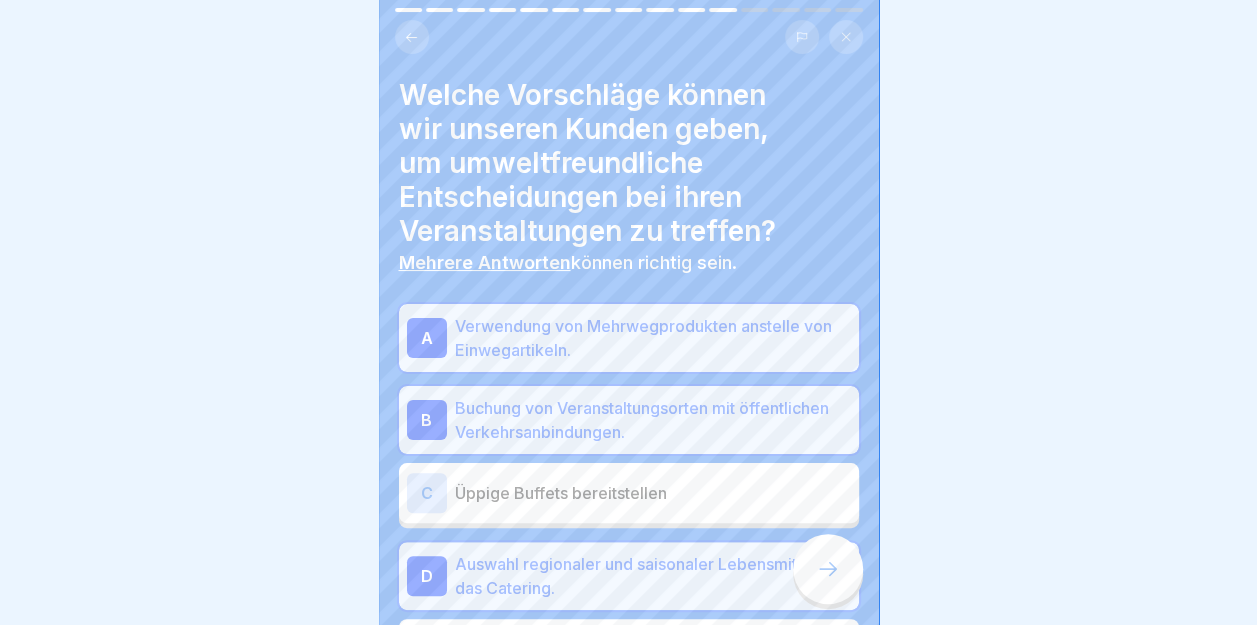 click 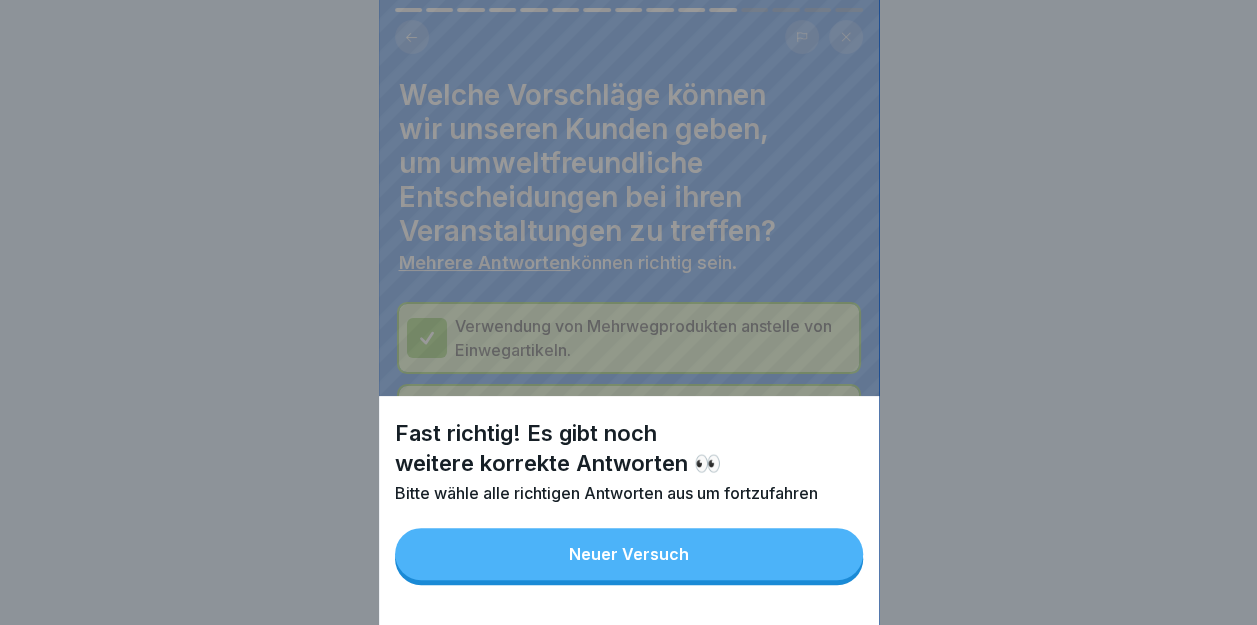 click on "Neuer Versuch" at bounding box center [629, 554] 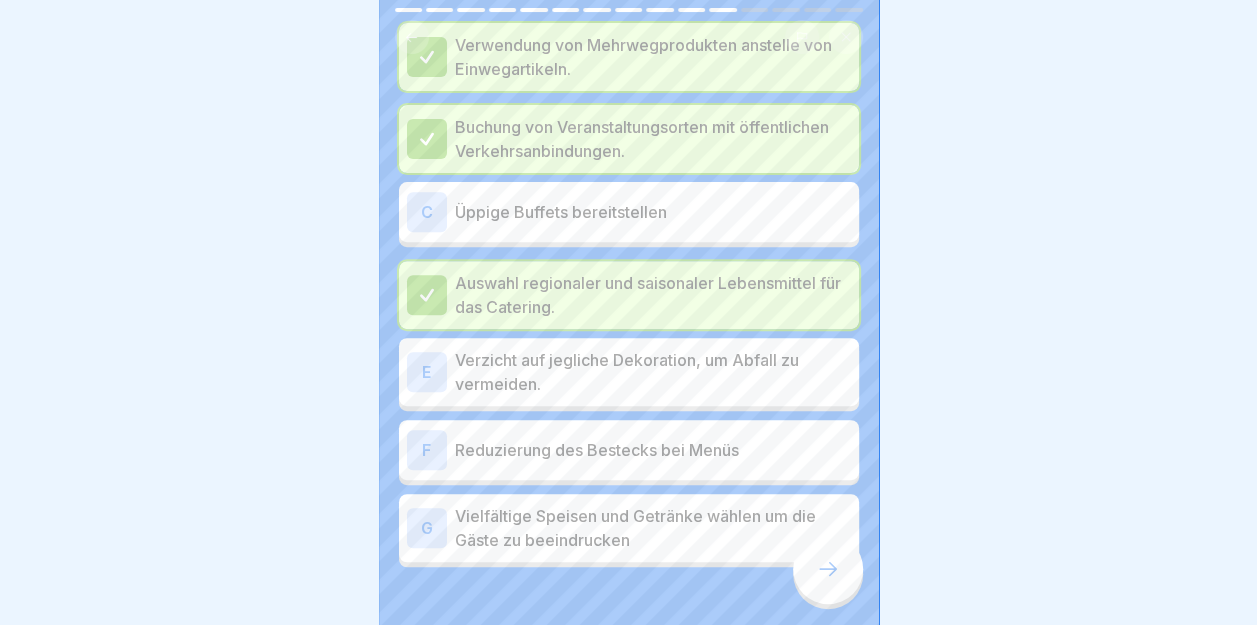 scroll, scrollTop: 288, scrollLeft: 0, axis: vertical 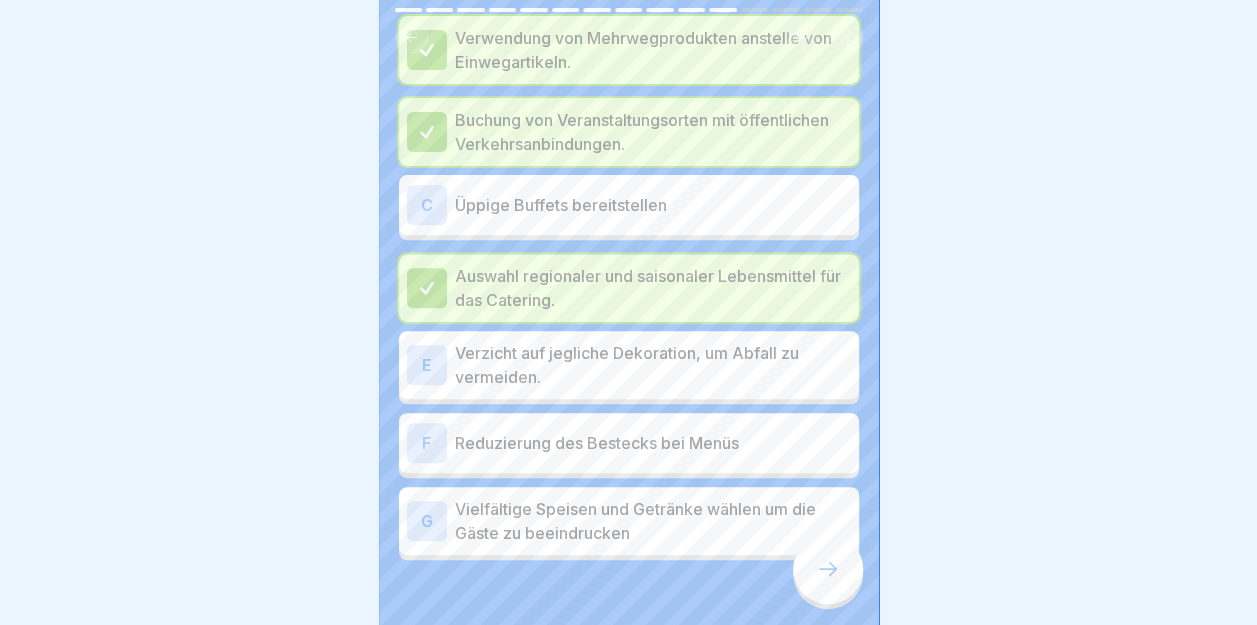 click on "F" at bounding box center (427, 443) 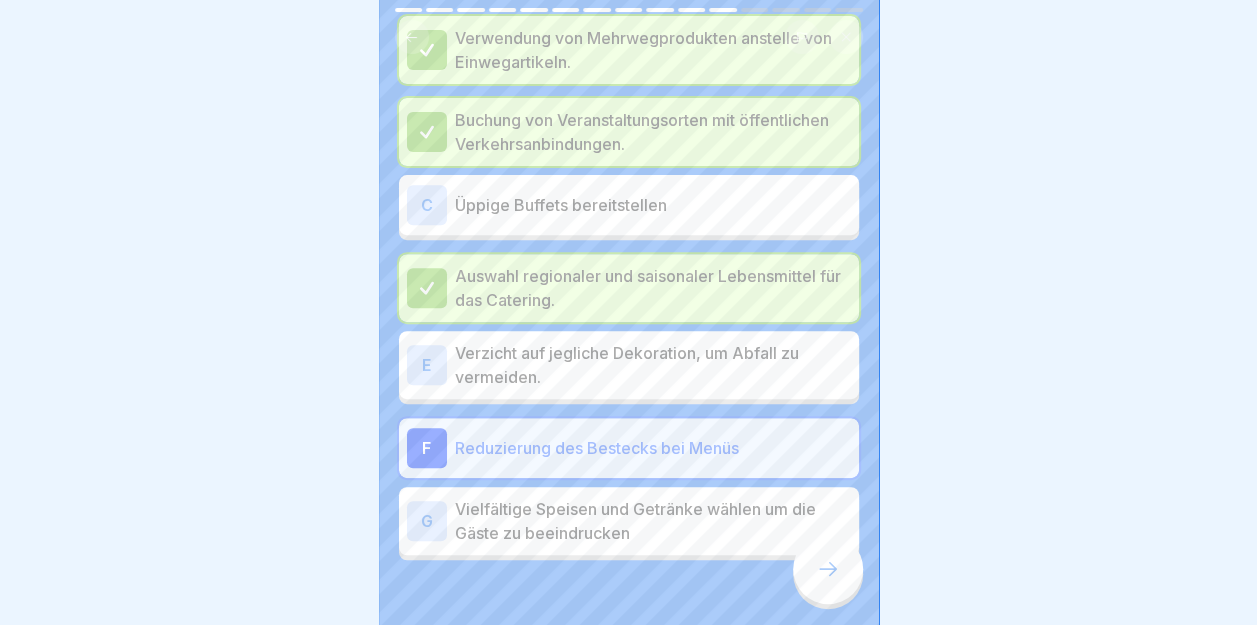 click on "E" at bounding box center (427, 365) 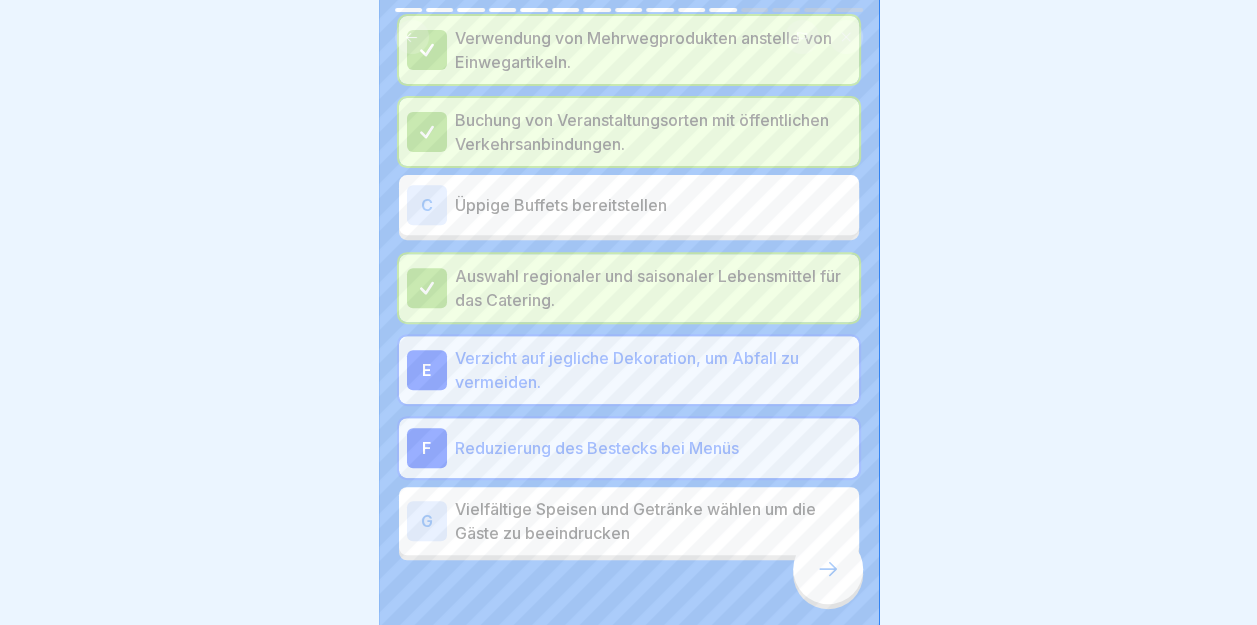 click at bounding box center (828, 569) 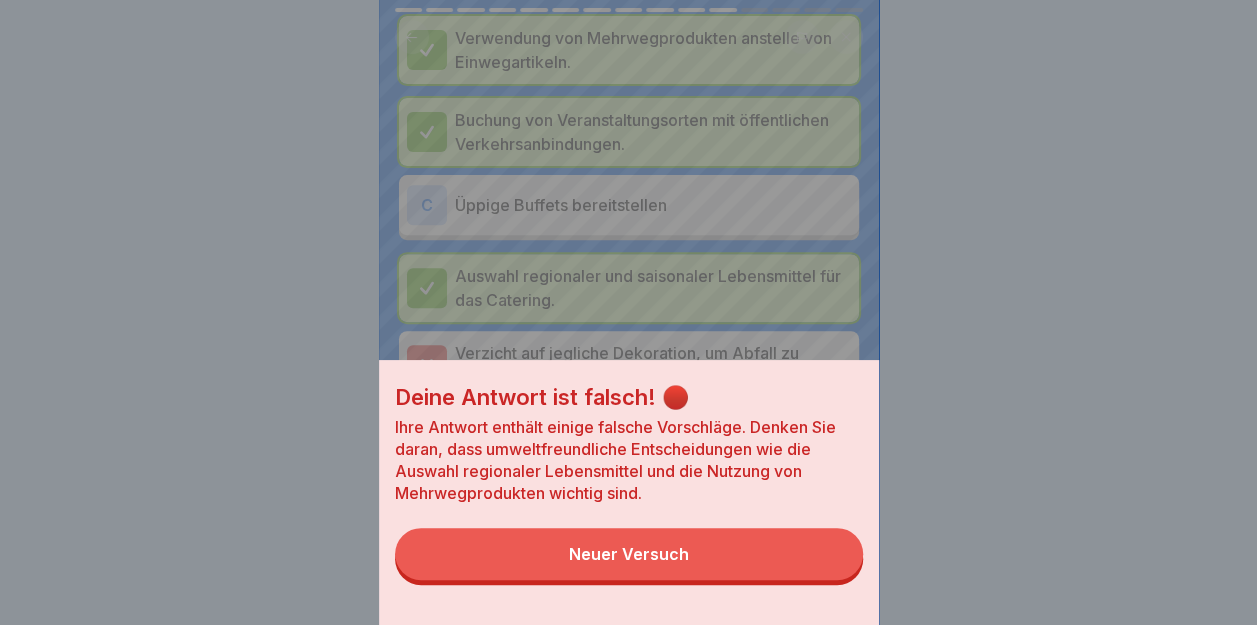 click on "Neuer Versuch" at bounding box center (629, 554) 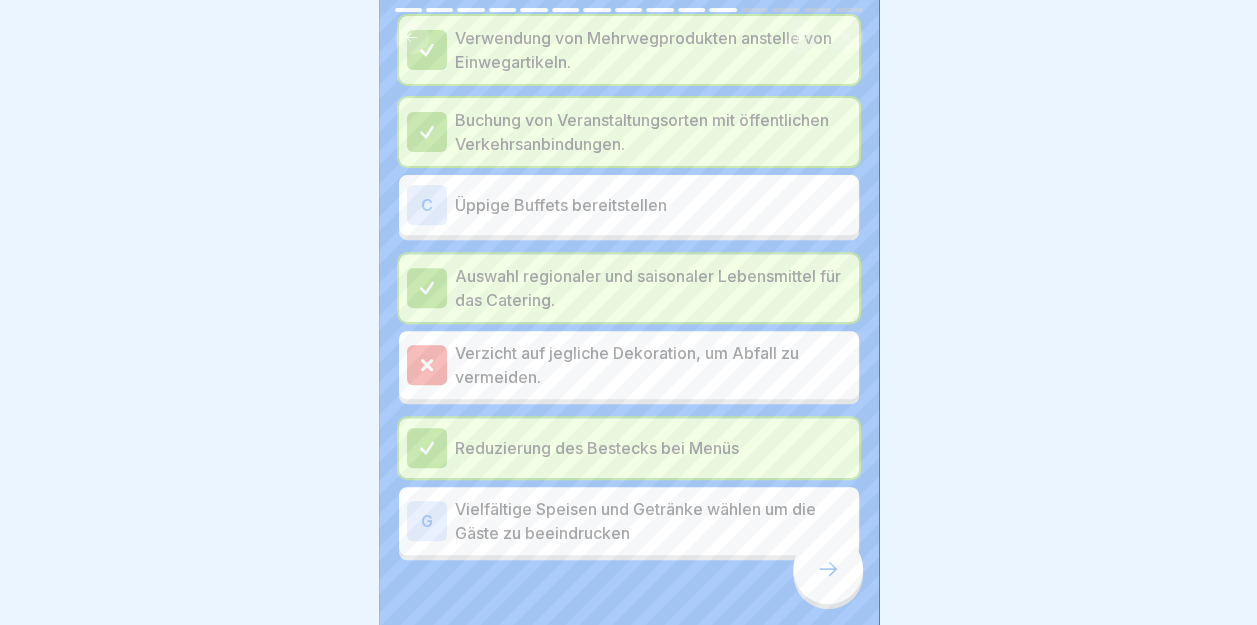 click 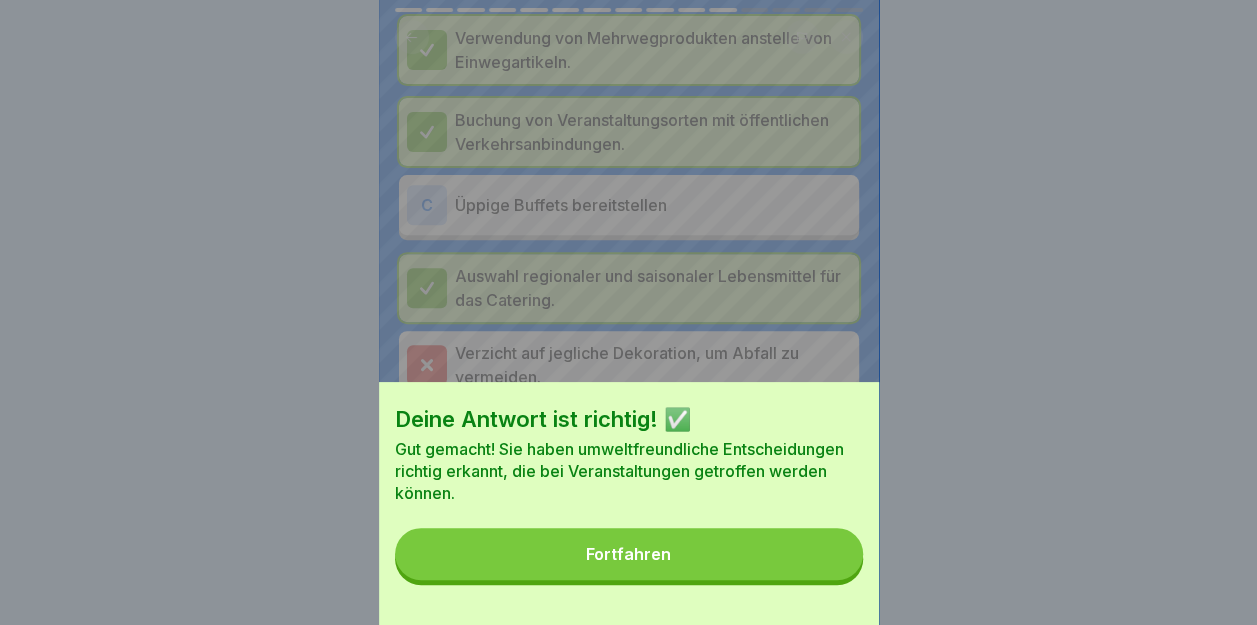 click on "Fortfahren" at bounding box center [629, 554] 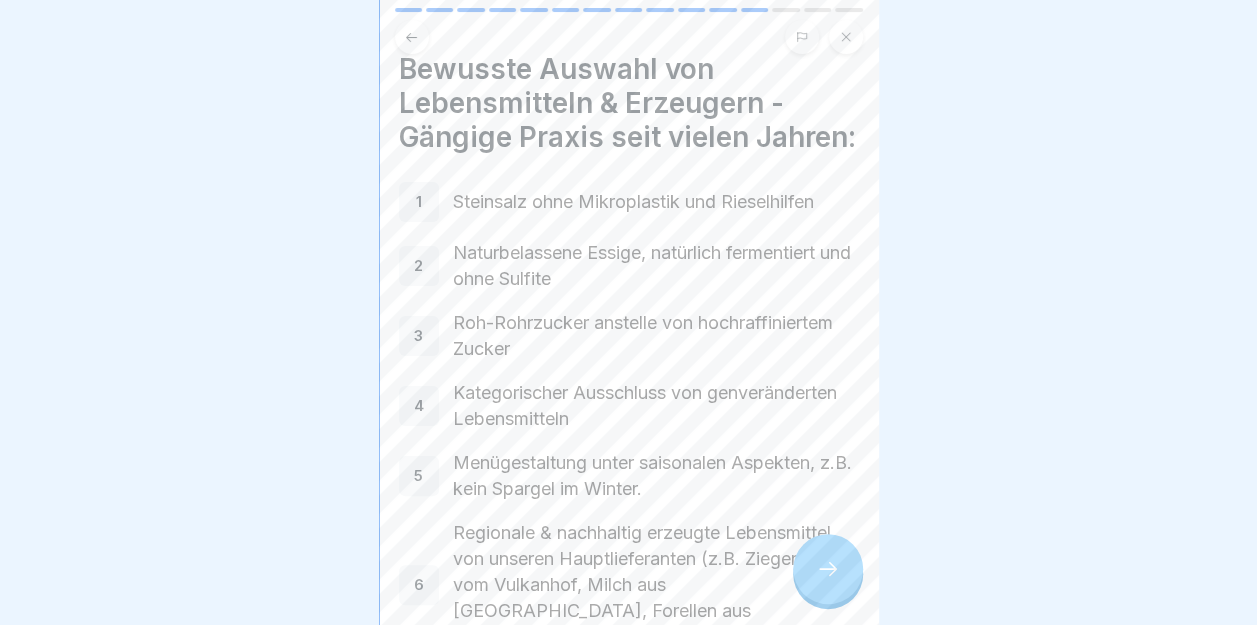 scroll, scrollTop: 20, scrollLeft: 0, axis: vertical 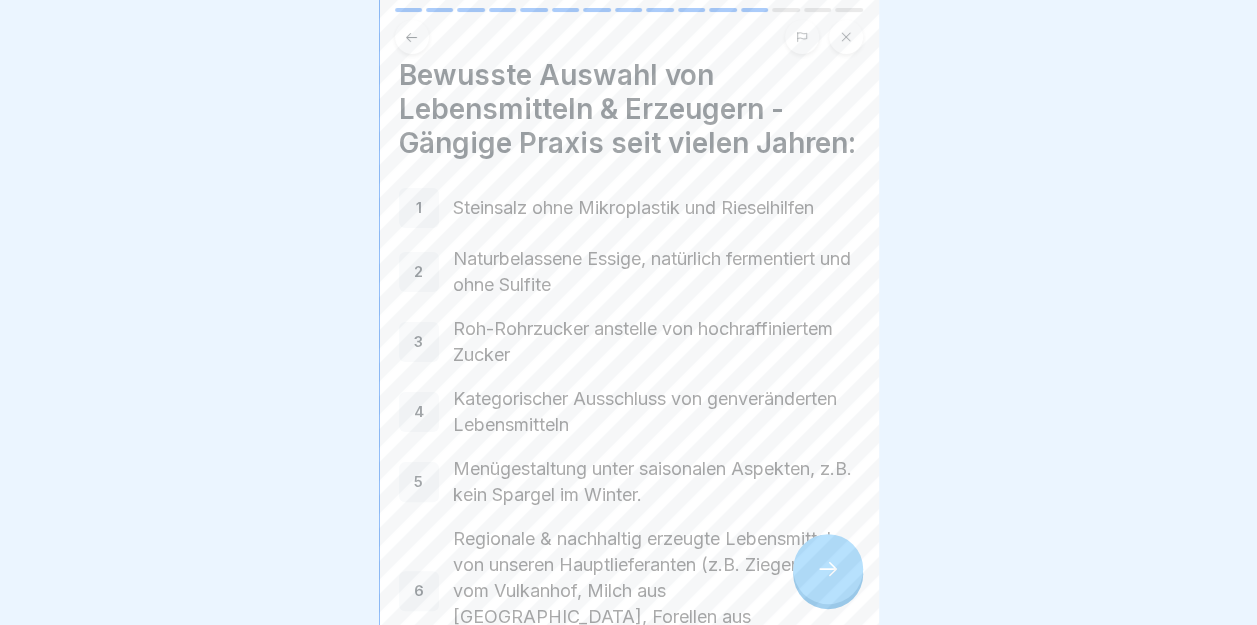 click on "1" at bounding box center [419, 208] 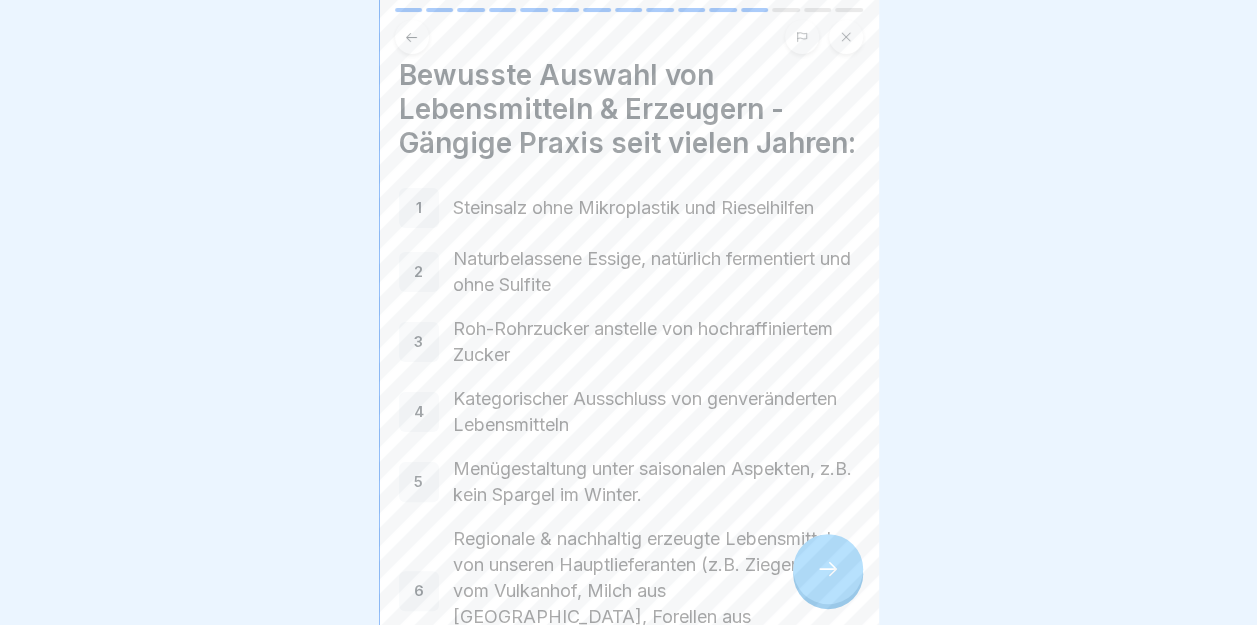 click on "1" at bounding box center (419, 208) 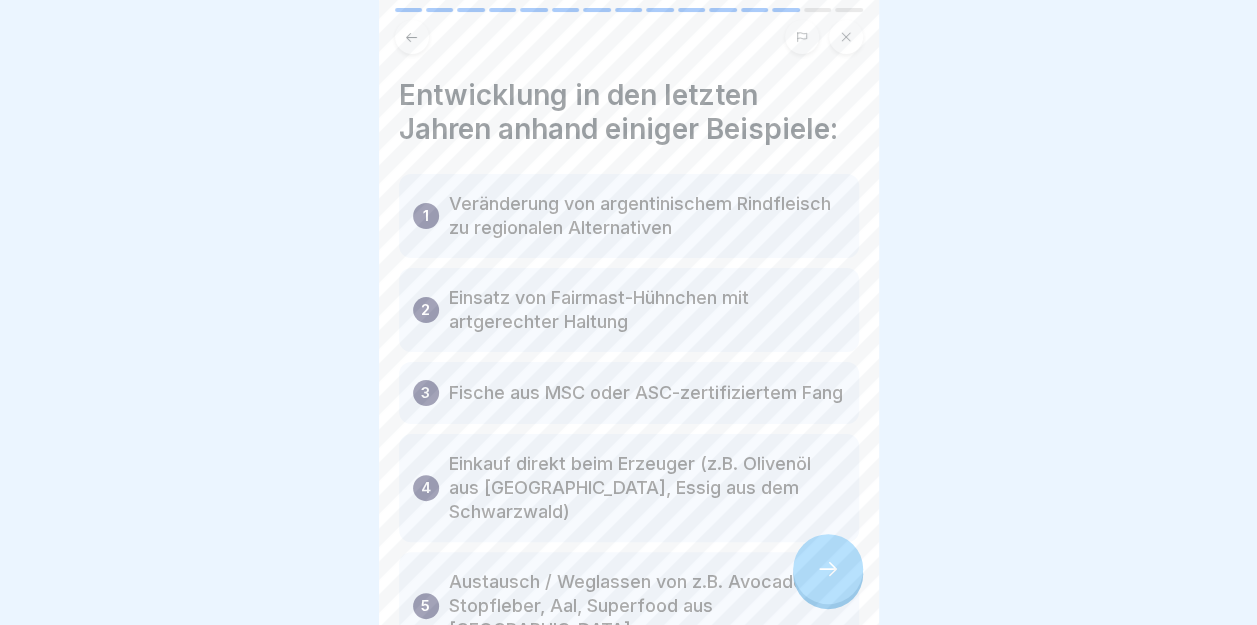 click on "2" at bounding box center (425, 310) 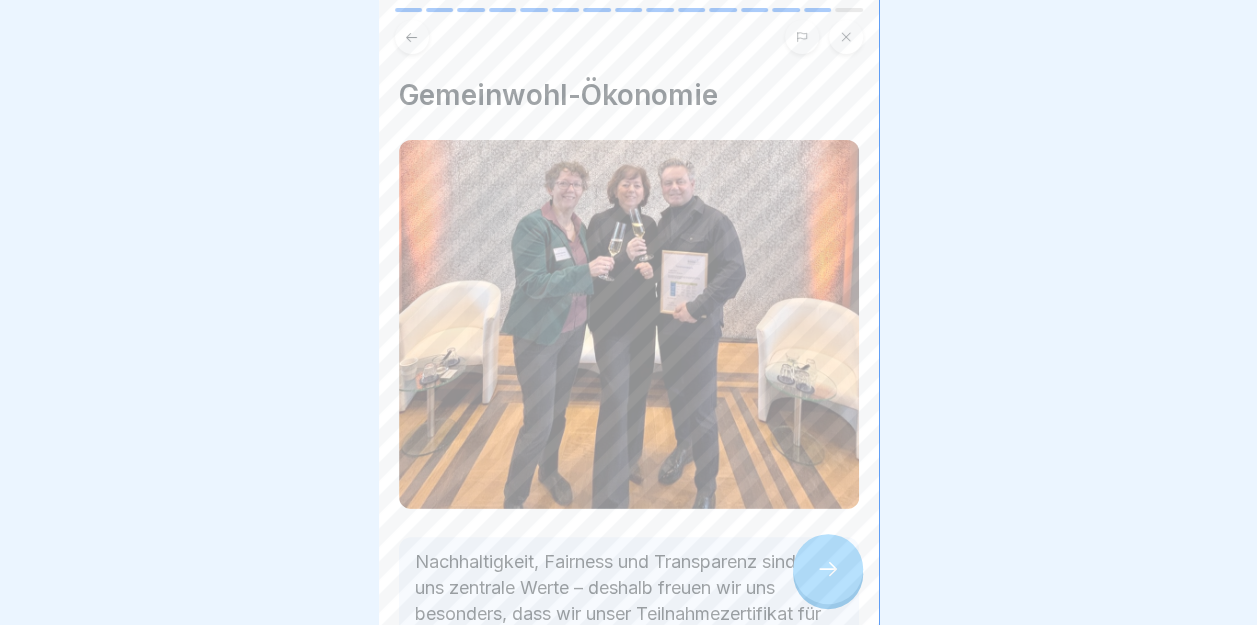 click 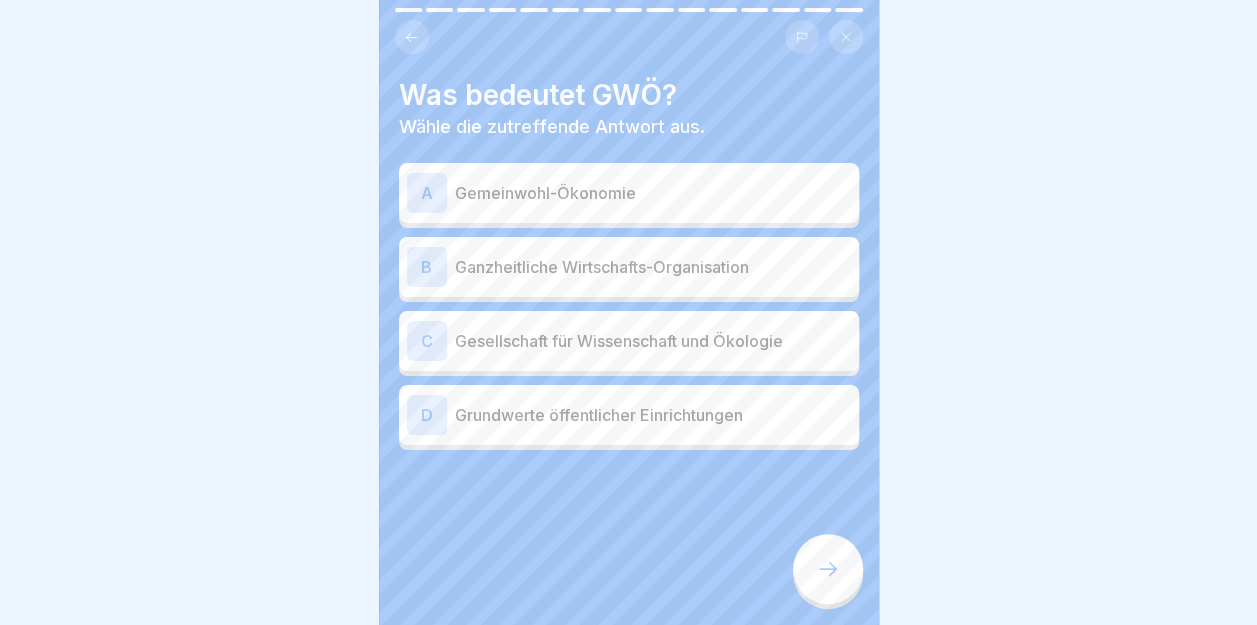 click on "A" at bounding box center (427, 193) 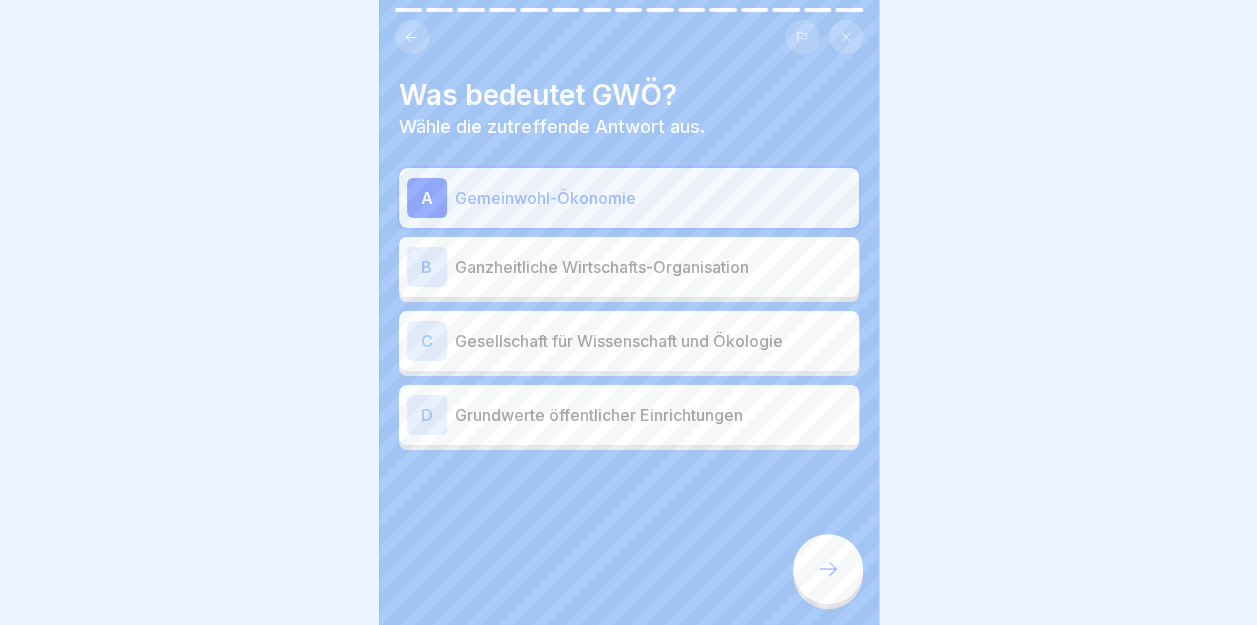 click 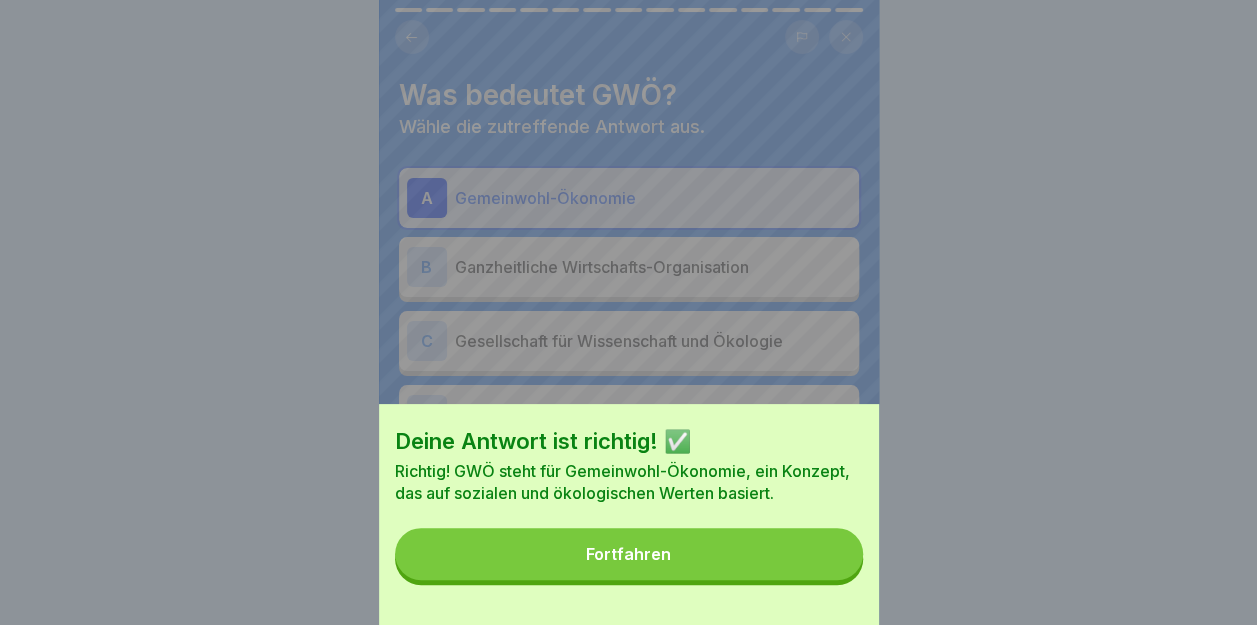click on "Fortfahren" at bounding box center [629, 554] 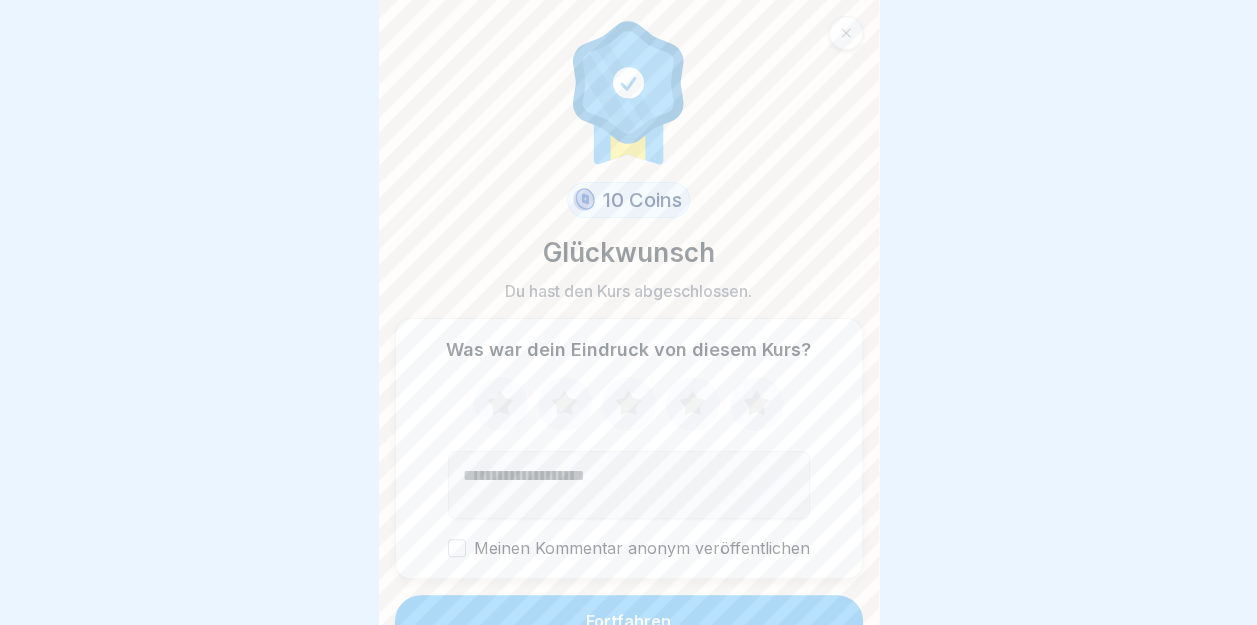 click at bounding box center [629, 485] 